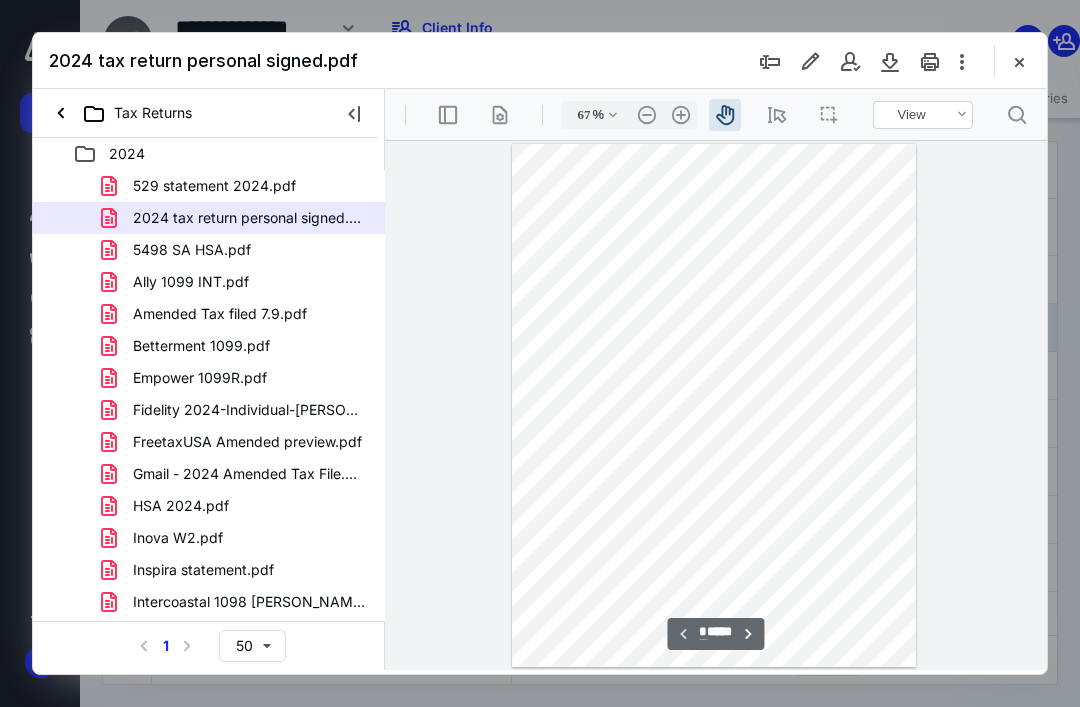 scroll, scrollTop: 0, scrollLeft: 0, axis: both 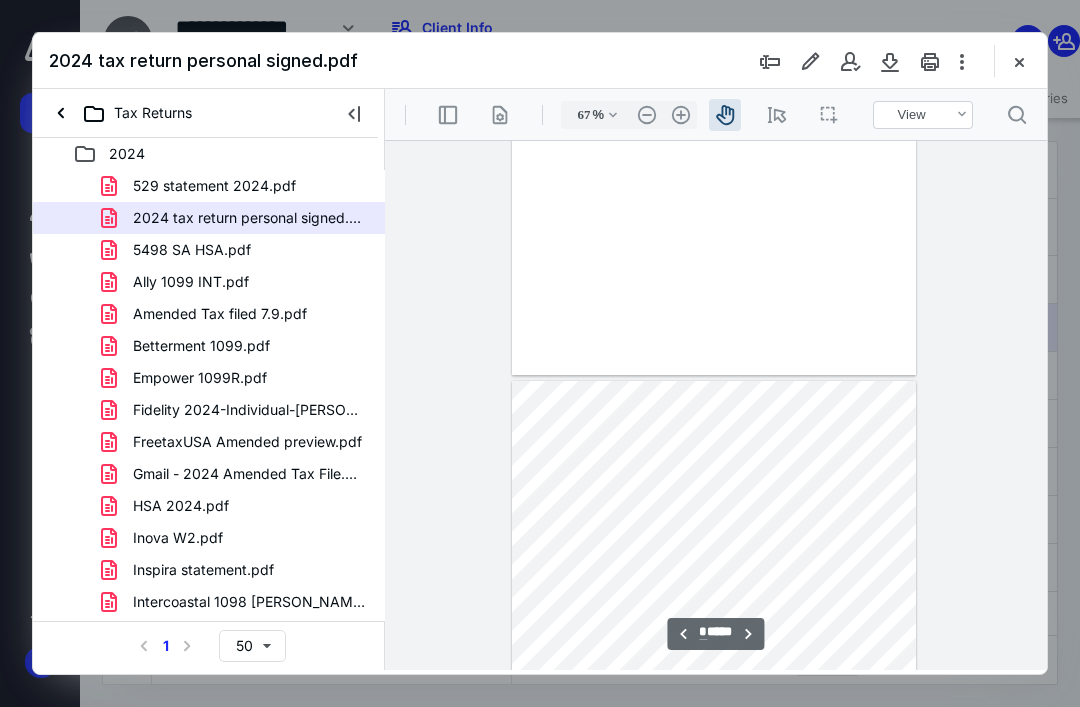 type on "*" 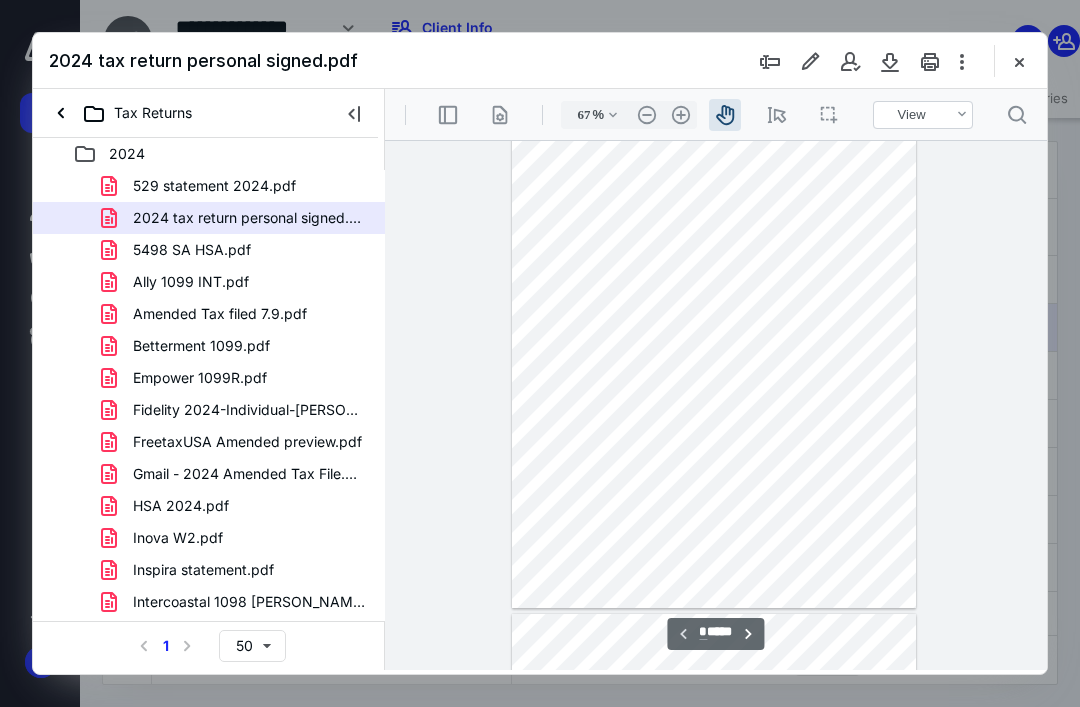 scroll, scrollTop: 61, scrollLeft: 0, axis: vertical 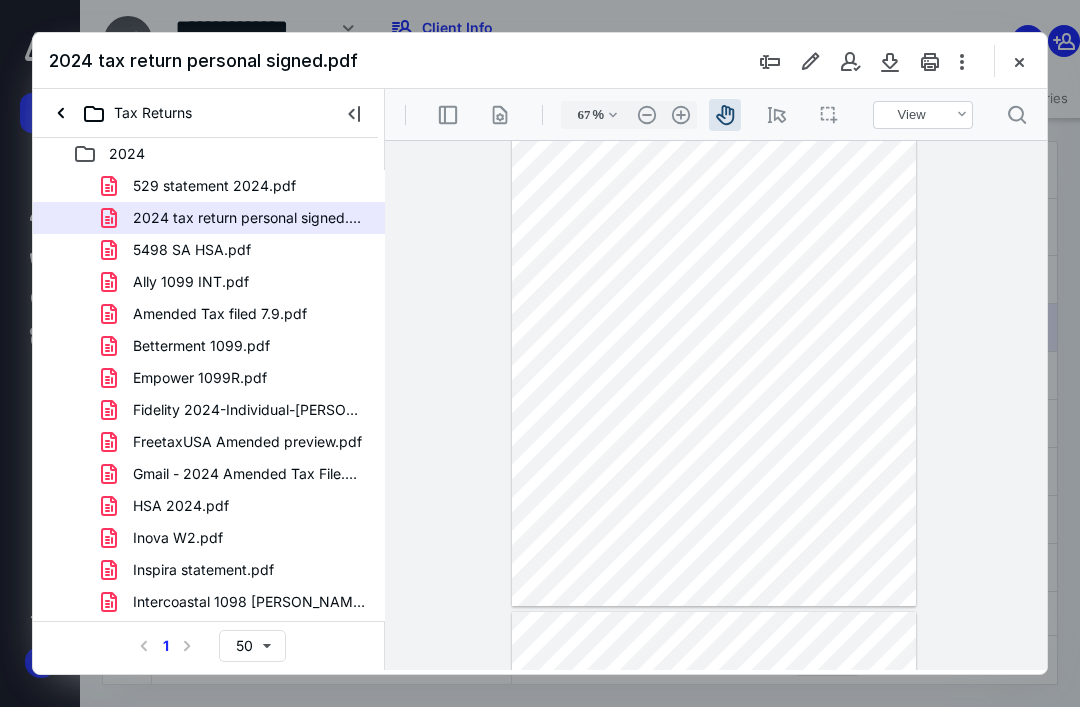 click on "Empower 1099R.pdf" at bounding box center (200, 378) 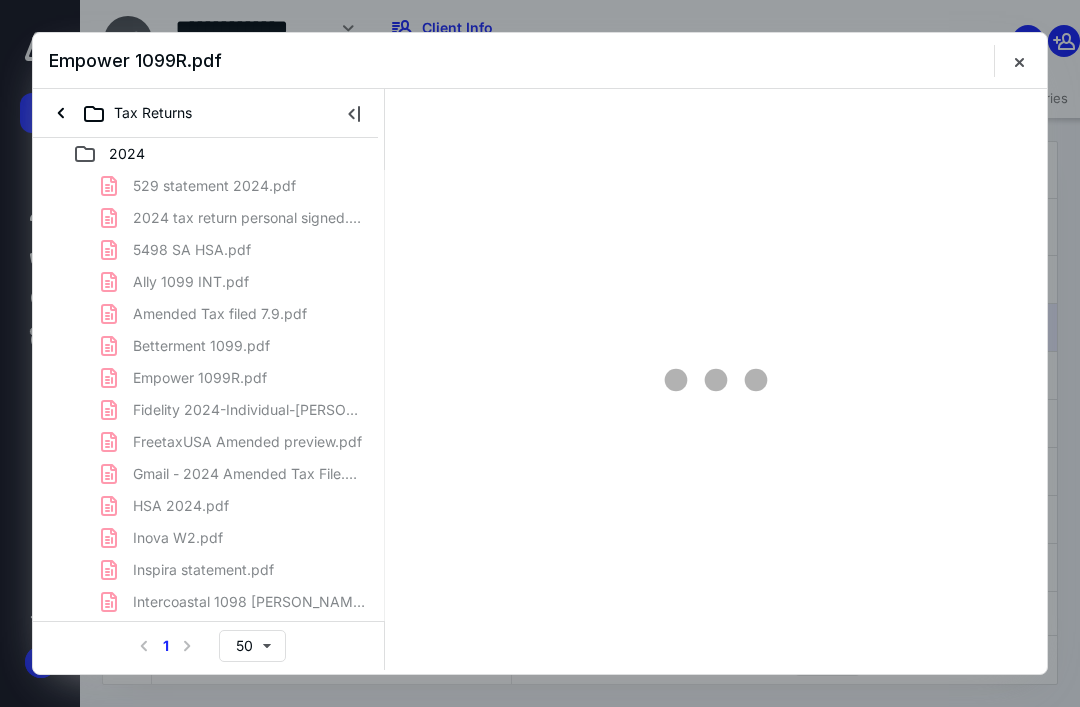 scroll, scrollTop: 0, scrollLeft: 0, axis: both 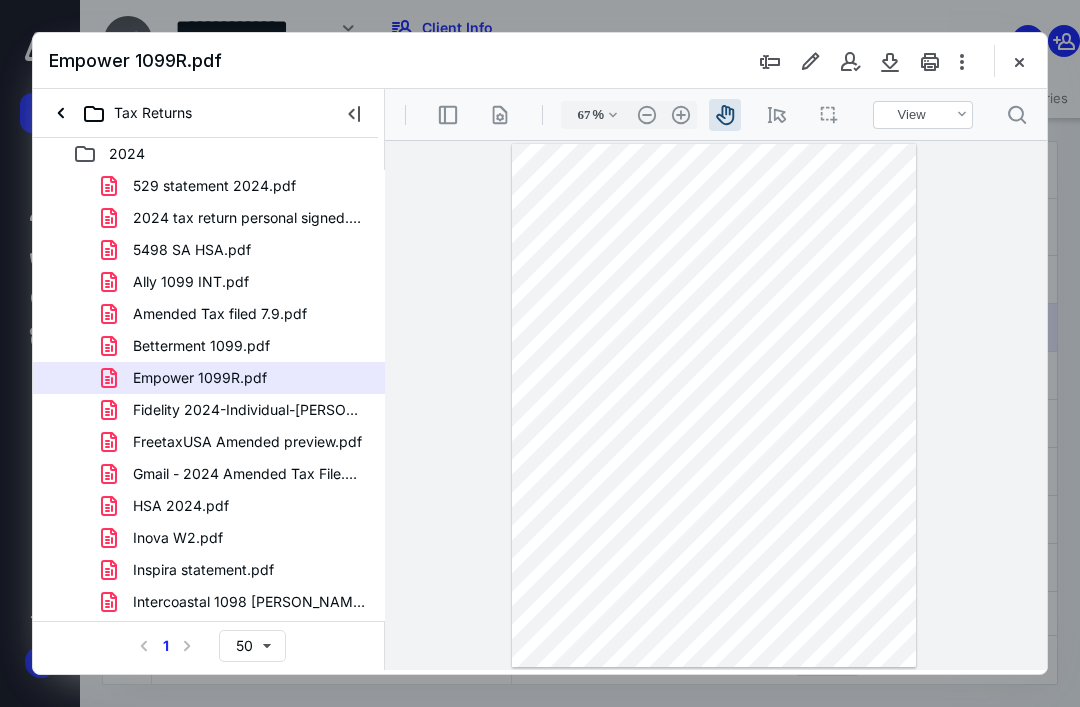 click on "2024 tax return personal signed.pdf" at bounding box center (249, 218) 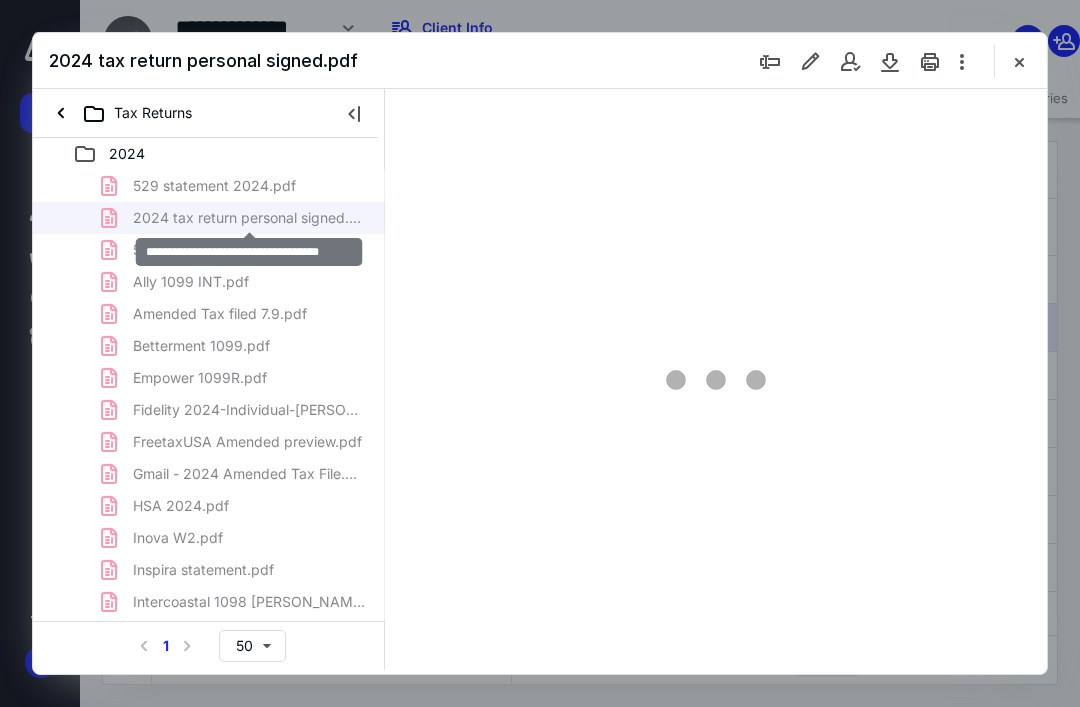 type on "67" 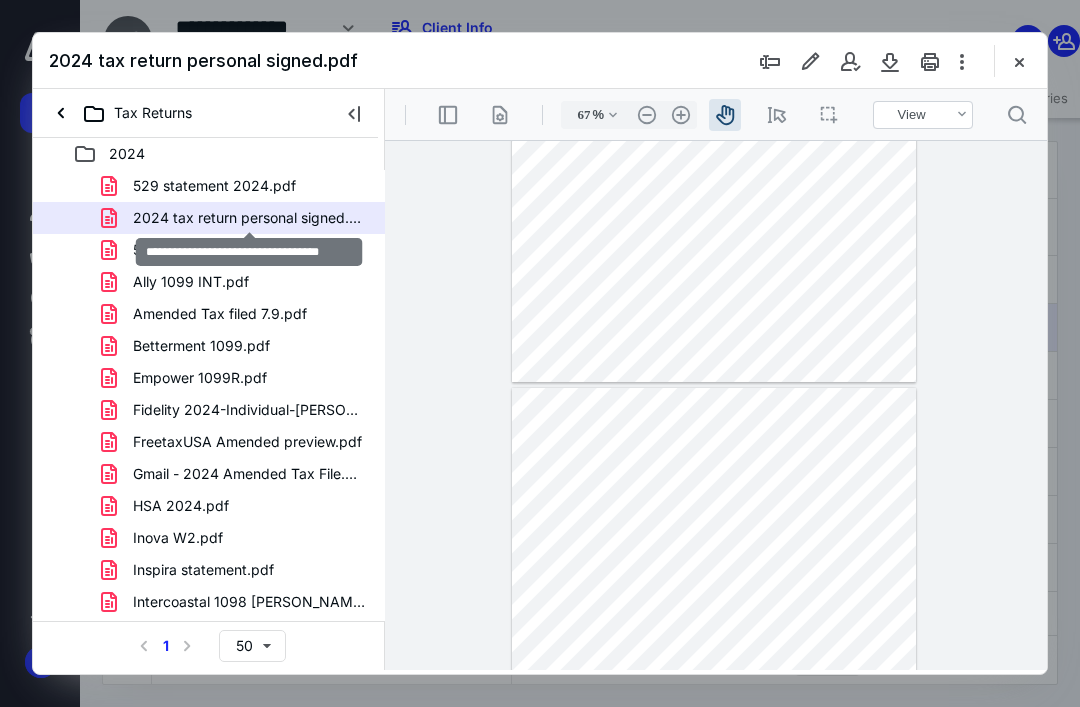 type on "*" 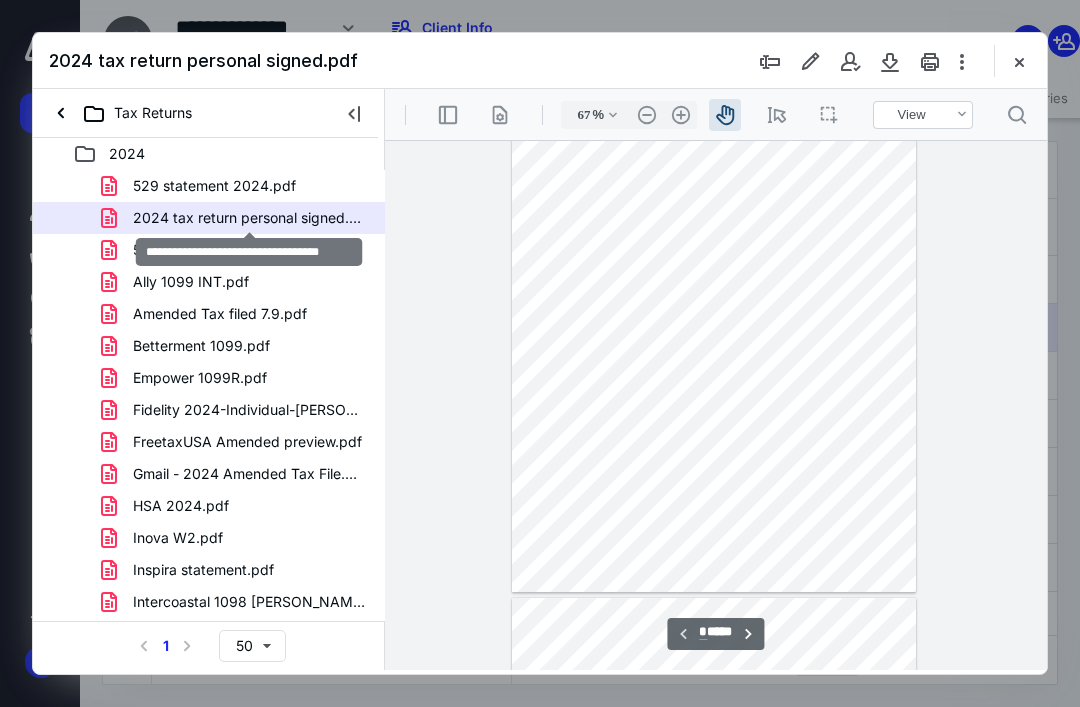scroll, scrollTop: 88, scrollLeft: 0, axis: vertical 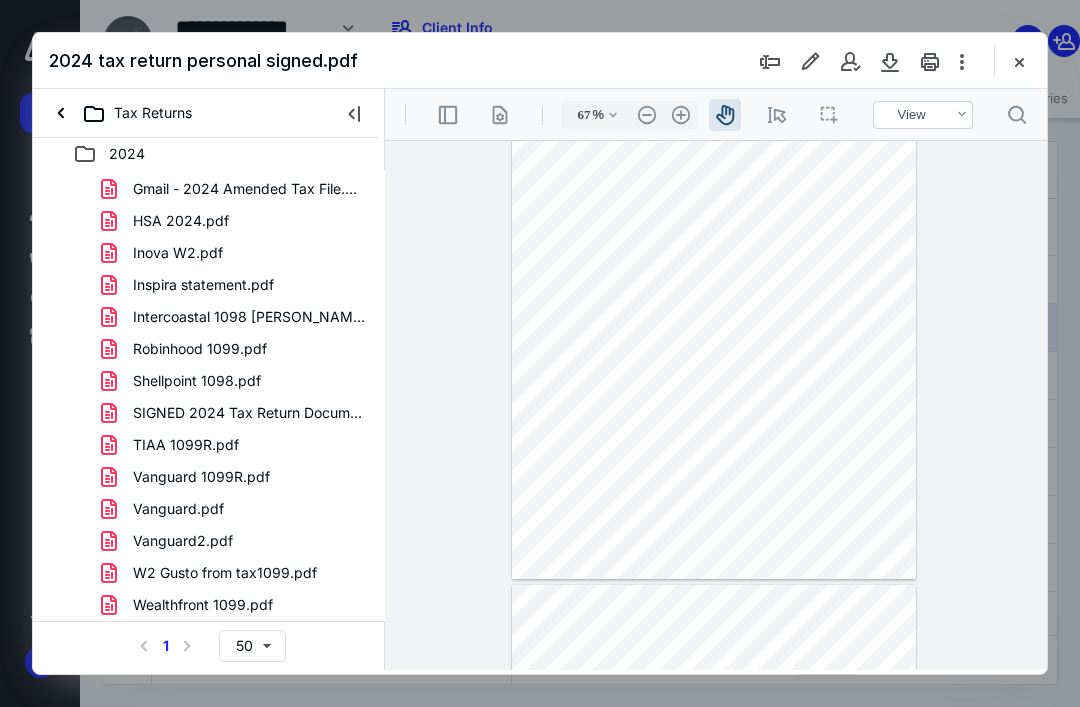 click on "Shellpoint 1098.pdf" at bounding box center (197, 381) 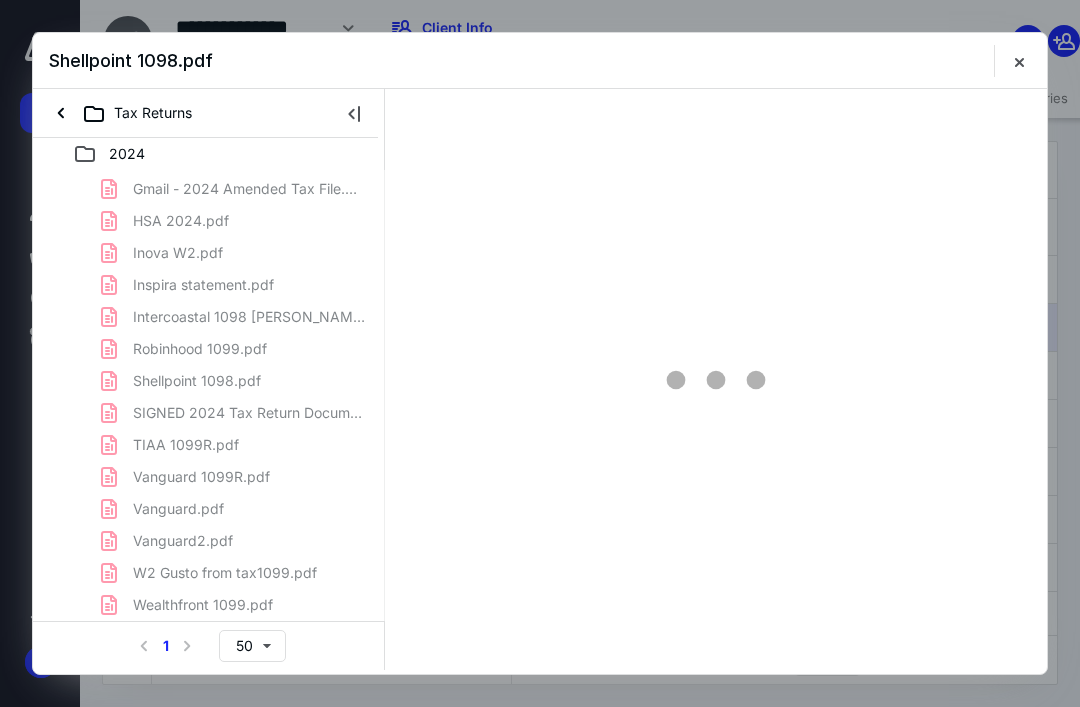 scroll, scrollTop: 0, scrollLeft: 0, axis: both 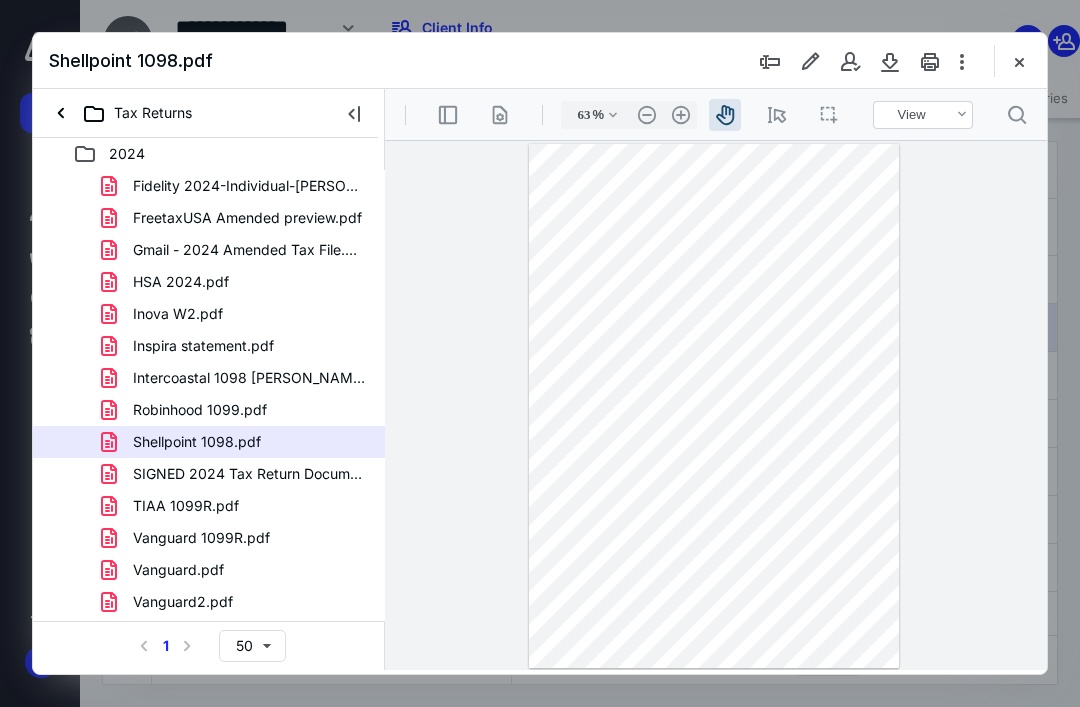 click on "Robinhood 1099.pdf" at bounding box center (200, 410) 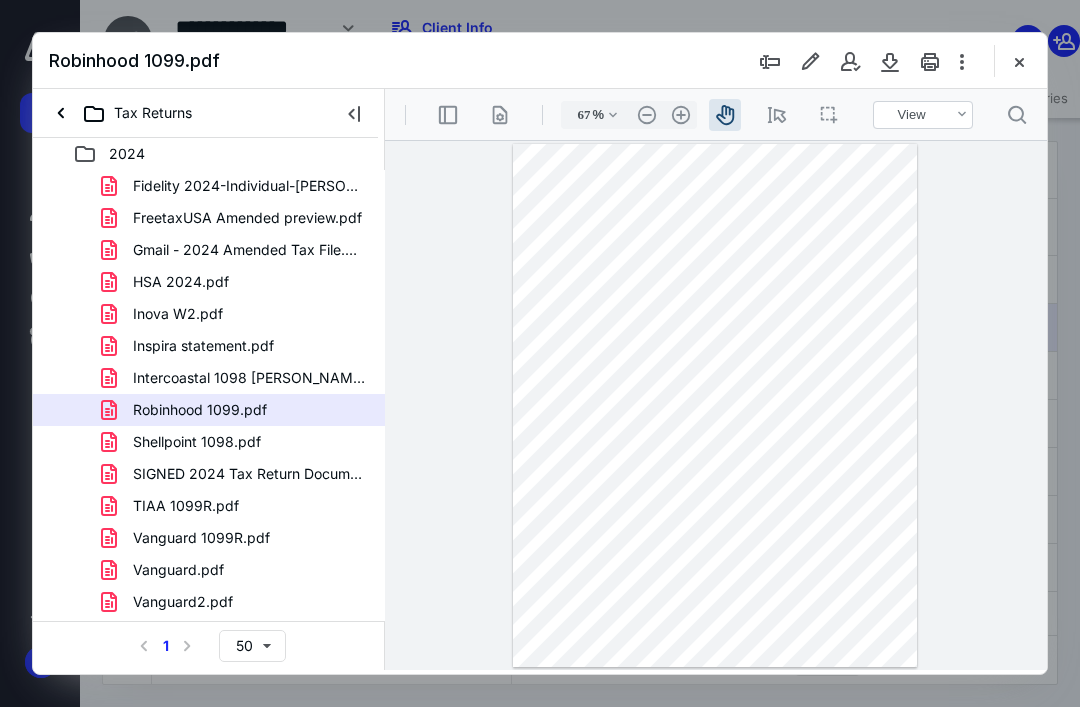 click on "Intercoastal 1098 [PERSON_NAME] .pdf" at bounding box center [249, 378] 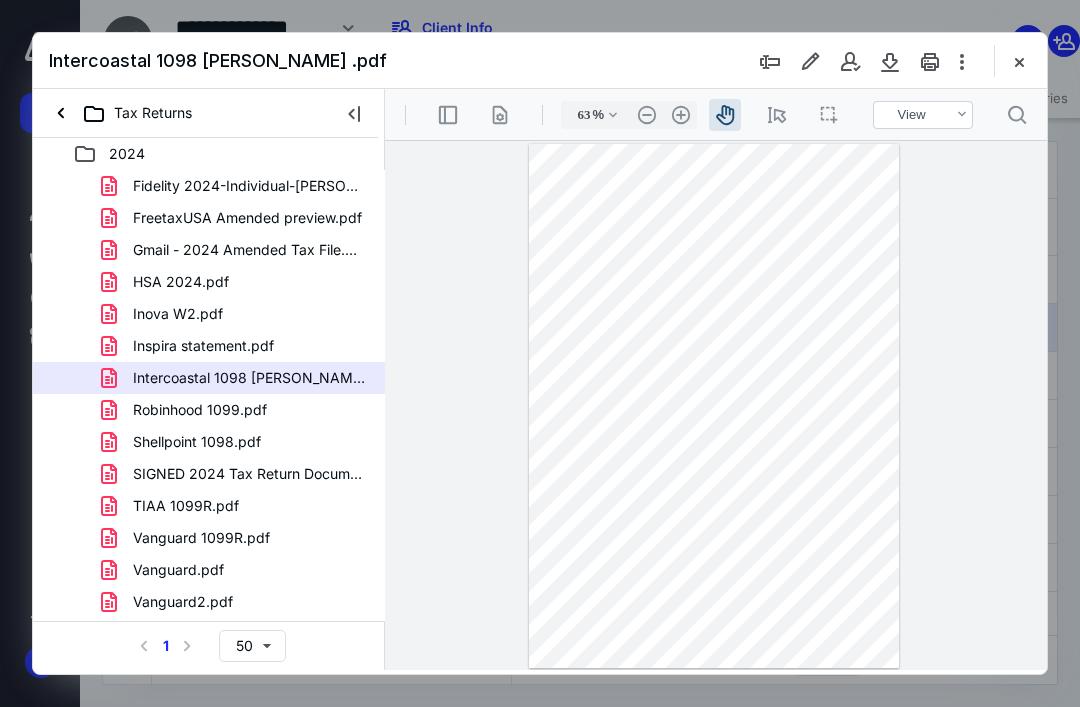 click on "Inspira statement.pdf" at bounding box center [203, 346] 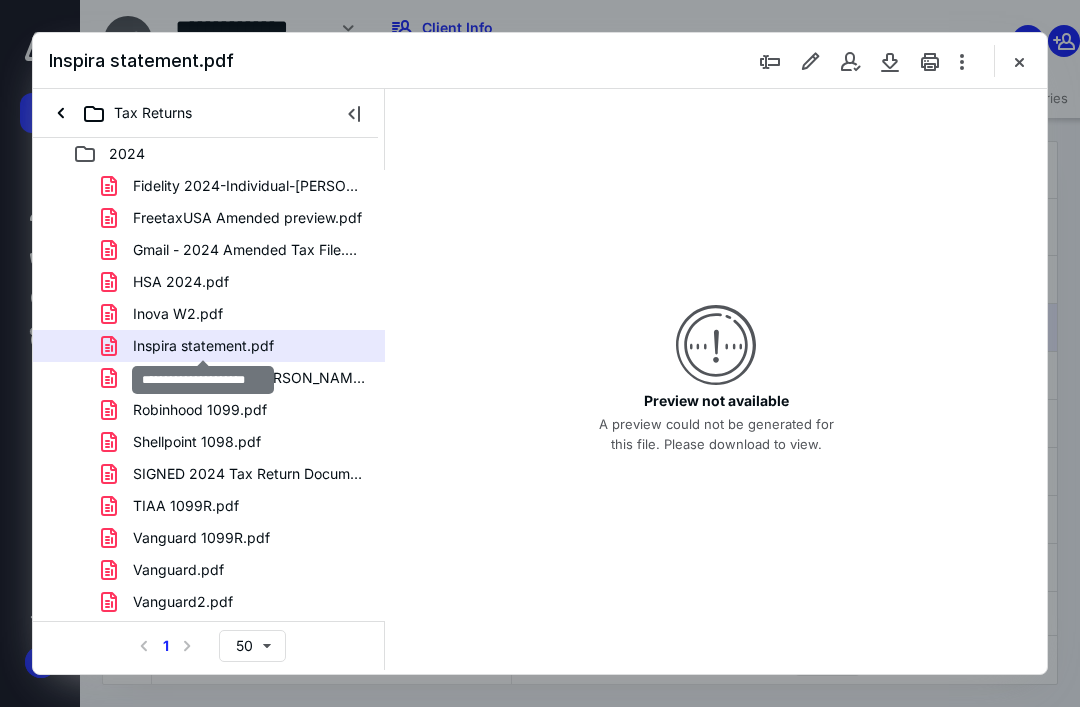 click on "Inspira statement.pdf" at bounding box center [203, 346] 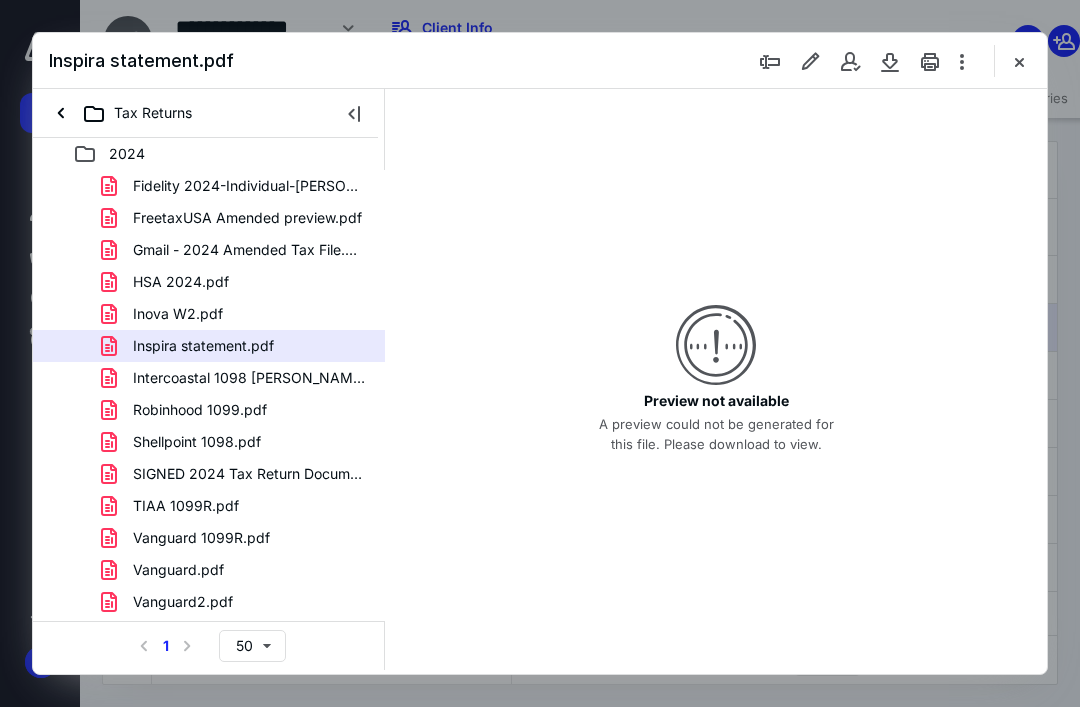 click on "Inova W2.pdf" at bounding box center [178, 314] 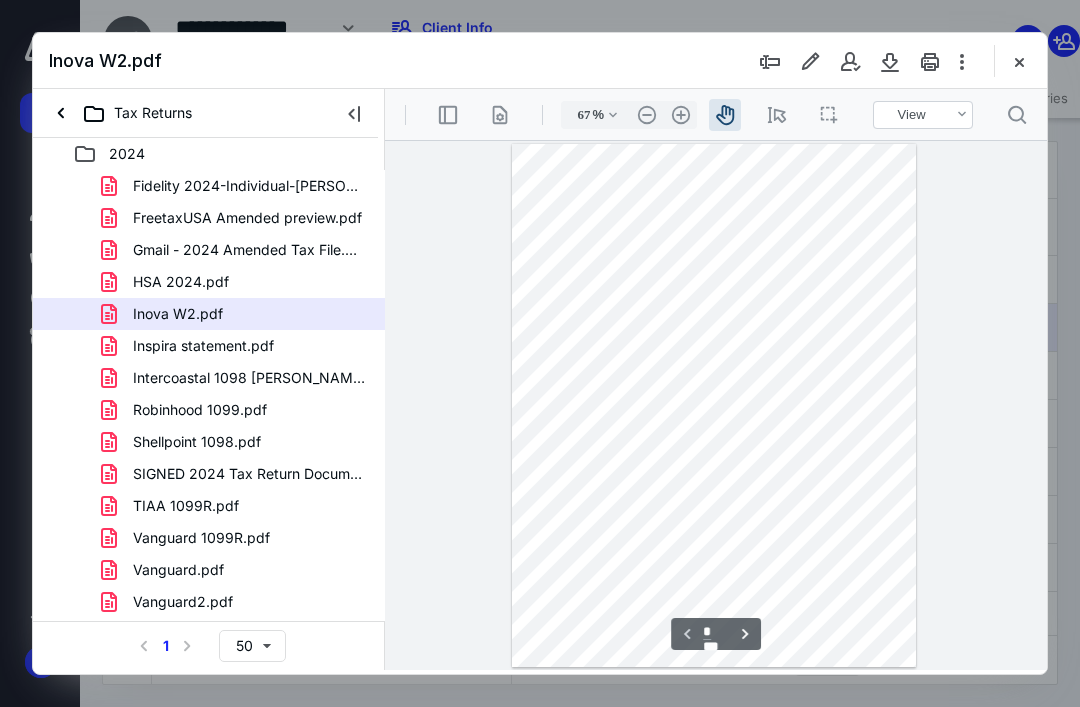 click on "HSA 2024.pdf" at bounding box center (181, 282) 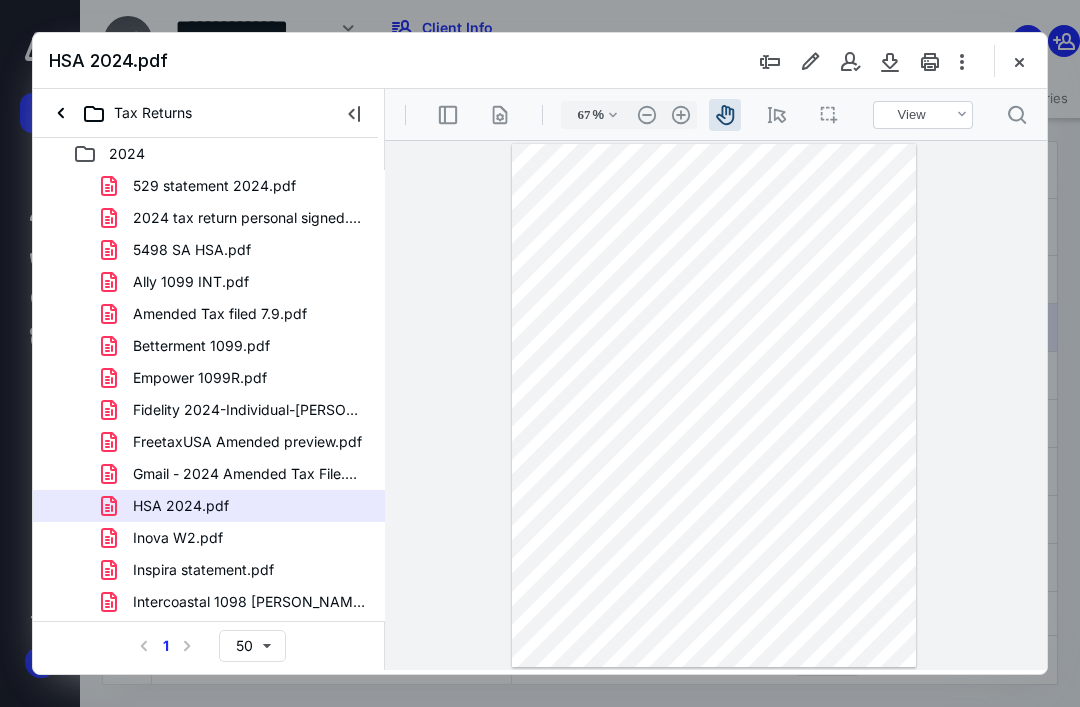 scroll, scrollTop: 0, scrollLeft: 0, axis: both 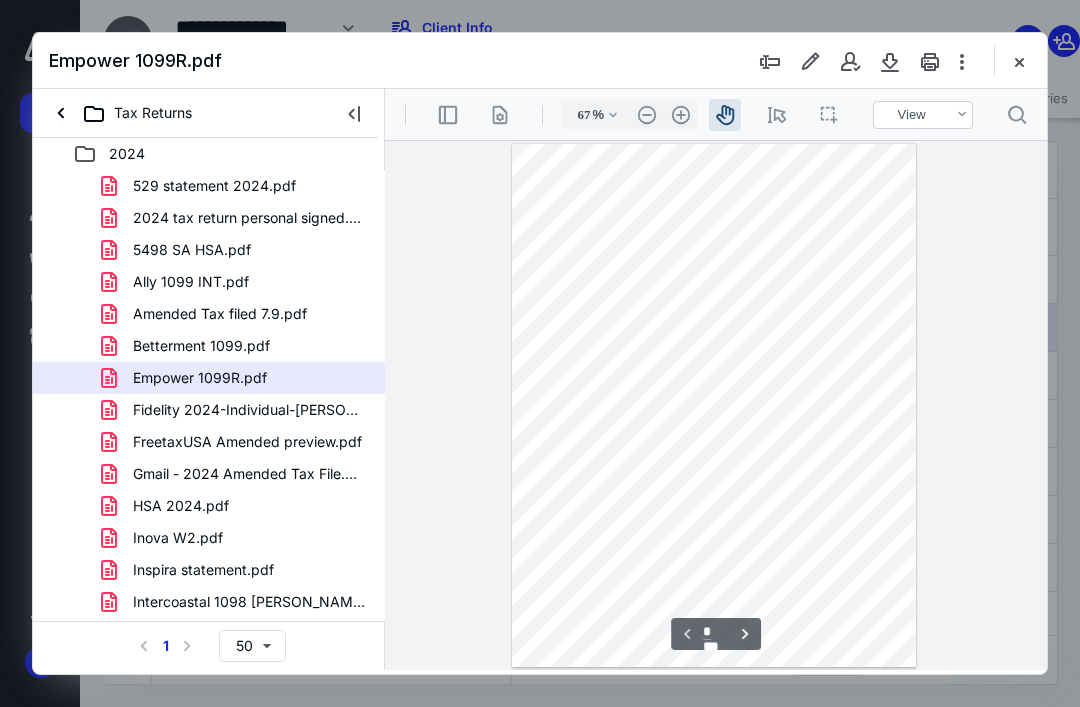 click on "Betterment 1099.pdf" at bounding box center [201, 346] 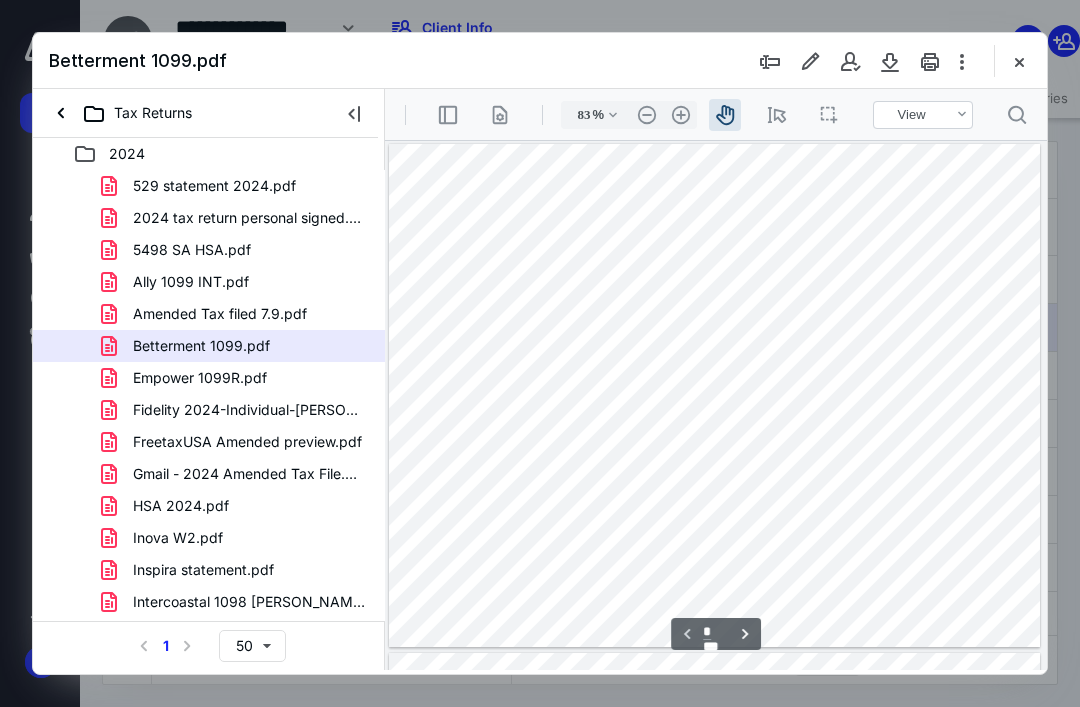 click on "Amended Tax filed 7.9.pdf" at bounding box center [220, 314] 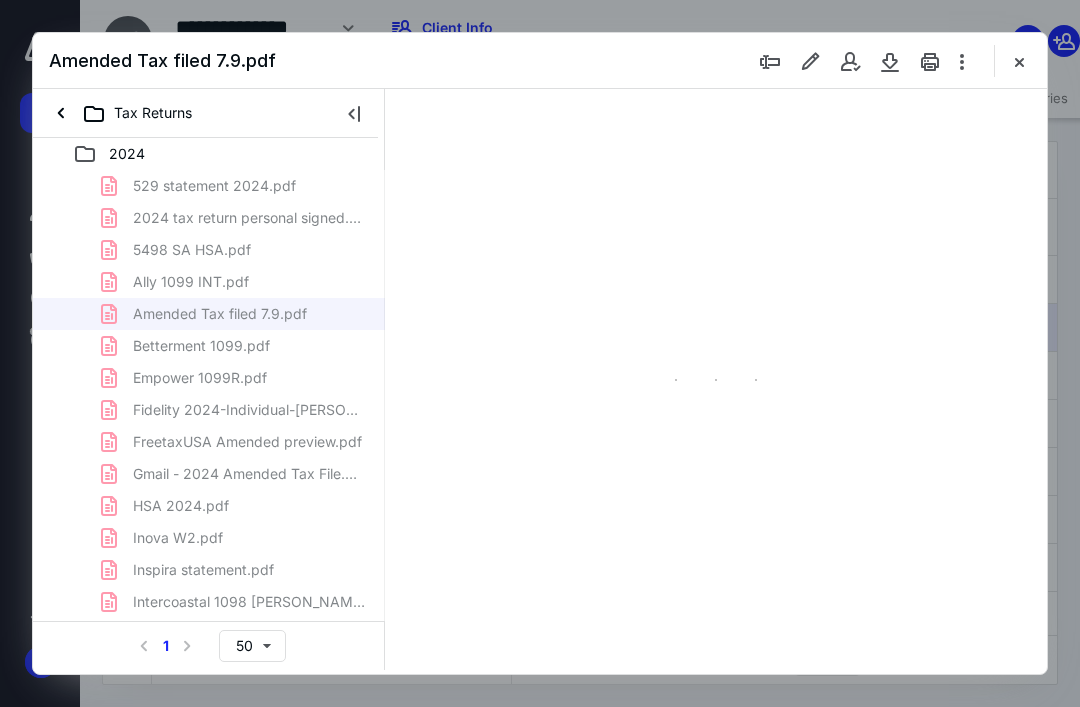 click on "529 statement 2024.pdf 2024 tax return personal signed.pdf 5498 SA HSA.pdf Ally 1099 INT.pdf Amended Tax filed 7.9.pdf Betterment 1099.pdf Empower 1099R.pdf Fidelity 2024-Individual-[PERSON_NAME]-5990-Consolidated-Form-1099.pdf FreetaxUSA Amended preview.pdf Gmail - 2024 Amended Tax File.pdf HSA 2024.pdf Inova W2.pdf Inspira statement.pdf Intercoastal 1098 [PERSON_NAME] .pdf Robinhood 1099.pdf Shellpoint 1098.pdf SIGNED 2024 Tax Return Documents (LIMITLESS PSYCHIATRY LLC.pdf TIAA 1099R.pdf Vanguard 1099R.pdf Vanguard.pdf Vanguard2.pdf W2 Gusto from tax1099.pdf Wealthfront 1099.pdf" at bounding box center (209, 538) 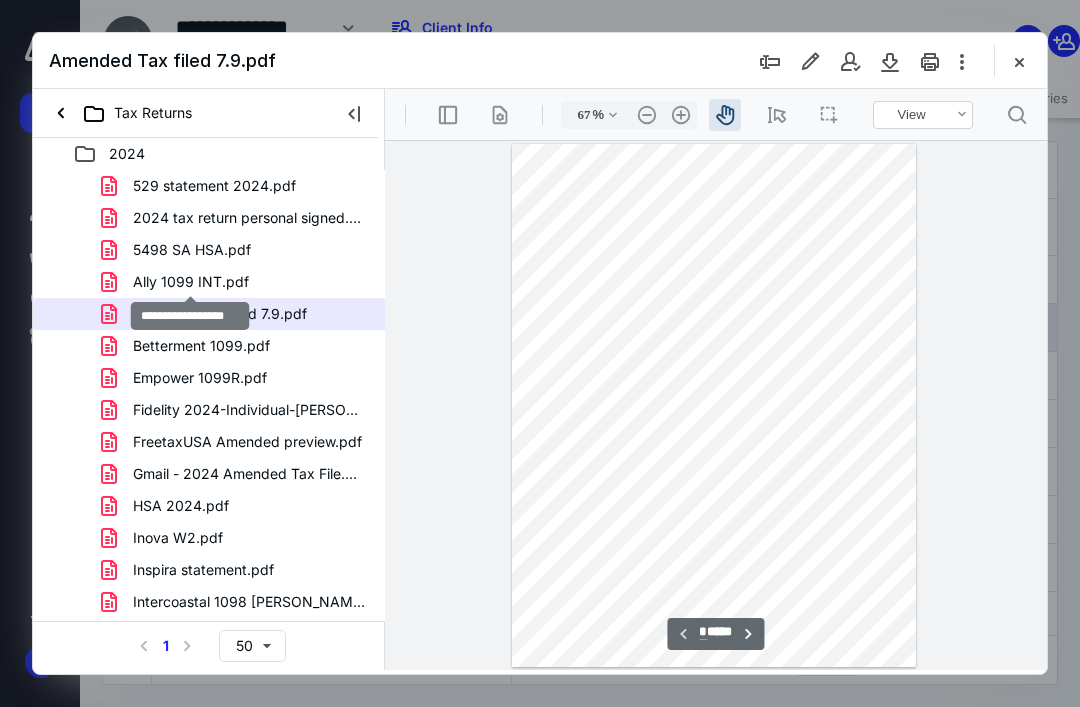 click on "Ally 1099 INT.pdf" at bounding box center (191, 282) 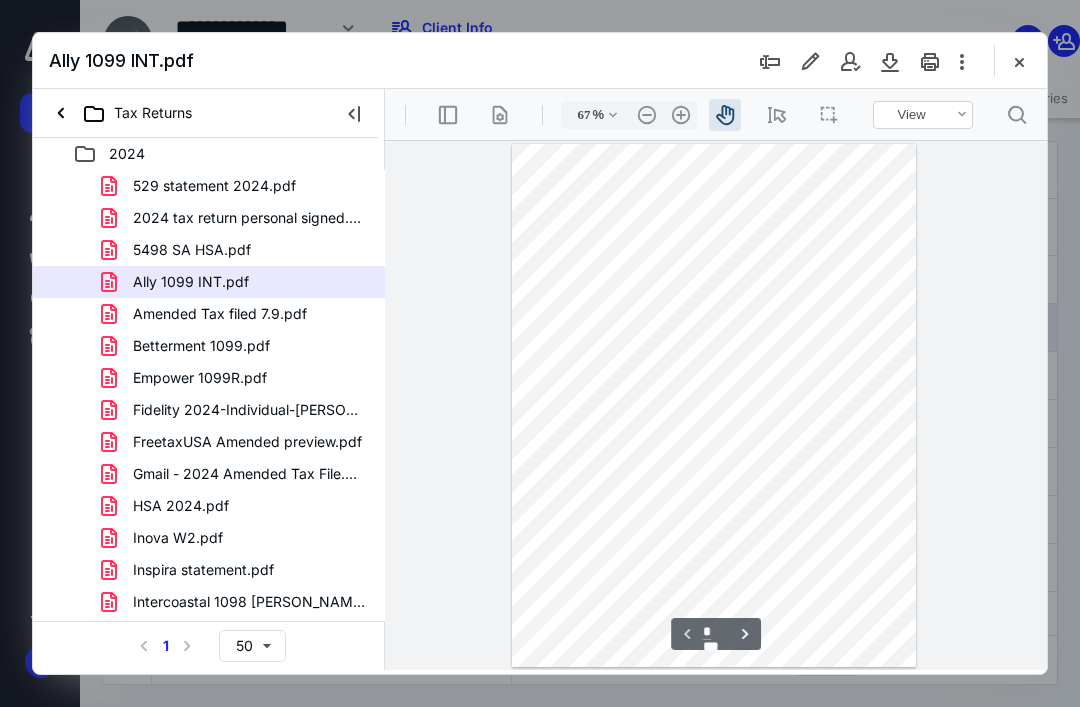 click on "FreetaxUSA Amended preview.pdf" at bounding box center (247, 442) 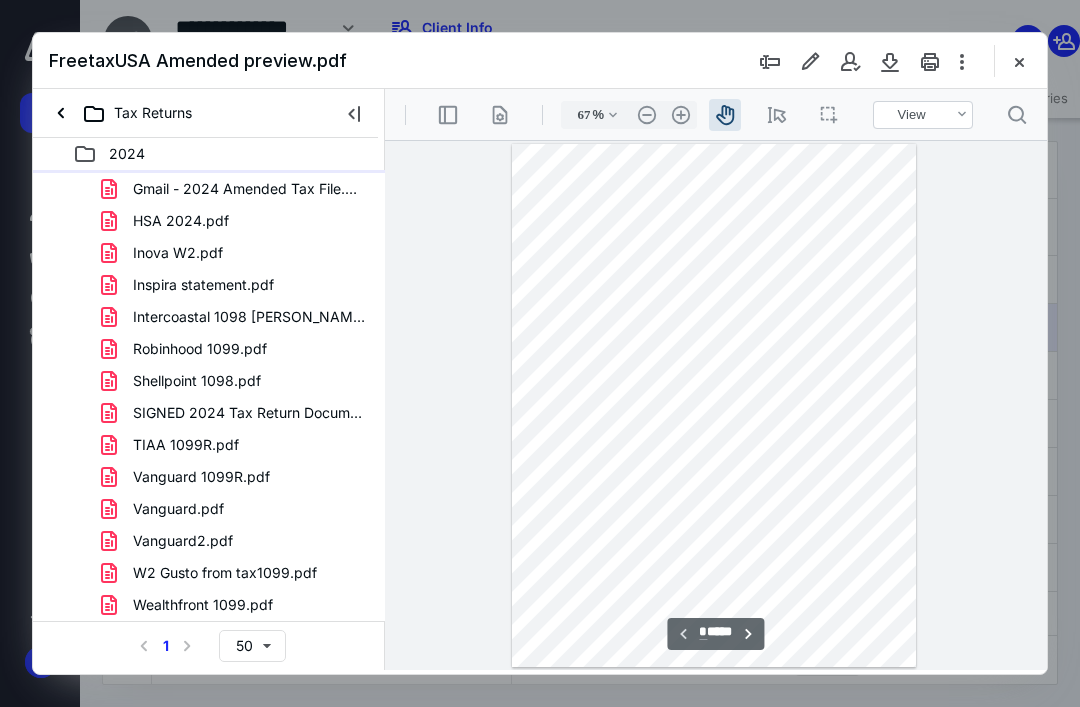 scroll, scrollTop: 285, scrollLeft: 0, axis: vertical 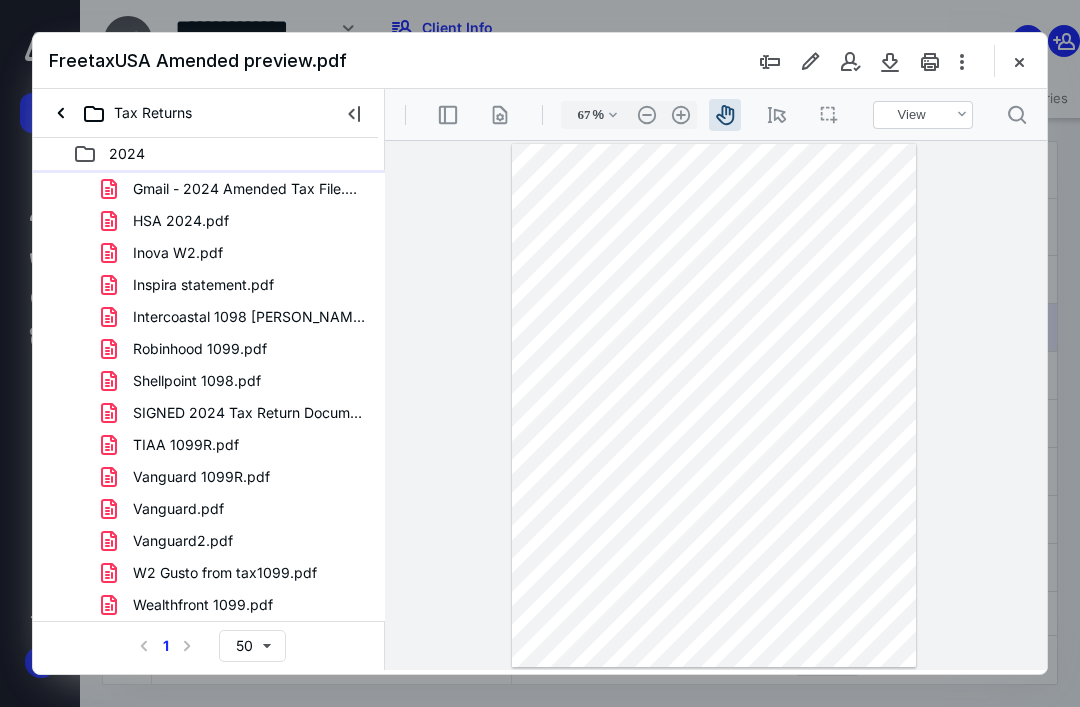 click on "Vanguard.pdf" at bounding box center (178, 509) 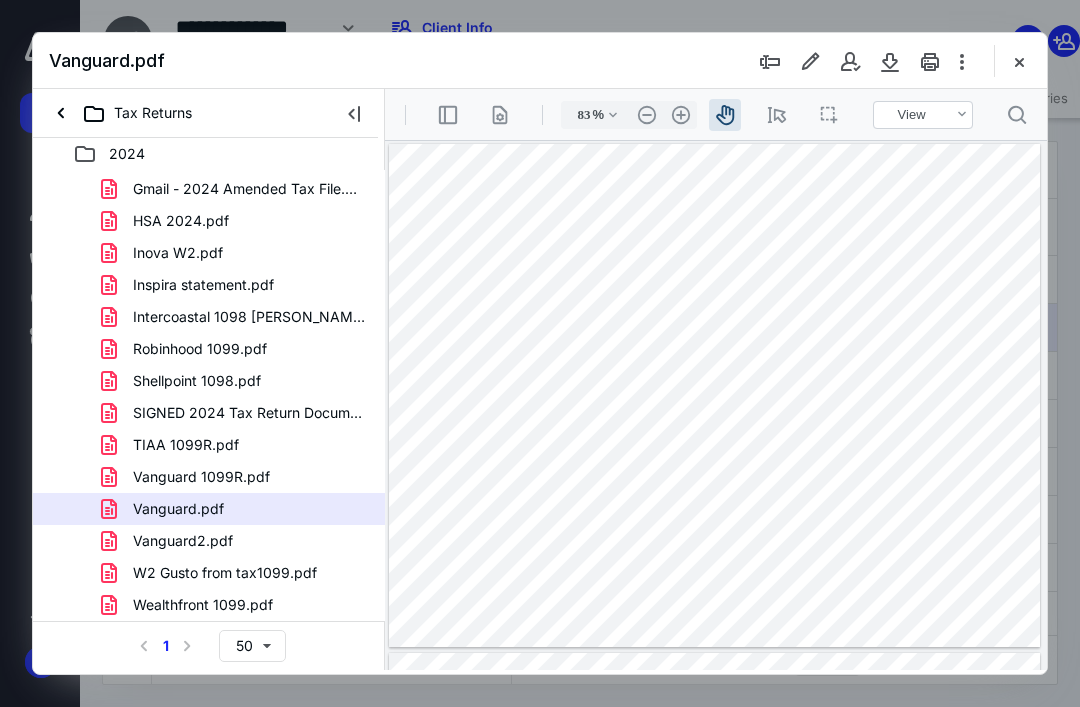 click on "Vanguard 1099R.pdf" at bounding box center (201, 477) 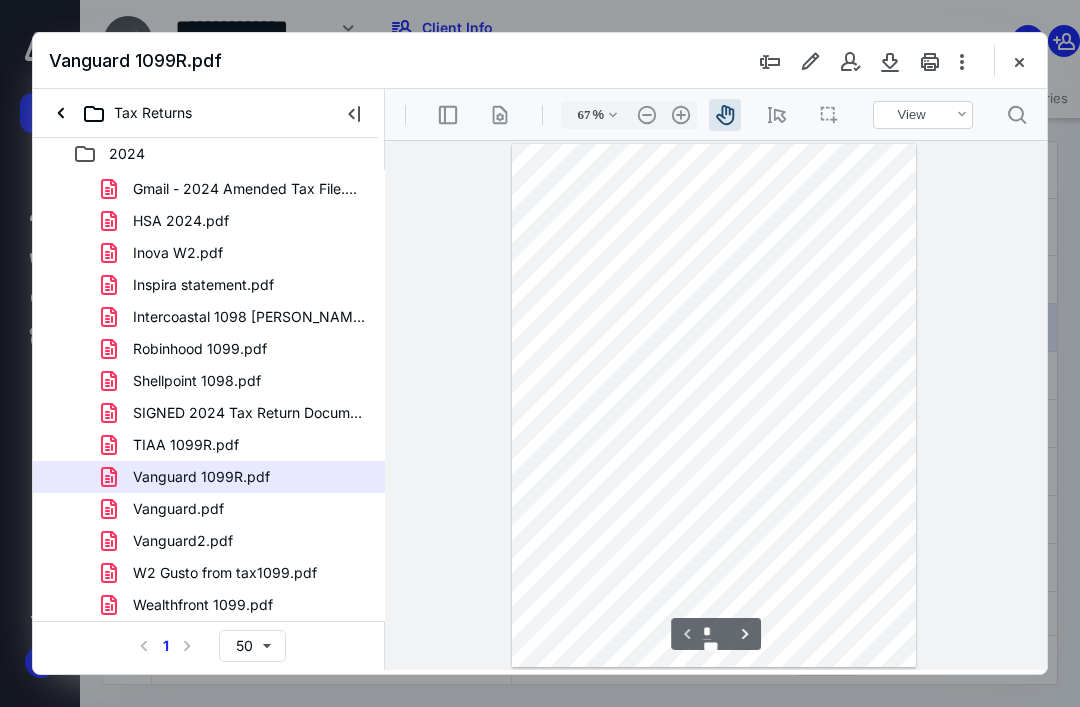 click on "TIAA 1099R.pdf" at bounding box center [186, 445] 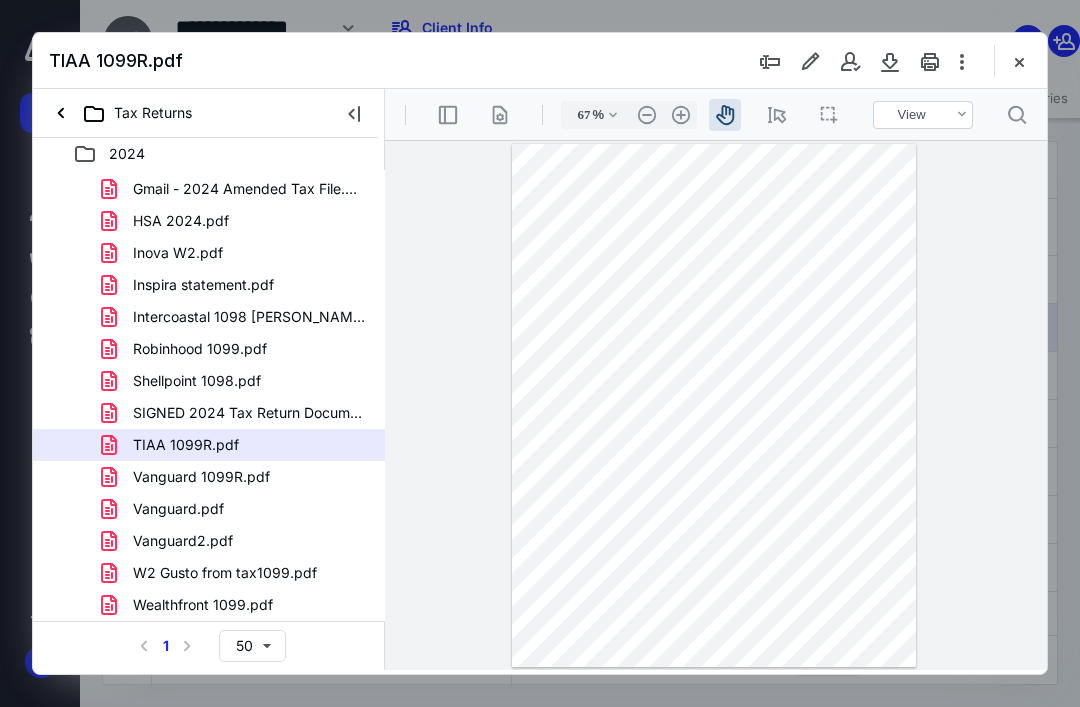 click on "Vanguard 1099R.pdf" at bounding box center [201, 477] 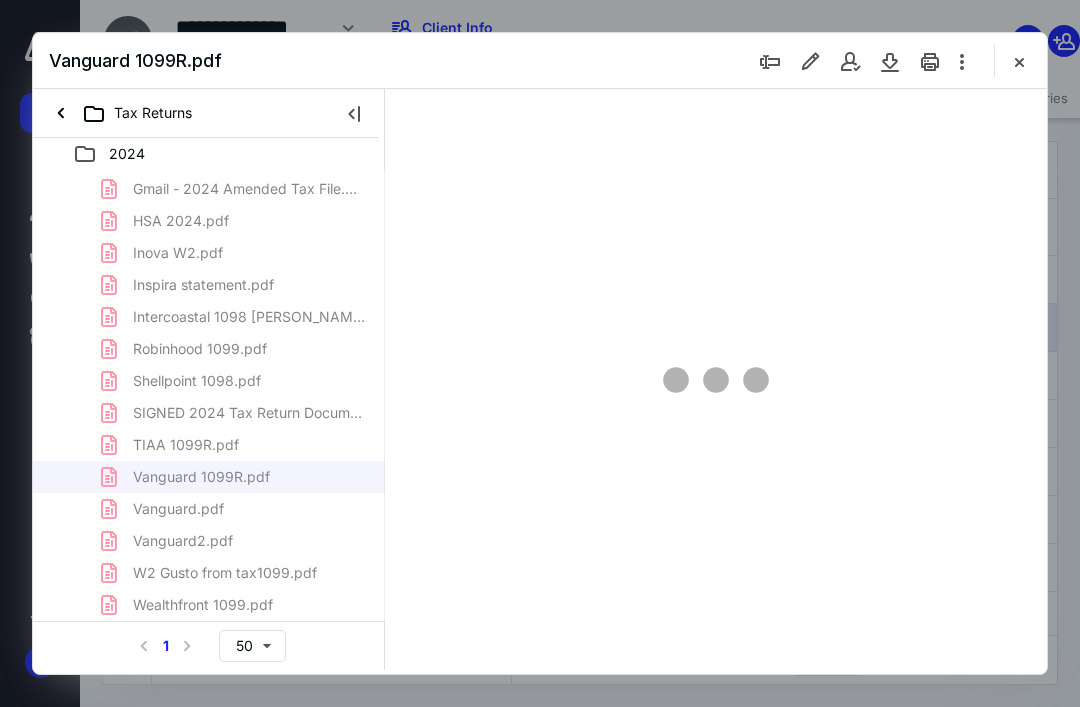 type on "67" 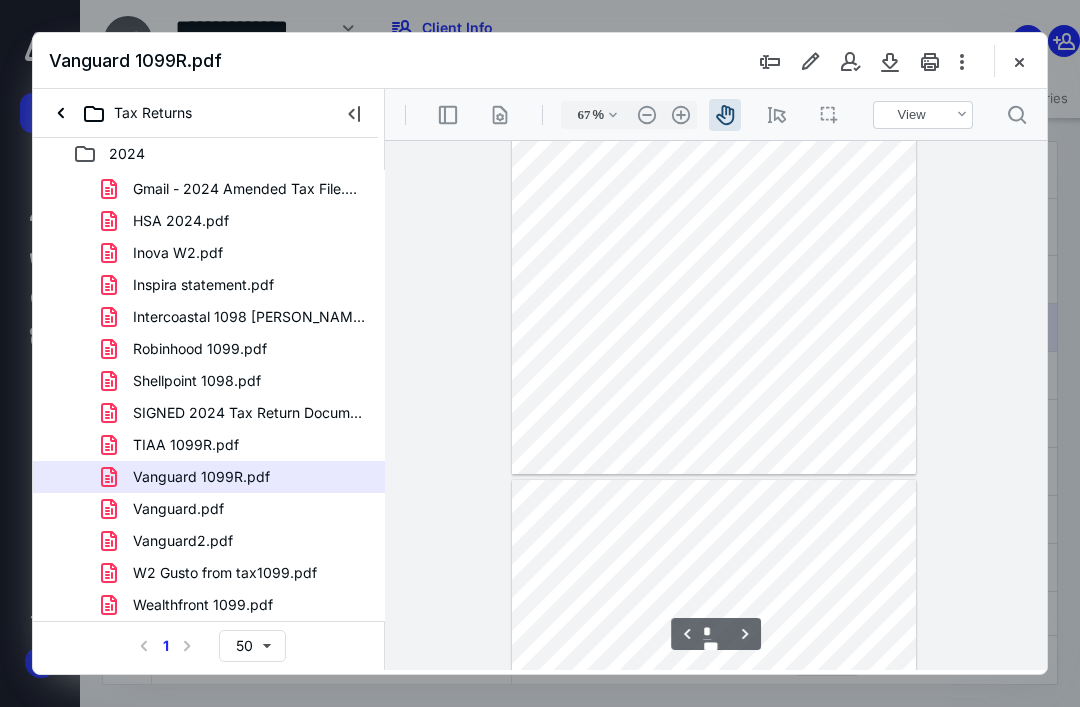 scroll, scrollTop: 1251, scrollLeft: 0, axis: vertical 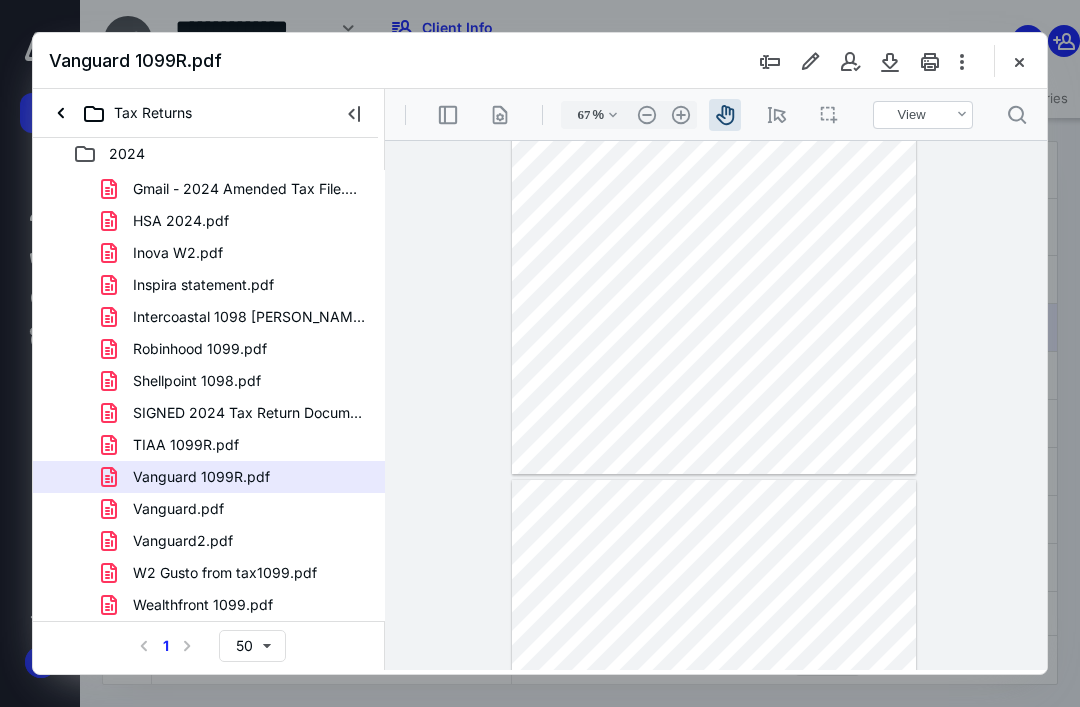 click at bounding box center [714, 213] 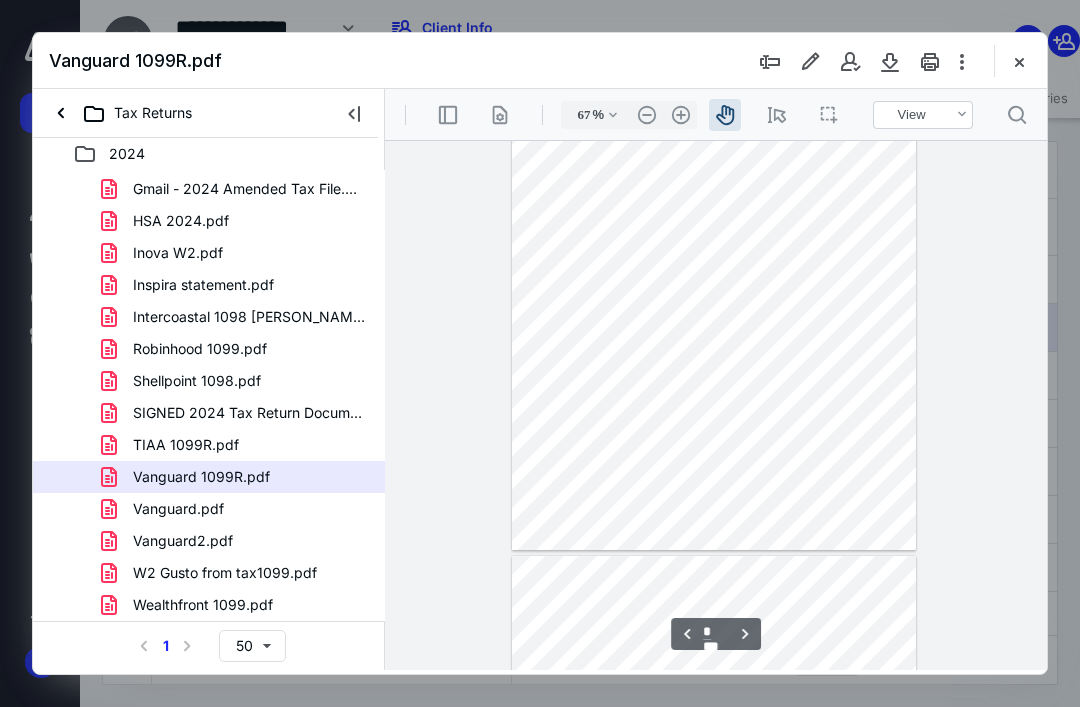 type on "*" 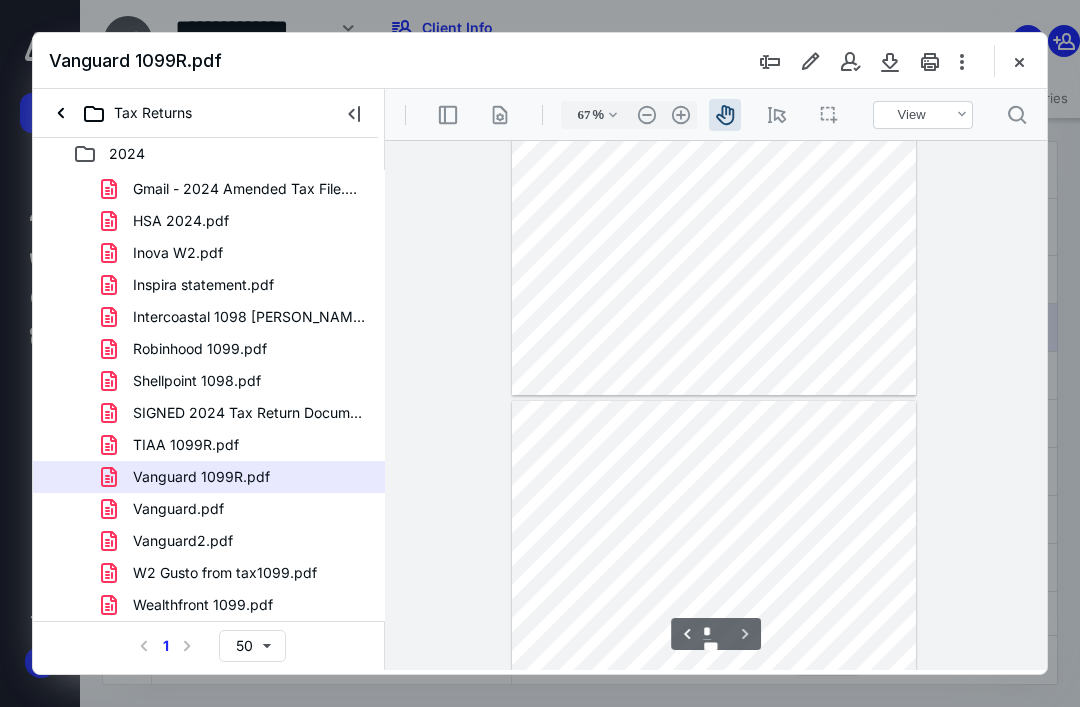 scroll, scrollTop: 2447, scrollLeft: 0, axis: vertical 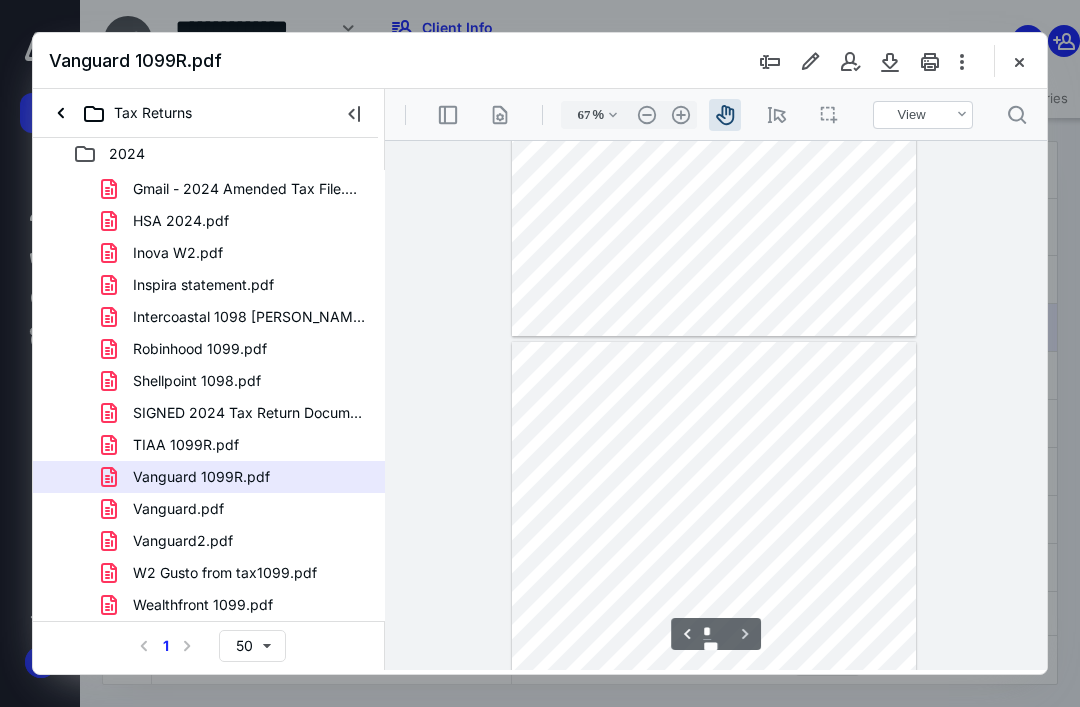 click at bounding box center (714, 604) 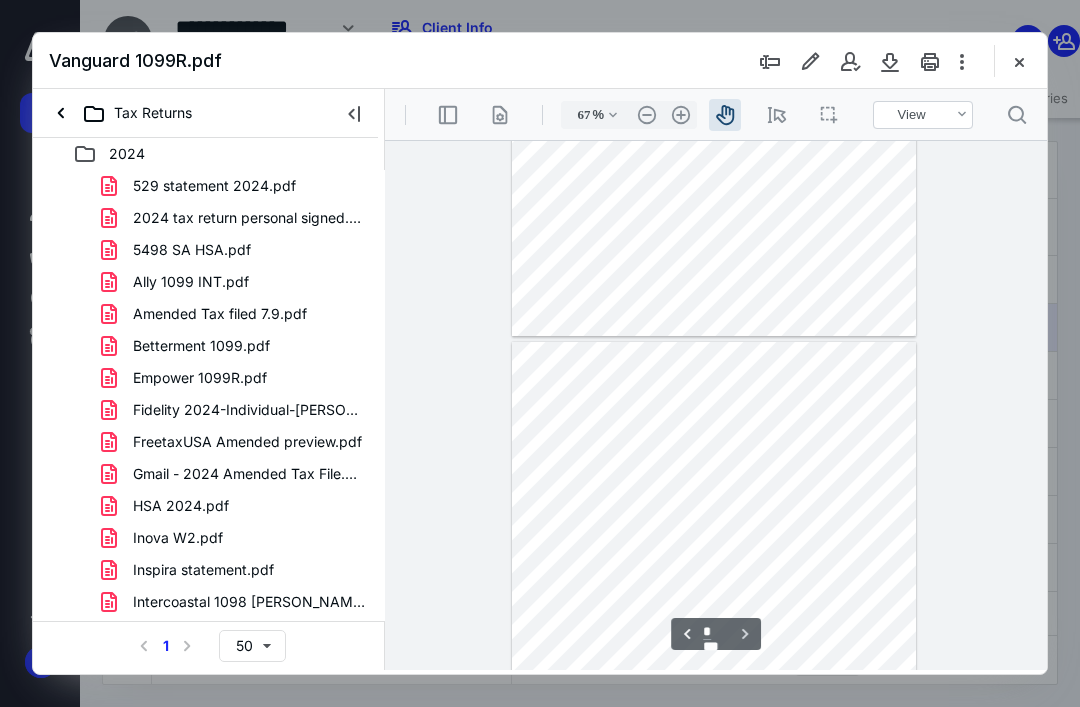 scroll, scrollTop: 0, scrollLeft: 0, axis: both 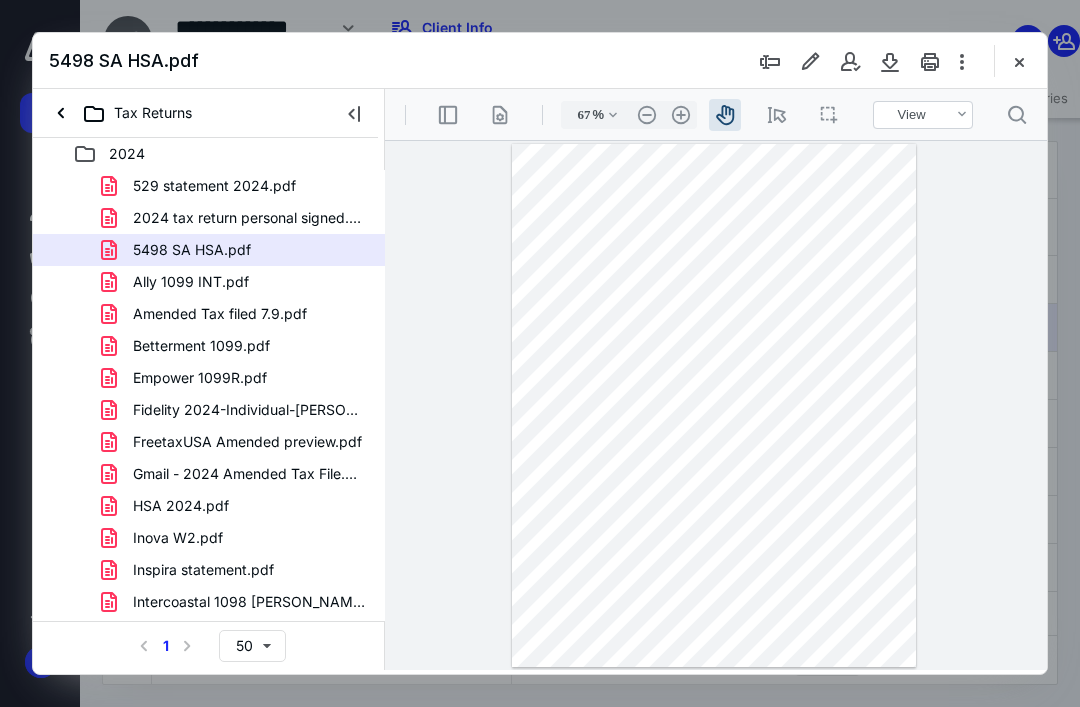 click on "2024 tax return personal signed.pdf" at bounding box center (249, 218) 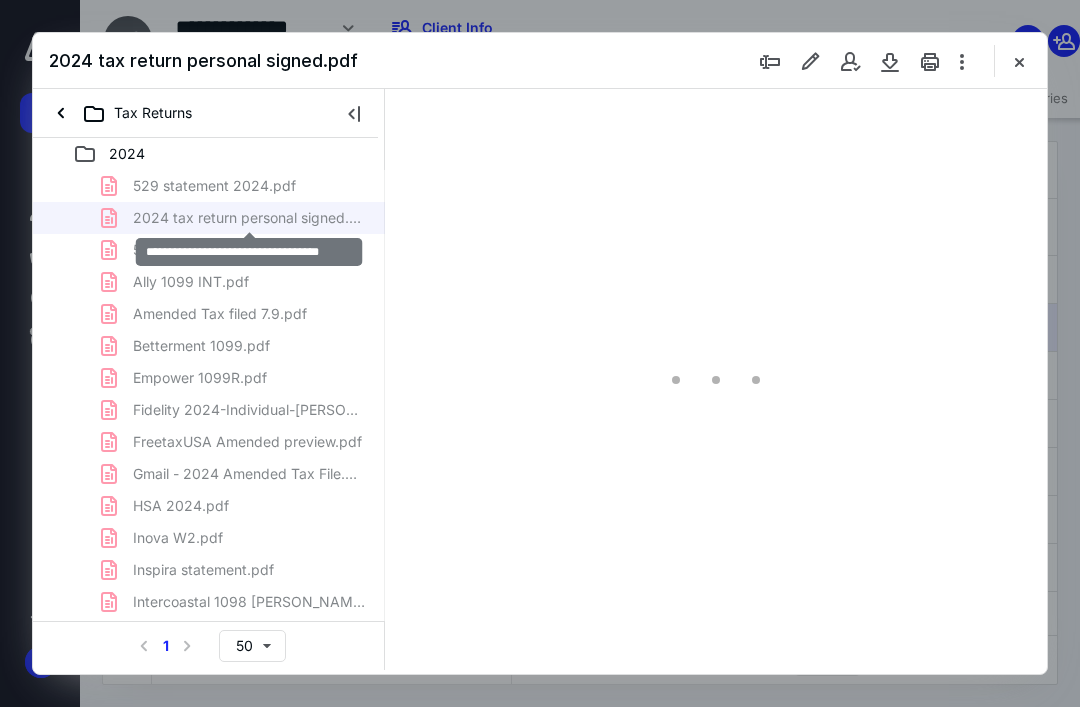 type on "67" 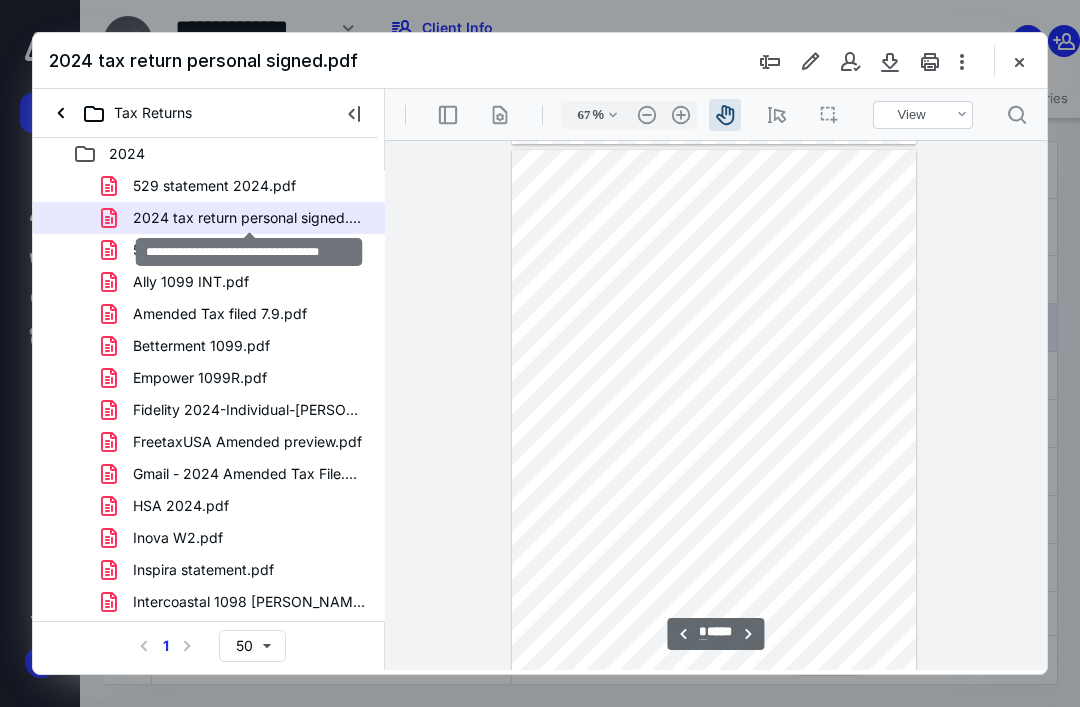 type on "*" 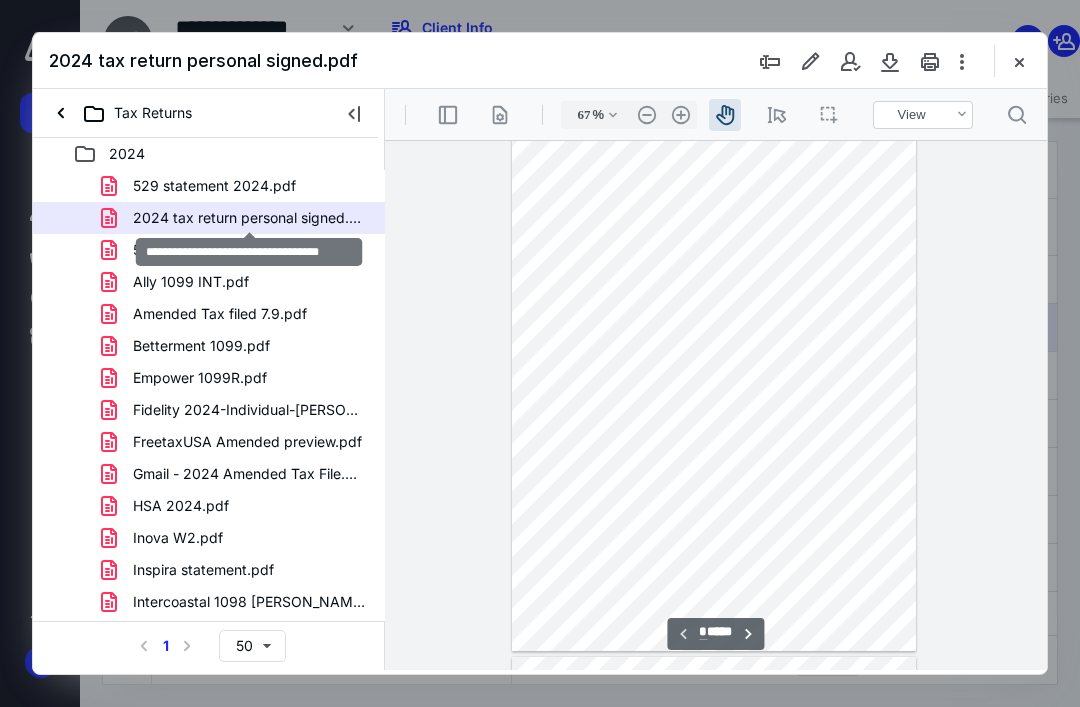 scroll, scrollTop: 0, scrollLeft: 0, axis: both 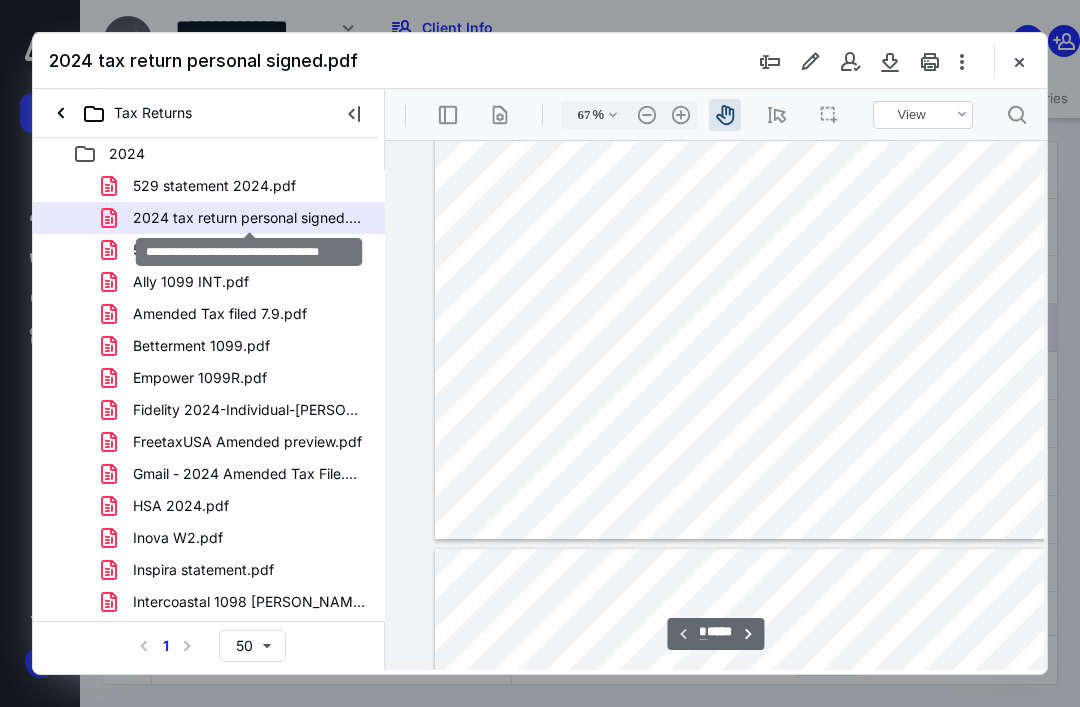 type on "101" 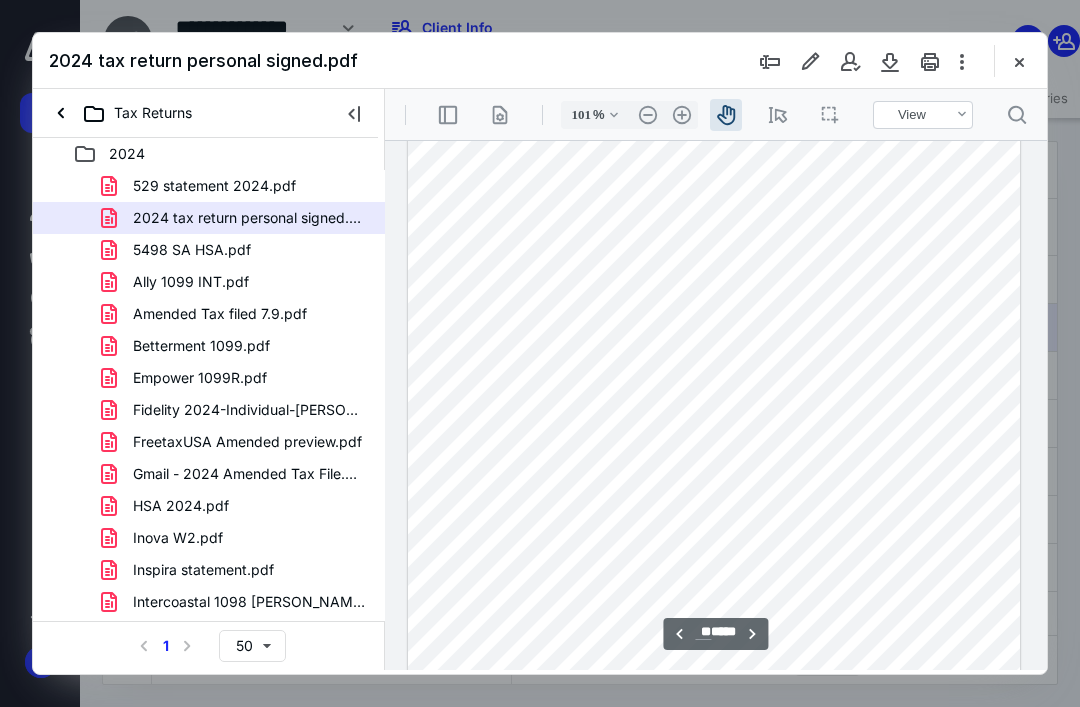 scroll, scrollTop: 9818, scrollLeft: 0, axis: vertical 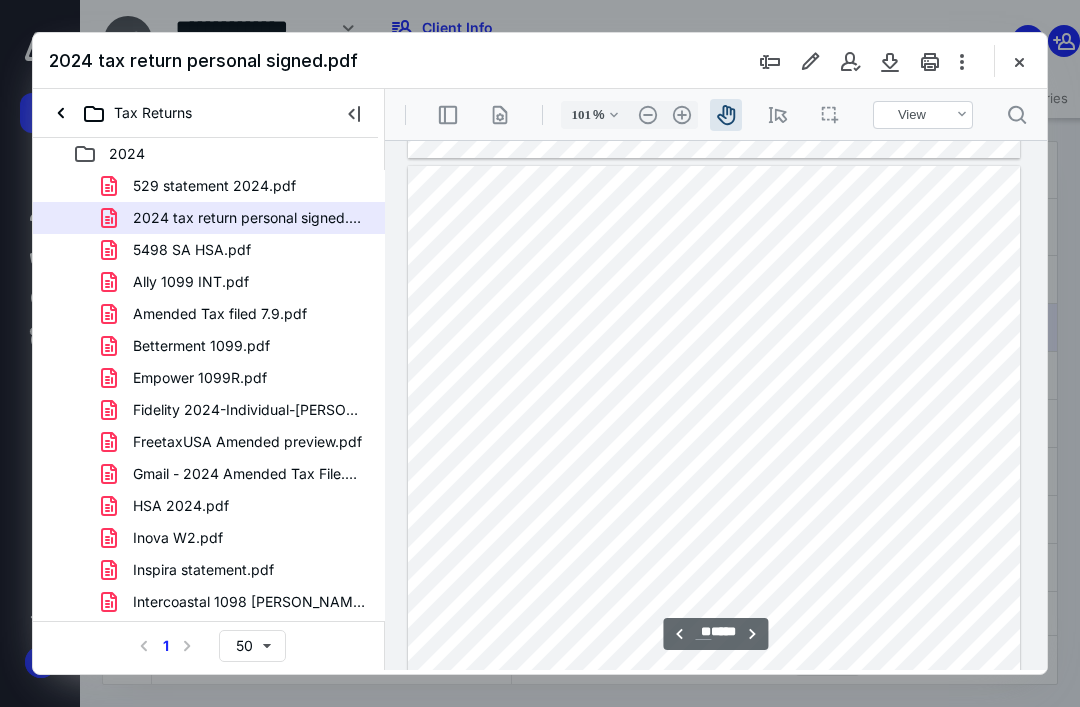 click at bounding box center (714, 562) 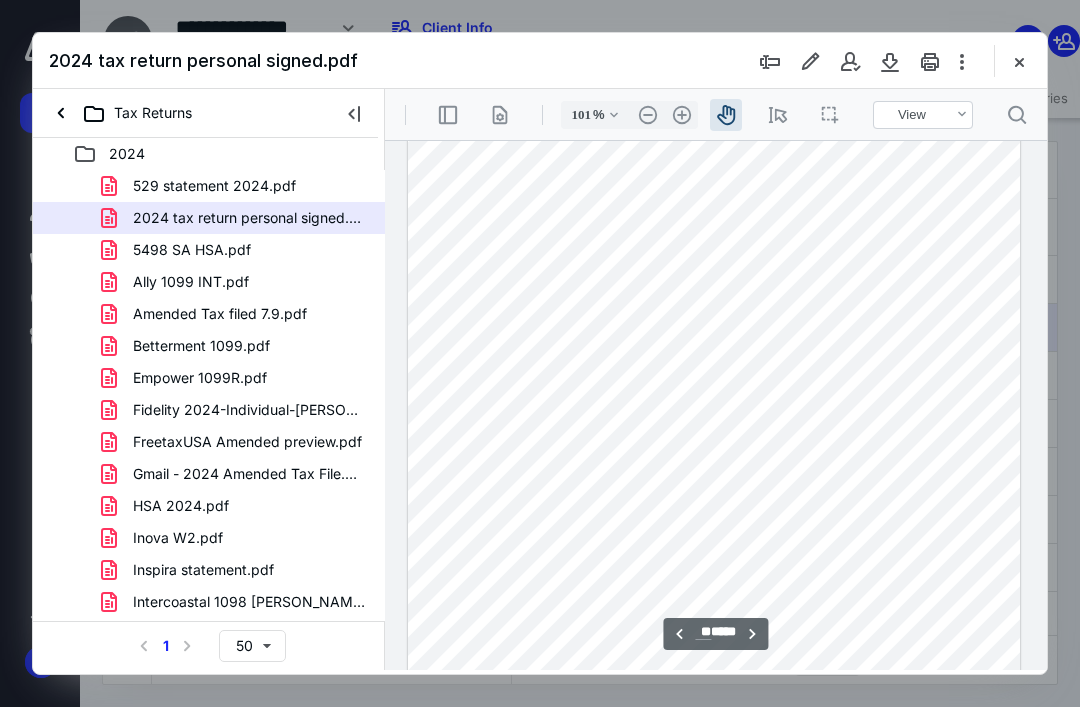 click at bounding box center [714, 472] 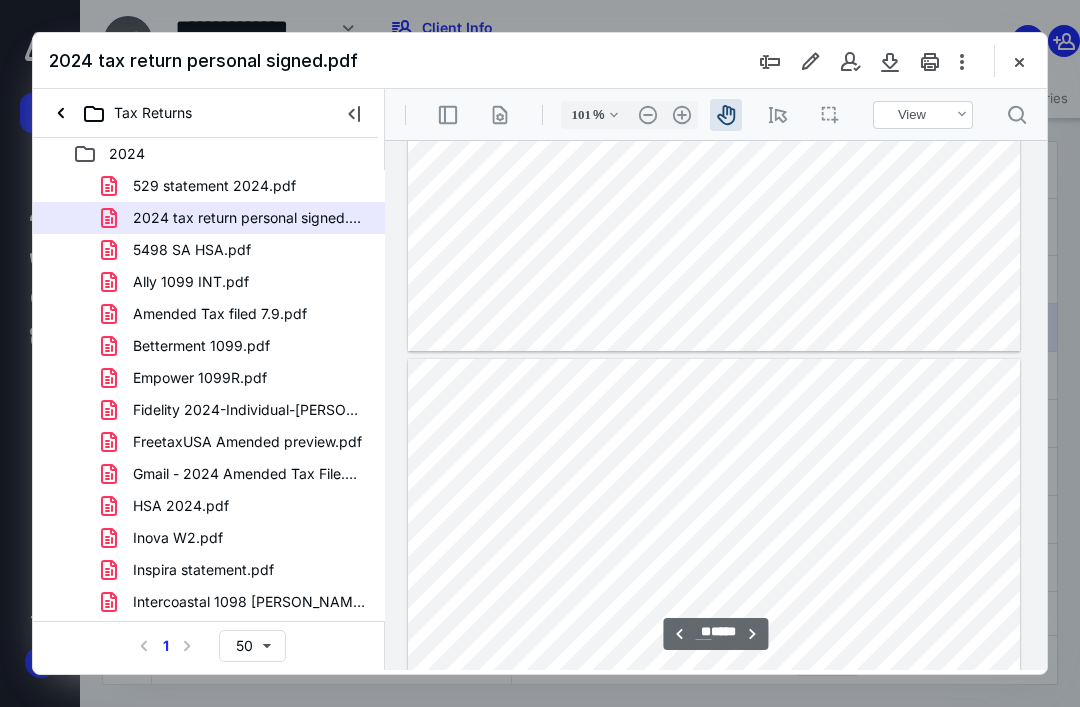 click at bounding box center (714, 755) 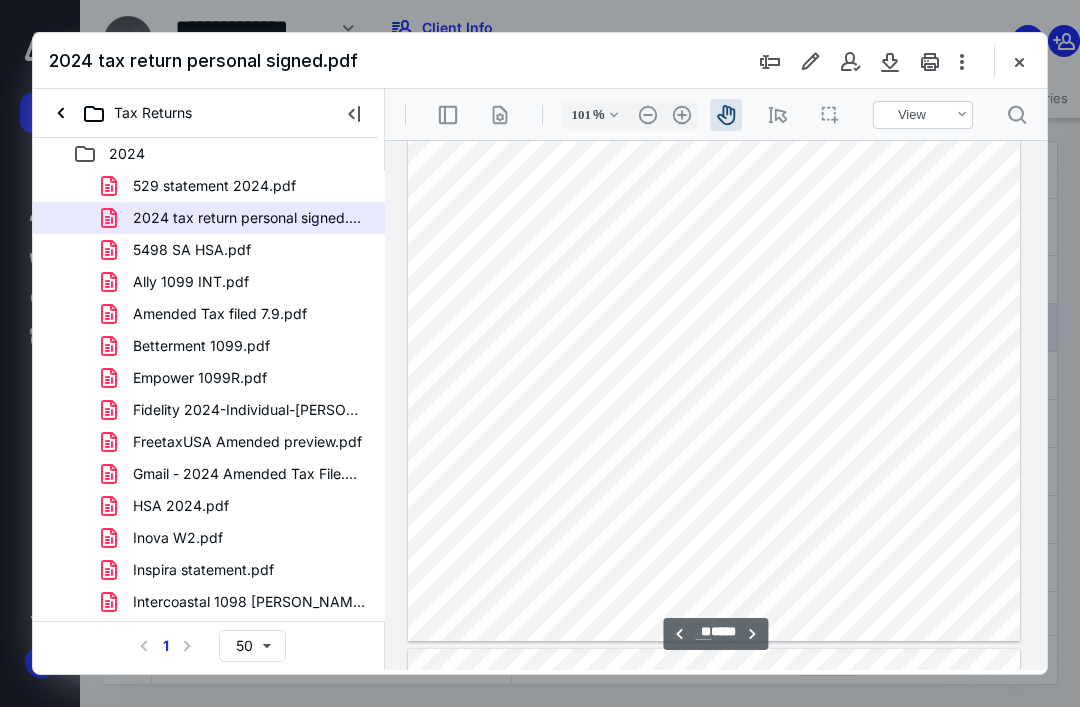 scroll, scrollTop: 13923, scrollLeft: 0, axis: vertical 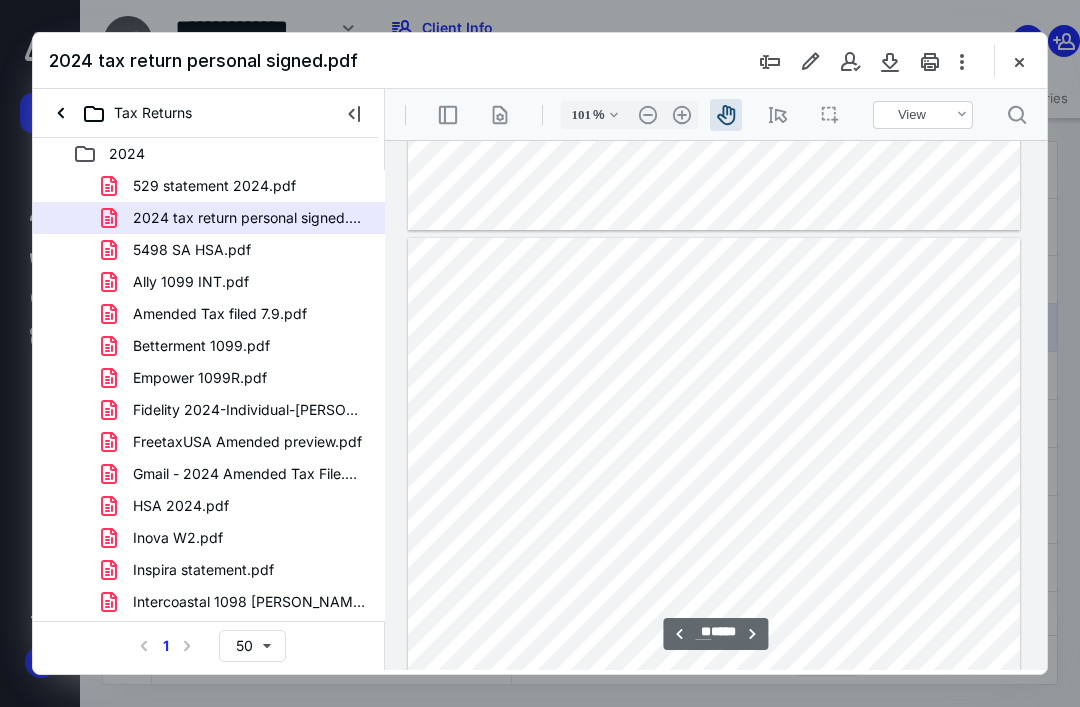 click at bounding box center (714, 634) 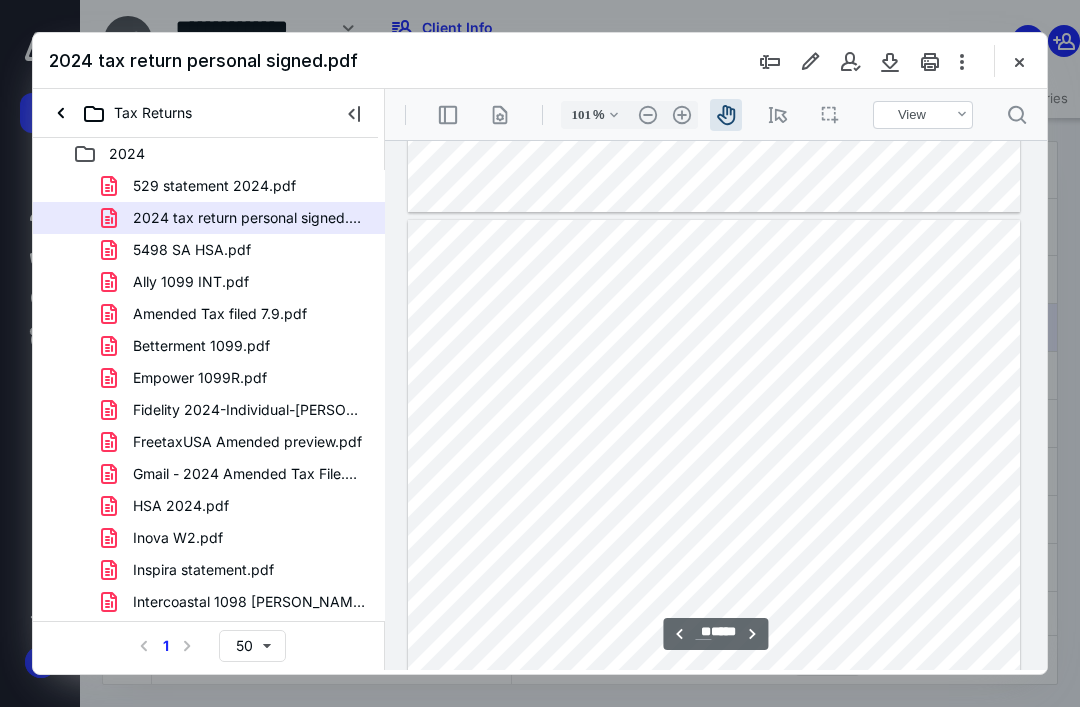 scroll, scrollTop: 17551, scrollLeft: 0, axis: vertical 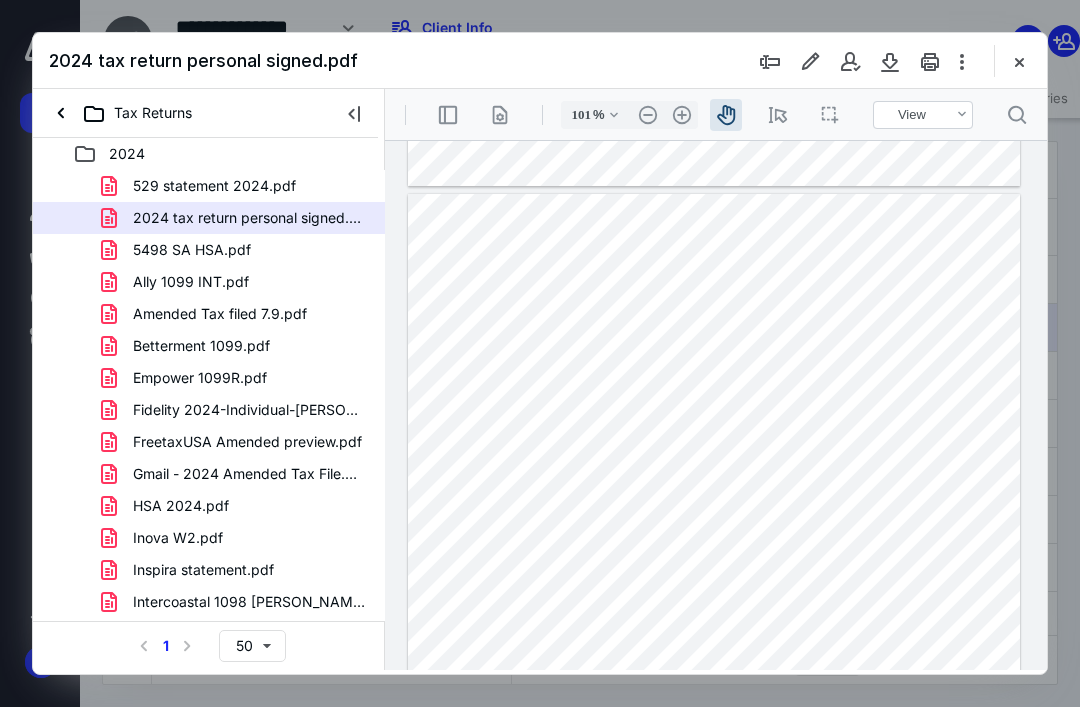 click on "2024 tax return personal signed.pdf" at bounding box center [249, 218] 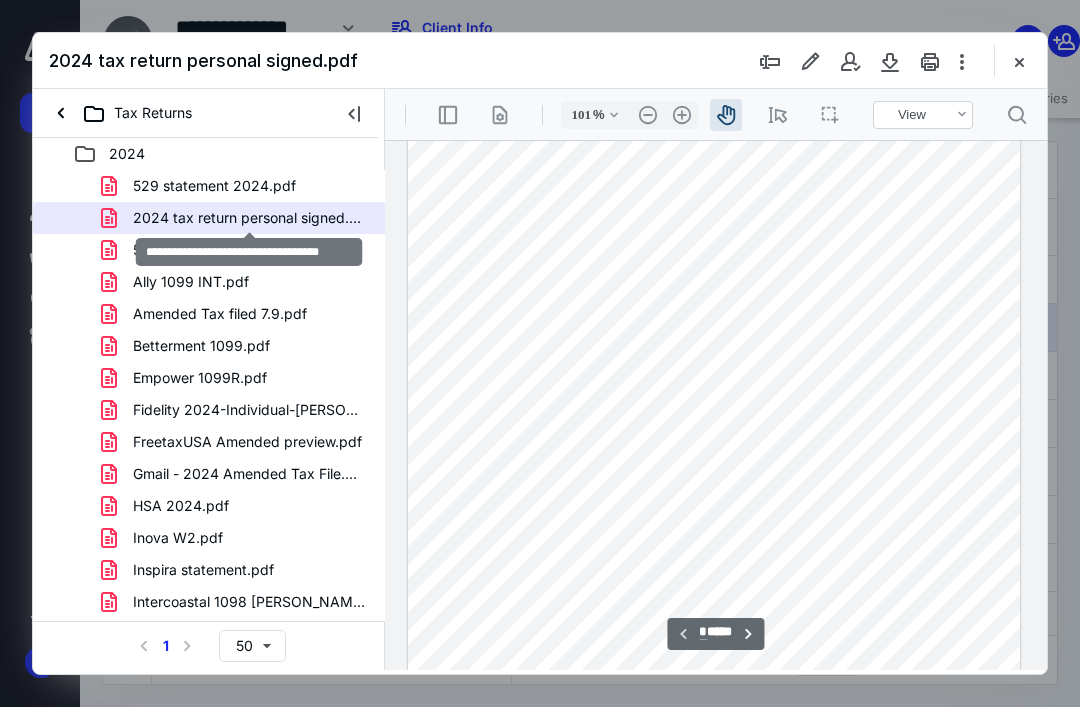 scroll, scrollTop: 0, scrollLeft: 0, axis: both 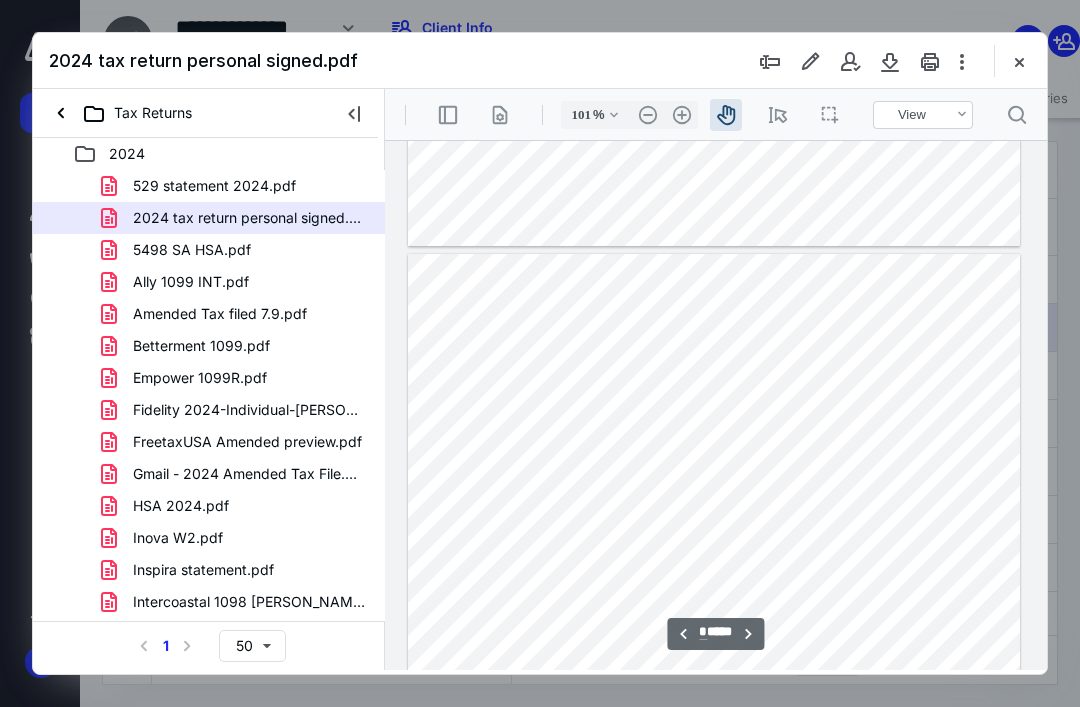 click at bounding box center (714, 650) 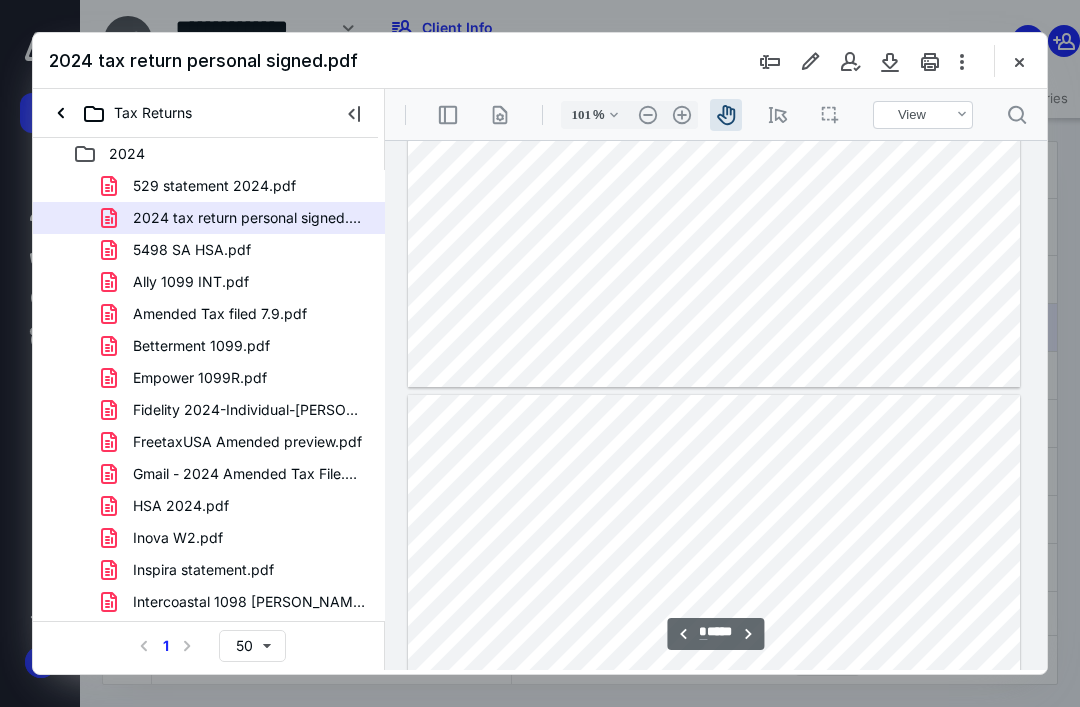 click at bounding box center [714, 791] 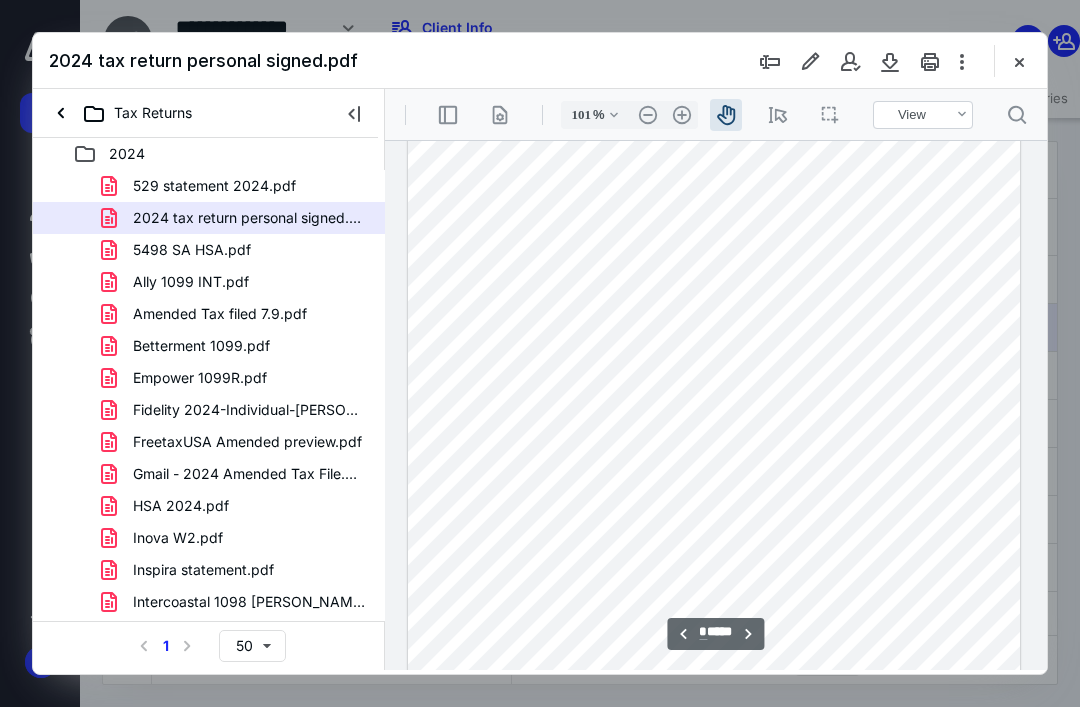 click at bounding box center [714, 301] 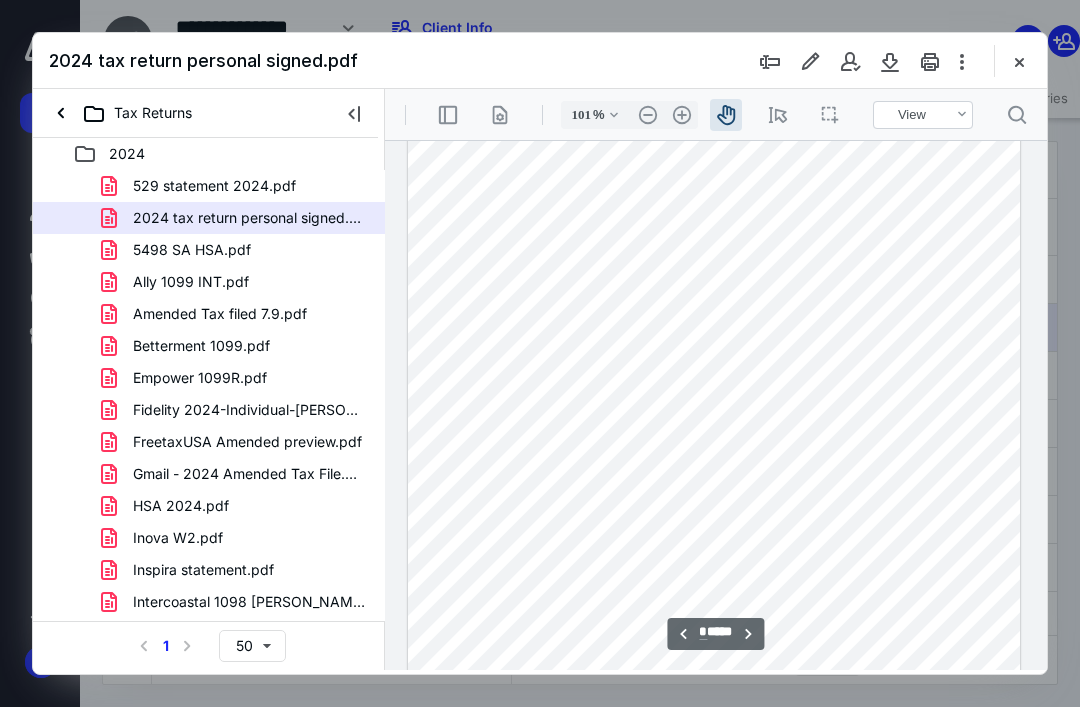 scroll, scrollTop: 6563, scrollLeft: 0, axis: vertical 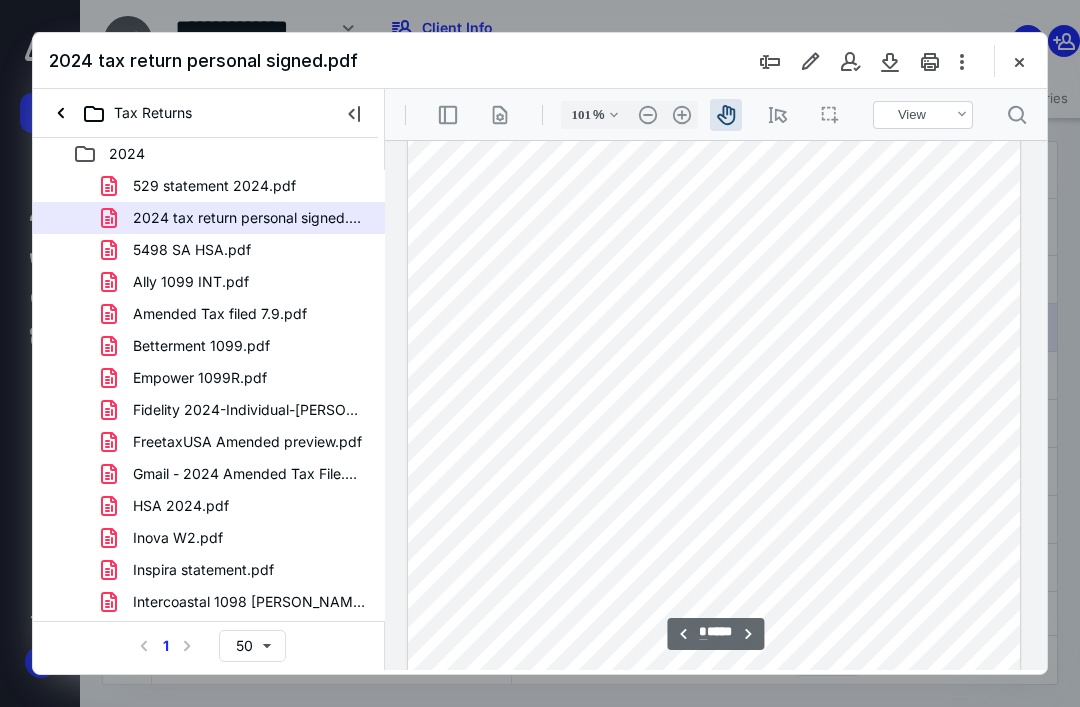 click at bounding box center (714, 378) 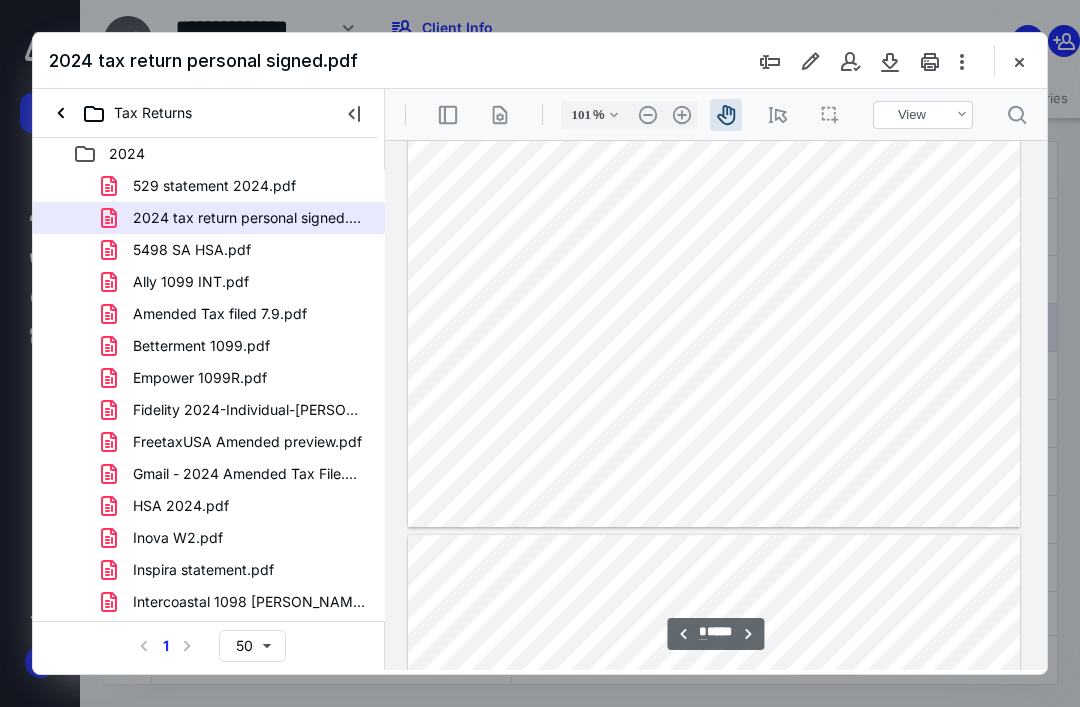 click at bounding box center [354, 113] 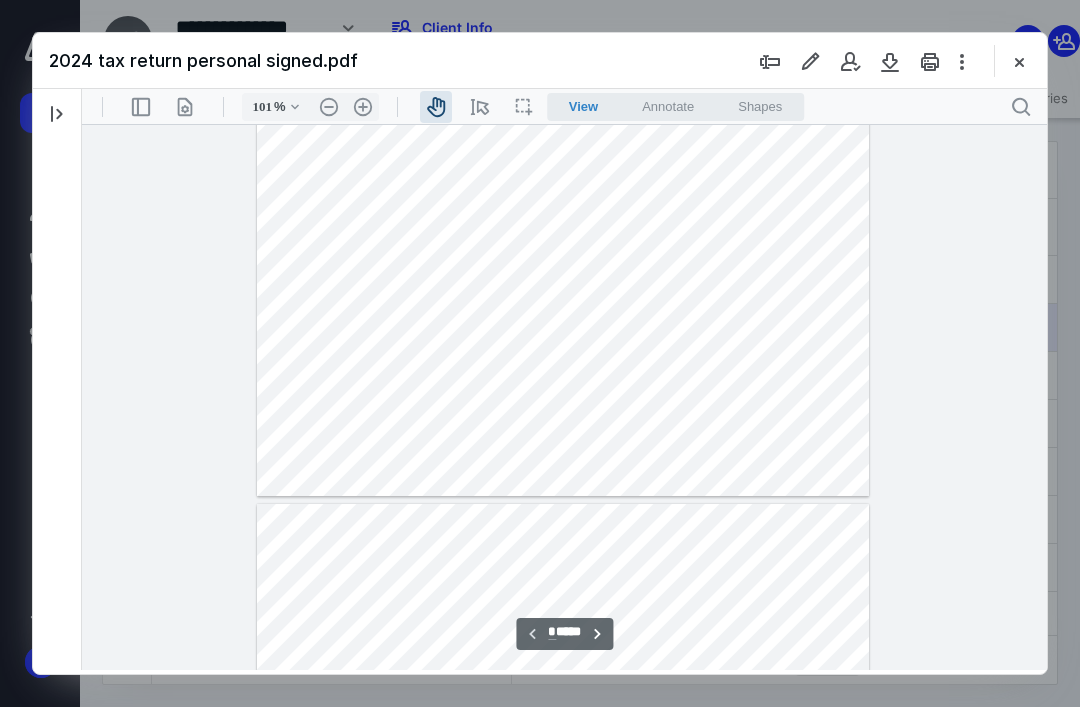 scroll, scrollTop: 424, scrollLeft: 0, axis: vertical 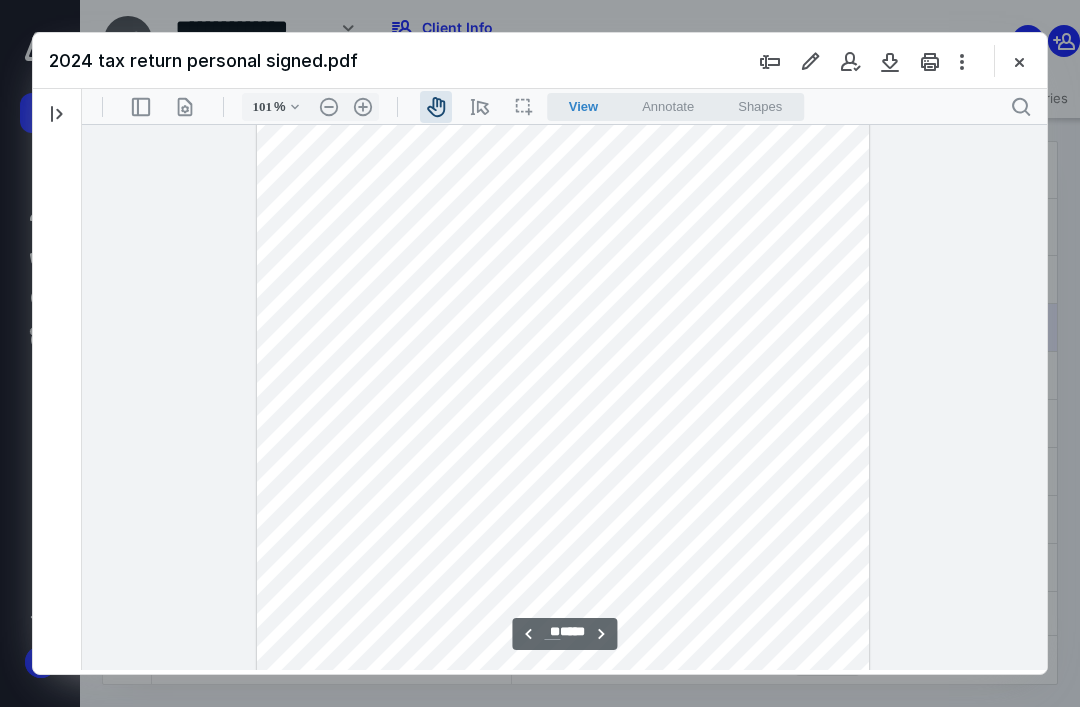 click at bounding box center [563, 331] 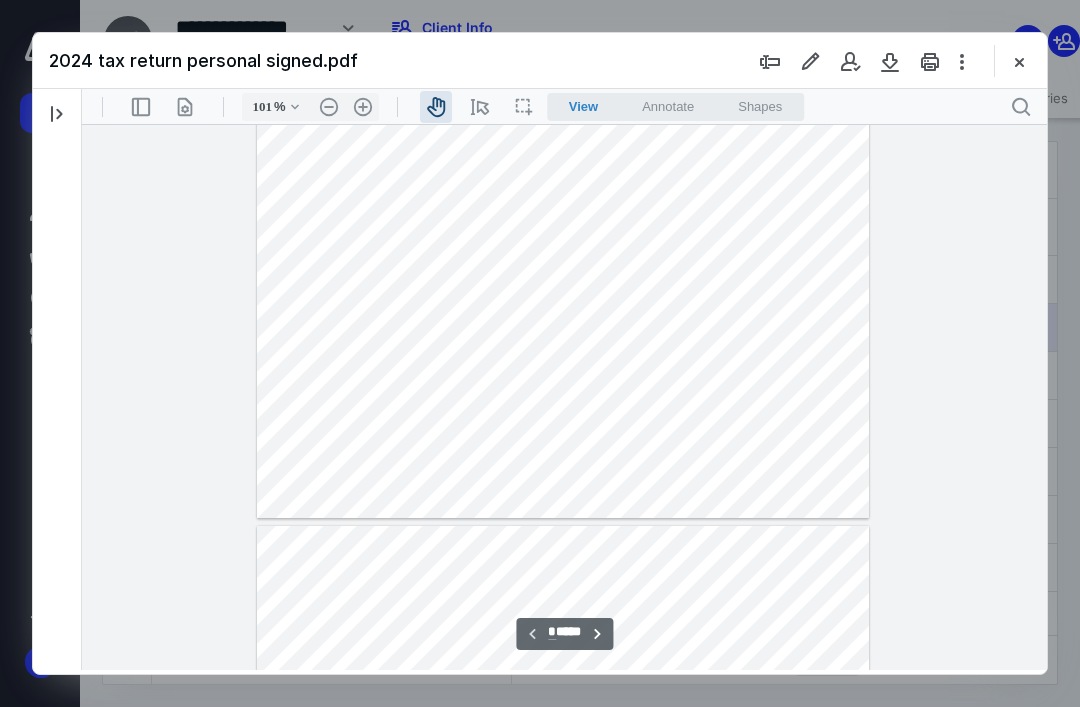 scroll, scrollTop: 402, scrollLeft: 0, axis: vertical 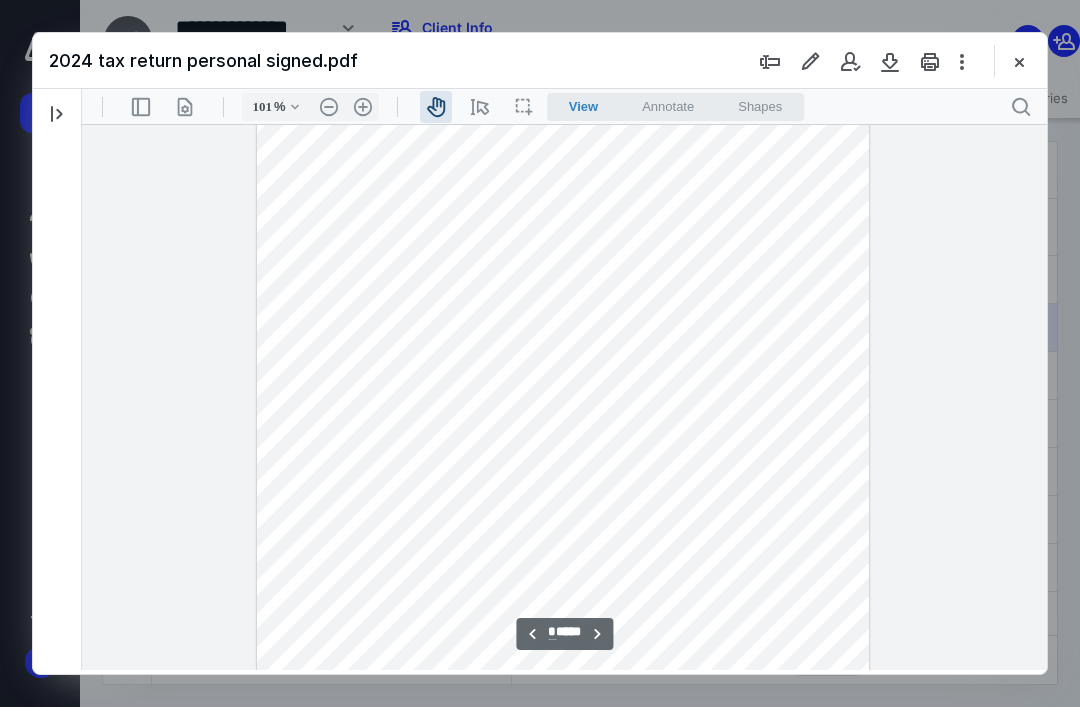 click at bounding box center (563, 331) 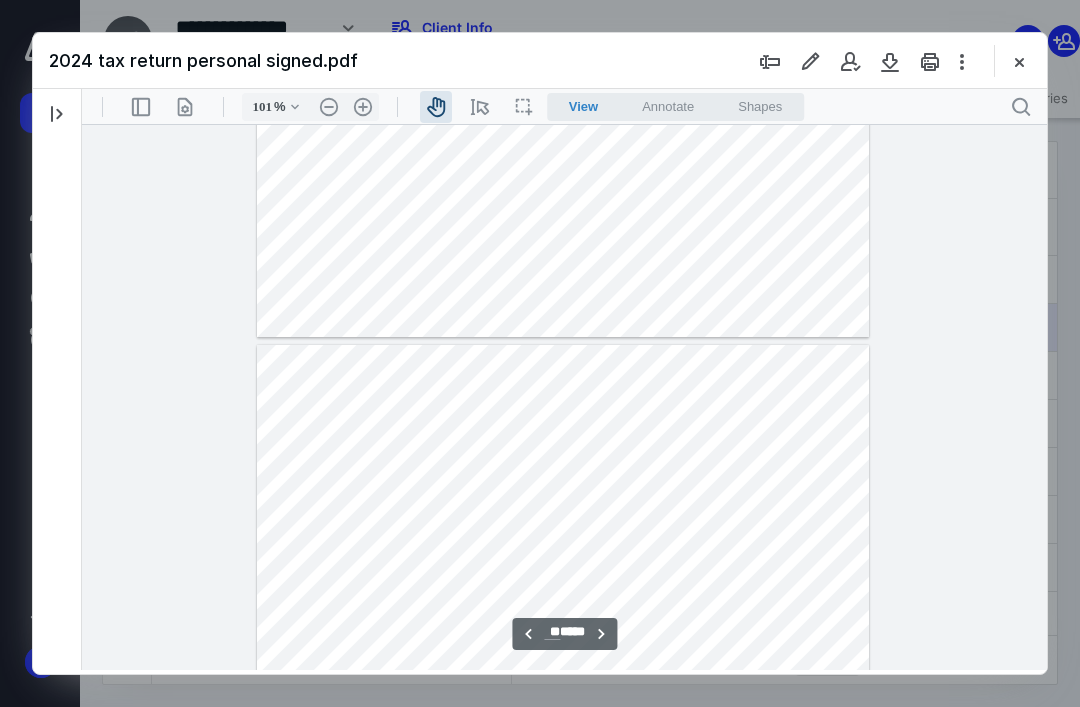 click at bounding box center (563, 741) 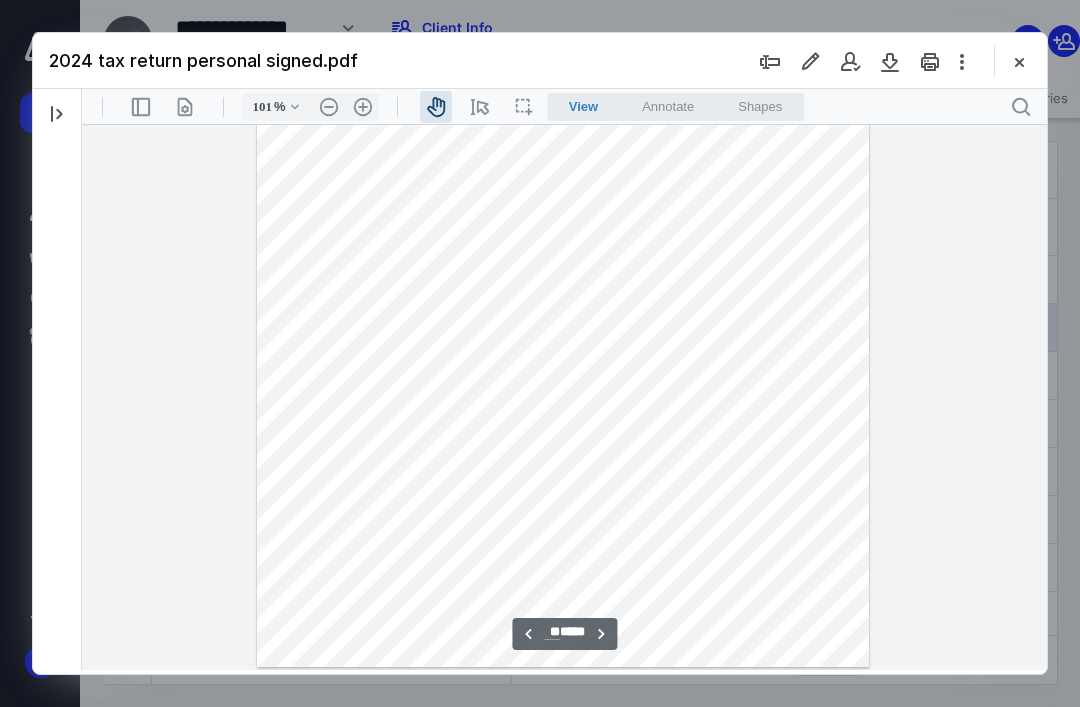 click at bounding box center [563, 271] 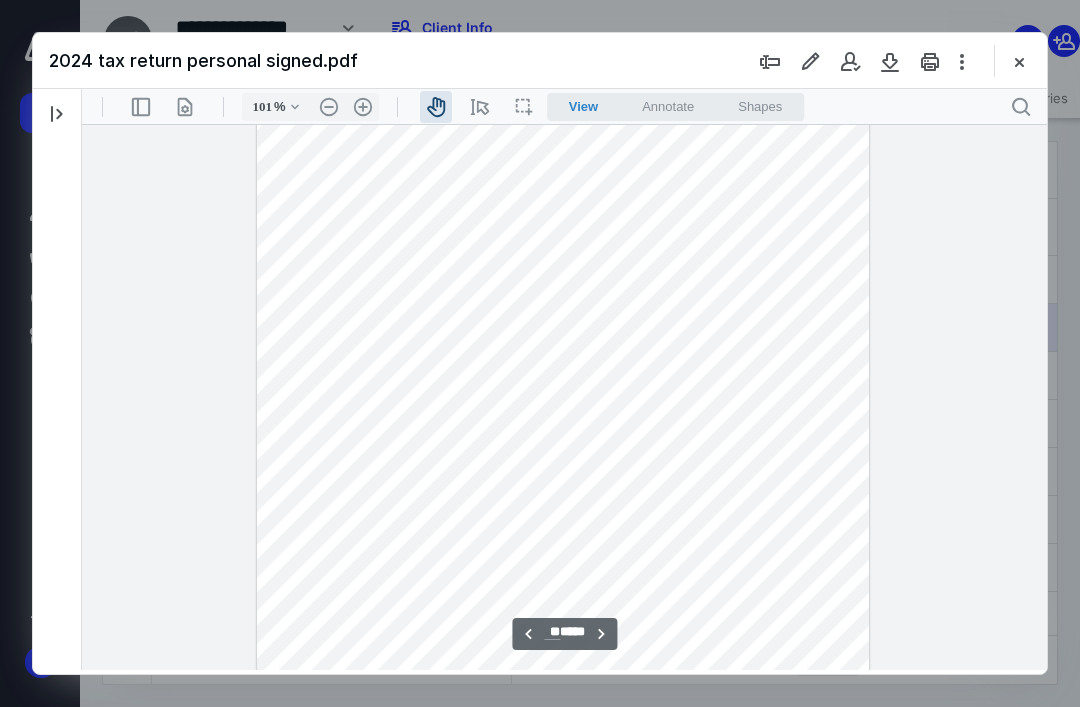 scroll, scrollTop: 13734, scrollLeft: 0, axis: vertical 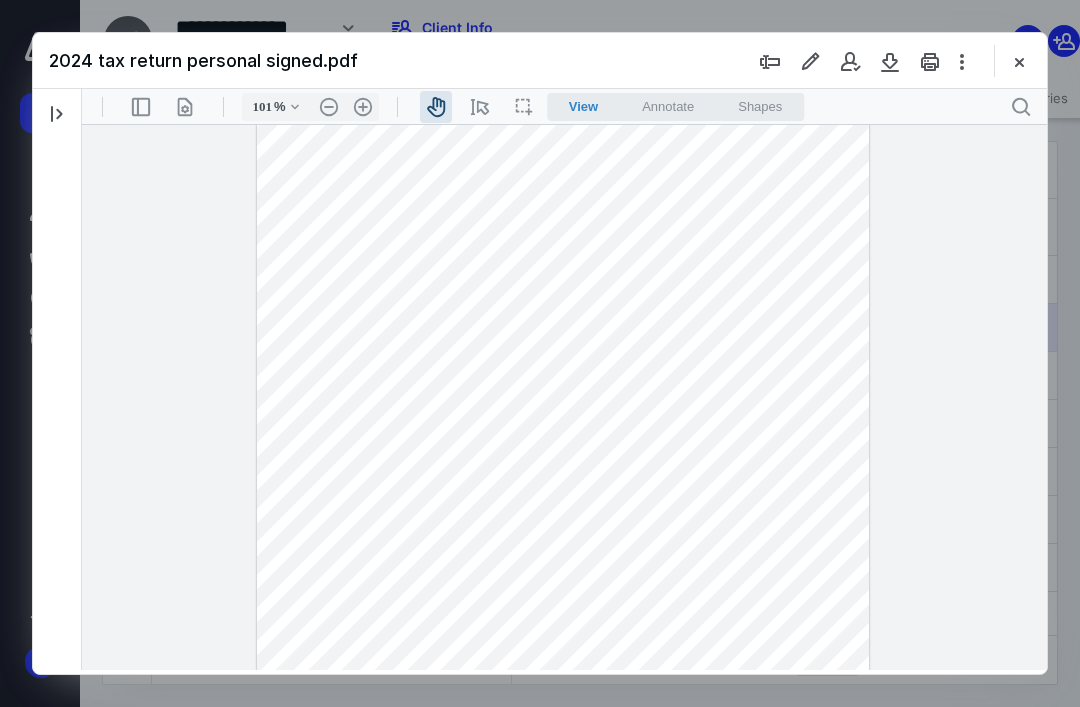 click at bounding box center [563, 391] 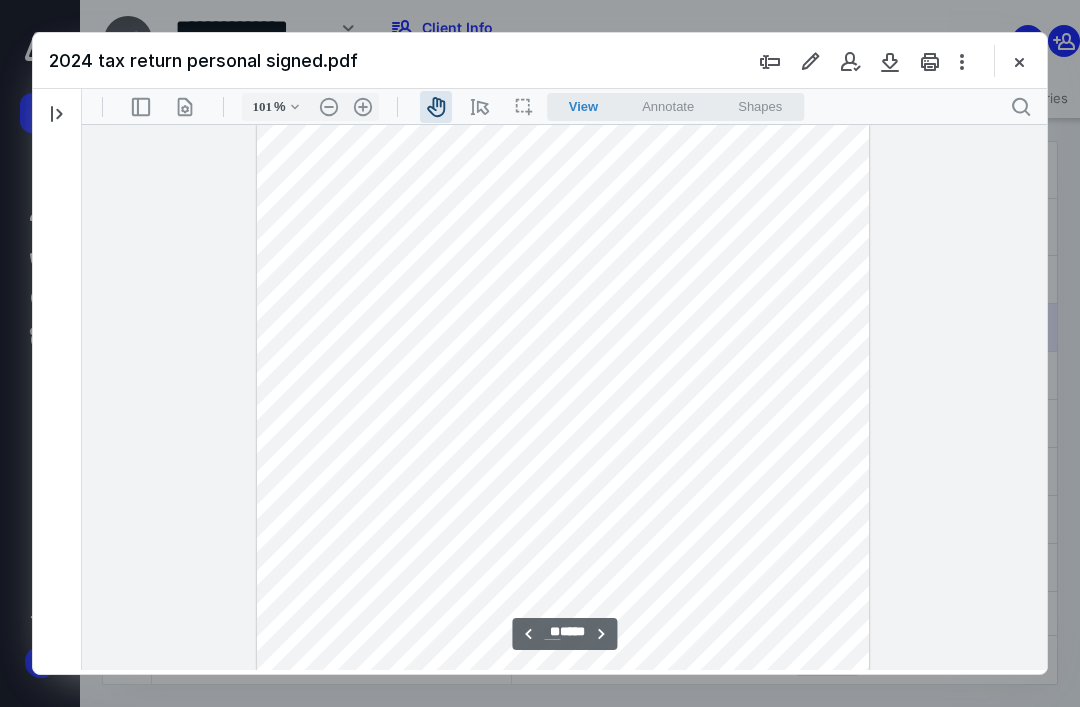 scroll, scrollTop: 16001, scrollLeft: 0, axis: vertical 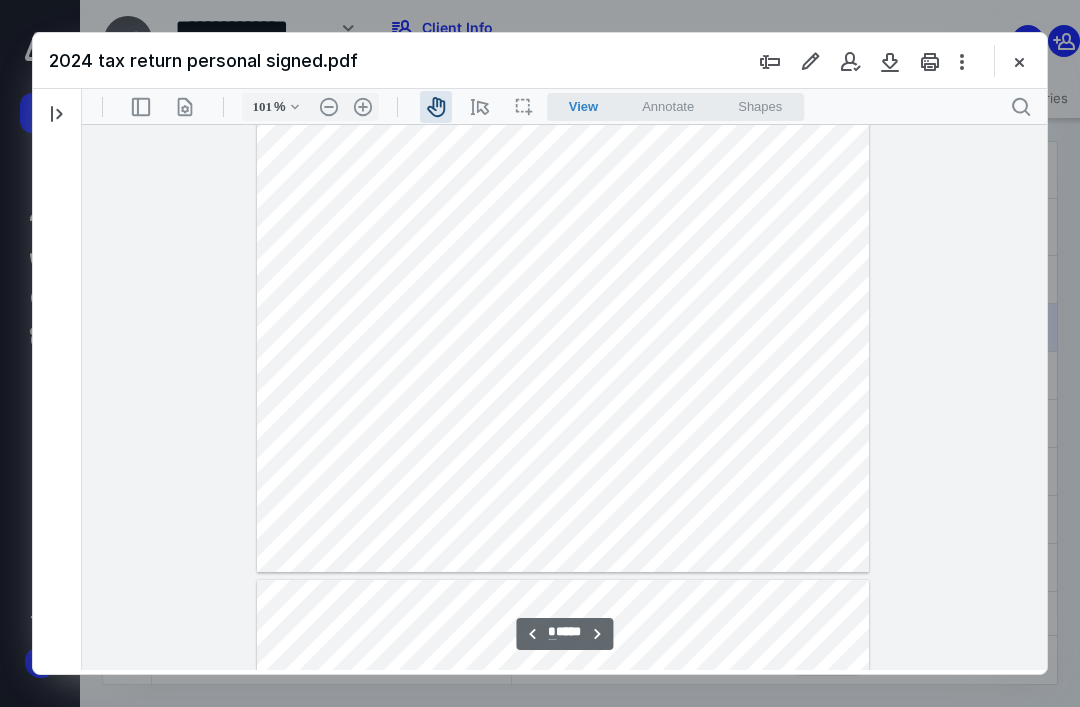 click at bounding box center [563, 176] 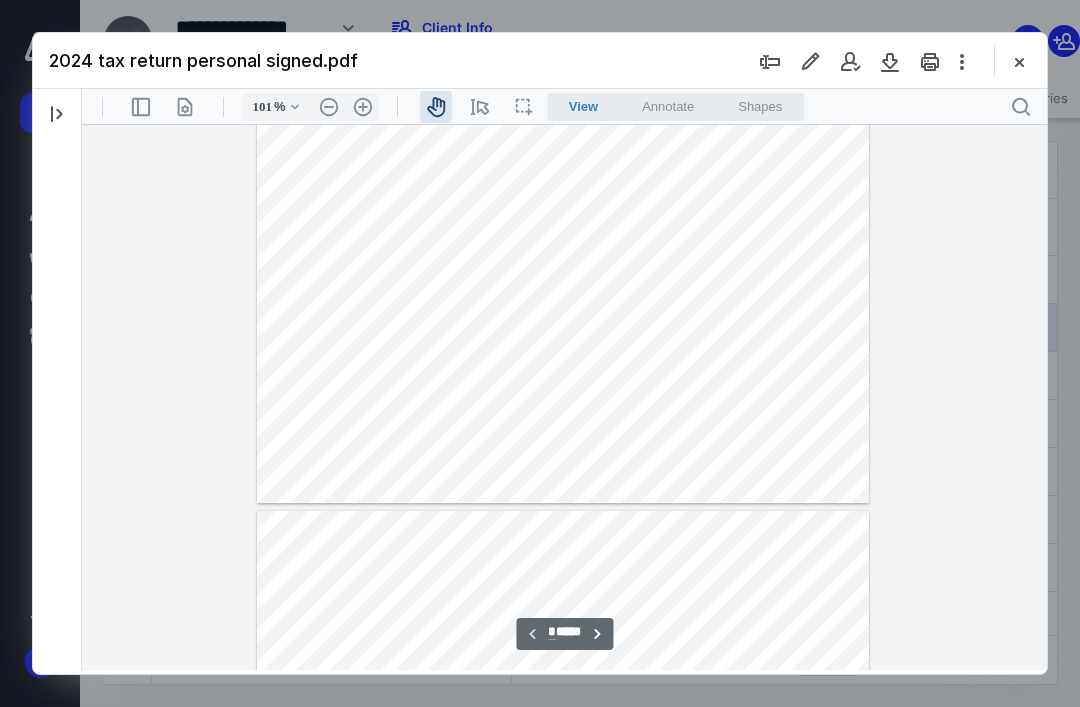 scroll, scrollTop: 384, scrollLeft: 0, axis: vertical 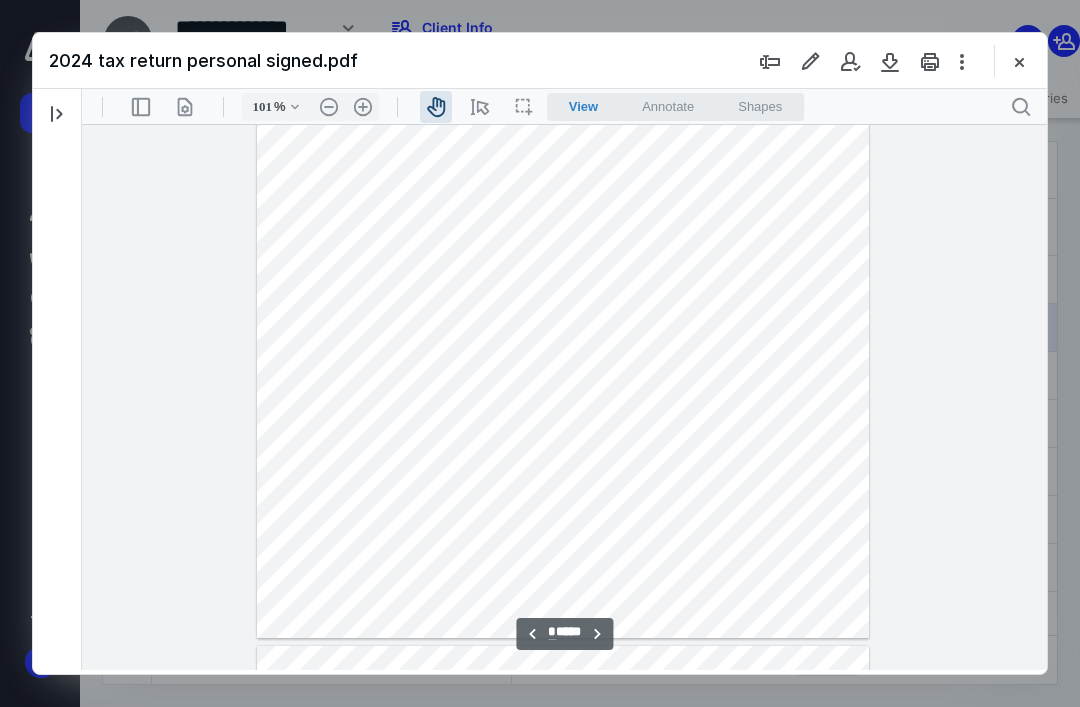 click at bounding box center (563, 242) 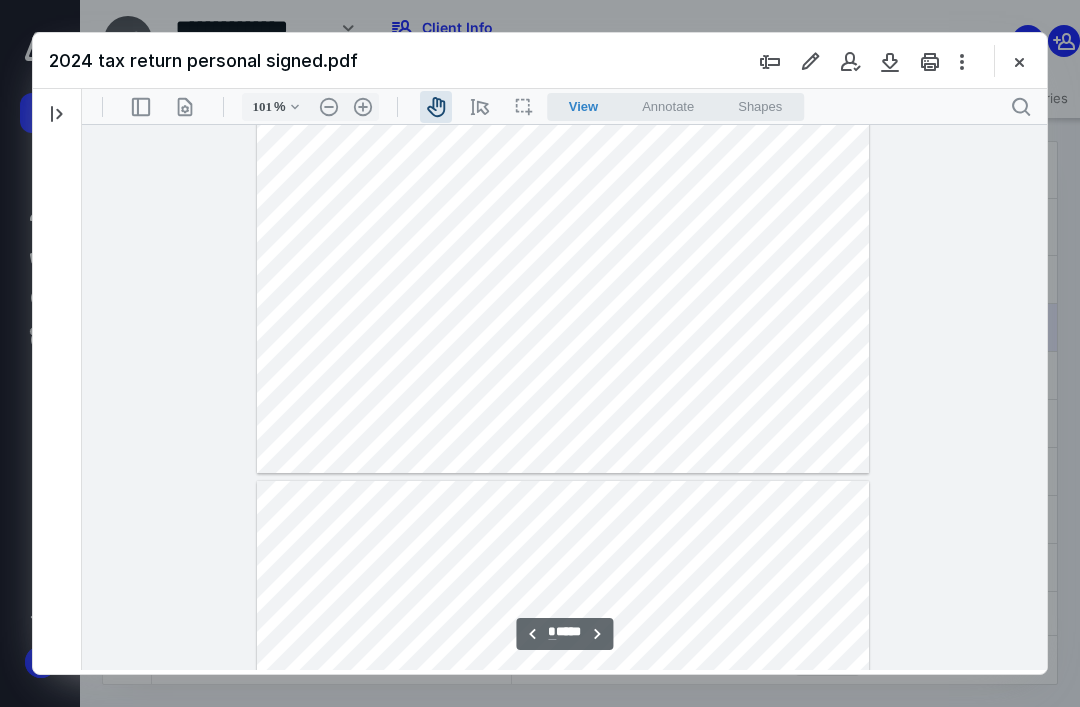 click at bounding box center [563, 77] 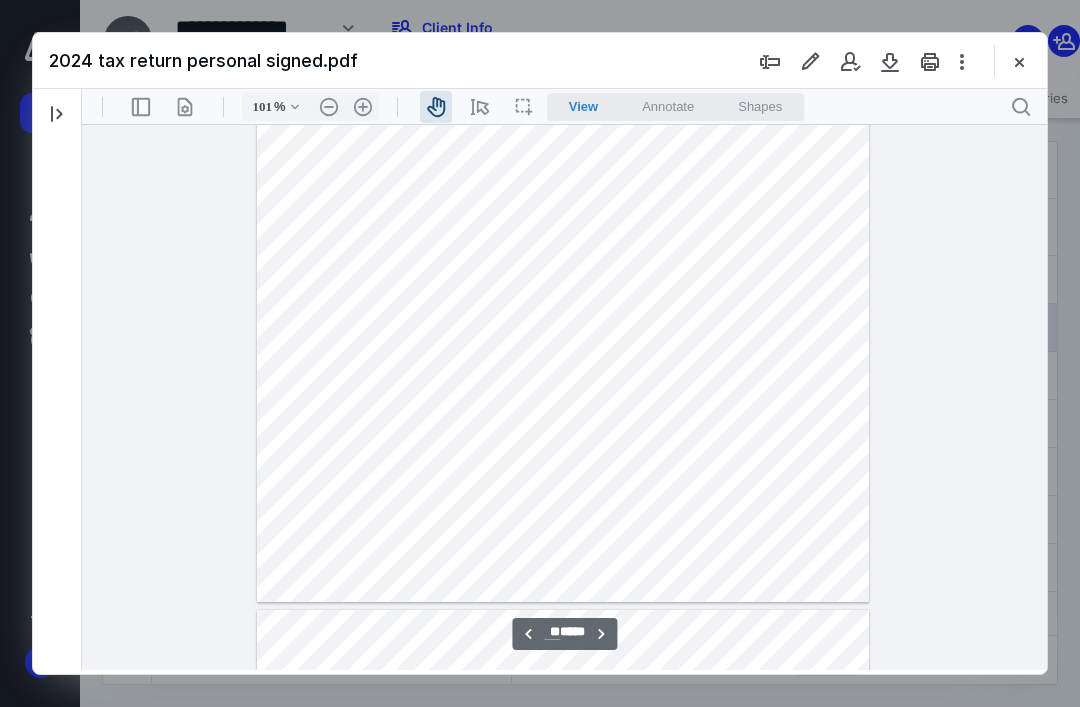 click at bounding box center [563, 206] 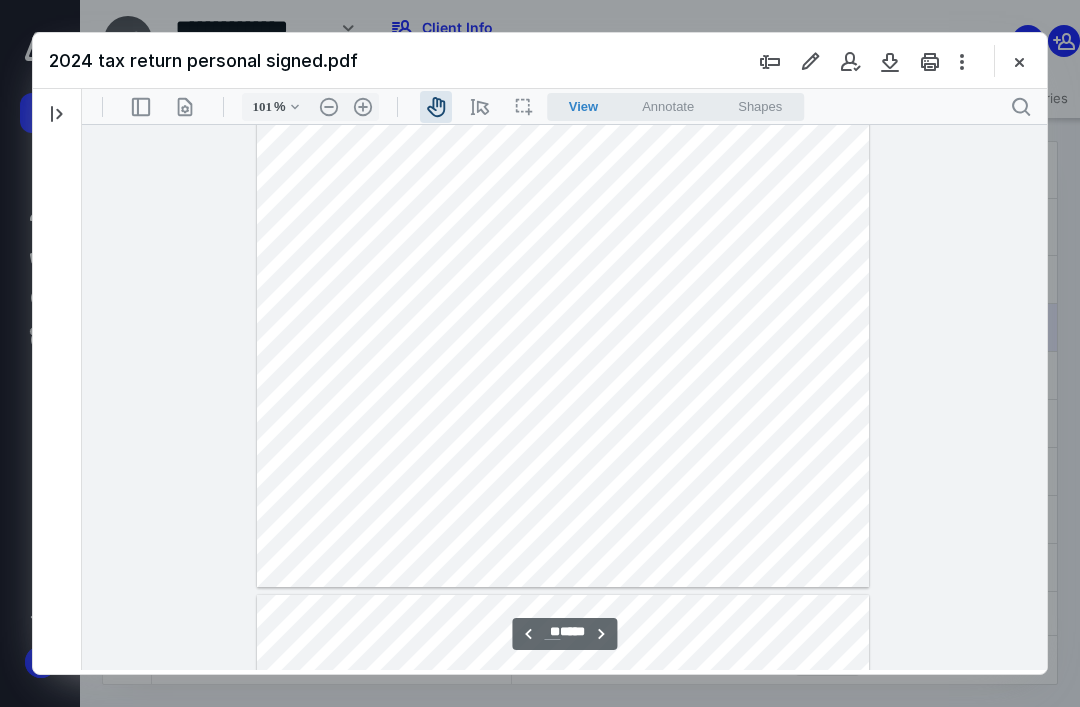 click at bounding box center (563, 191) 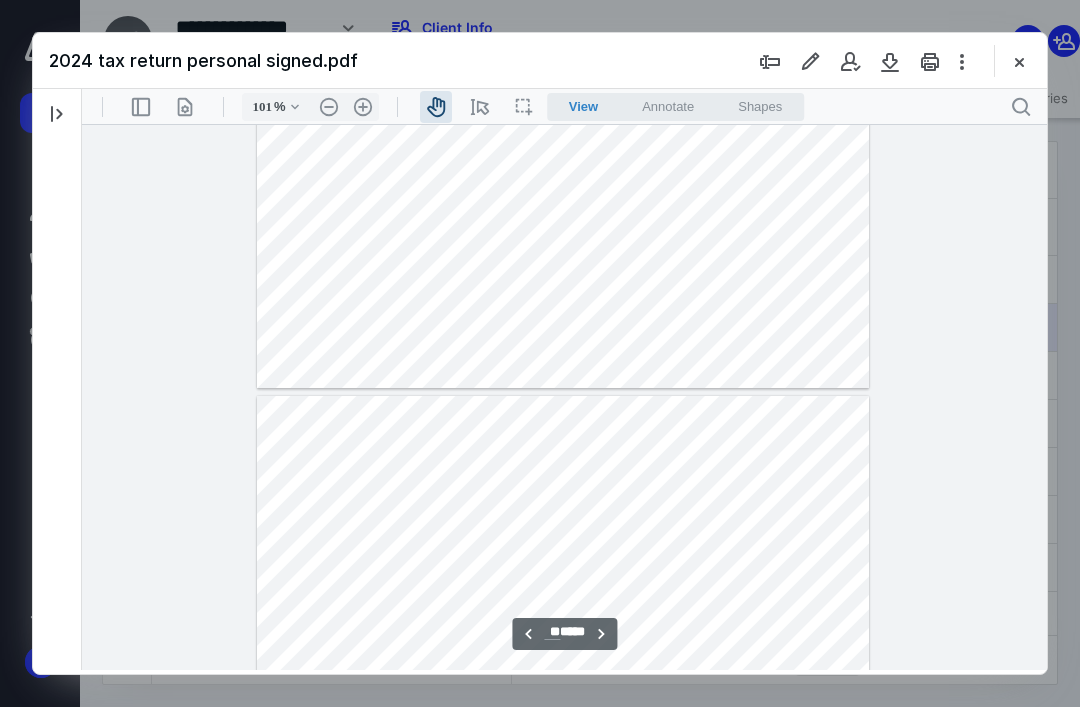 click at bounding box center (563, 792) 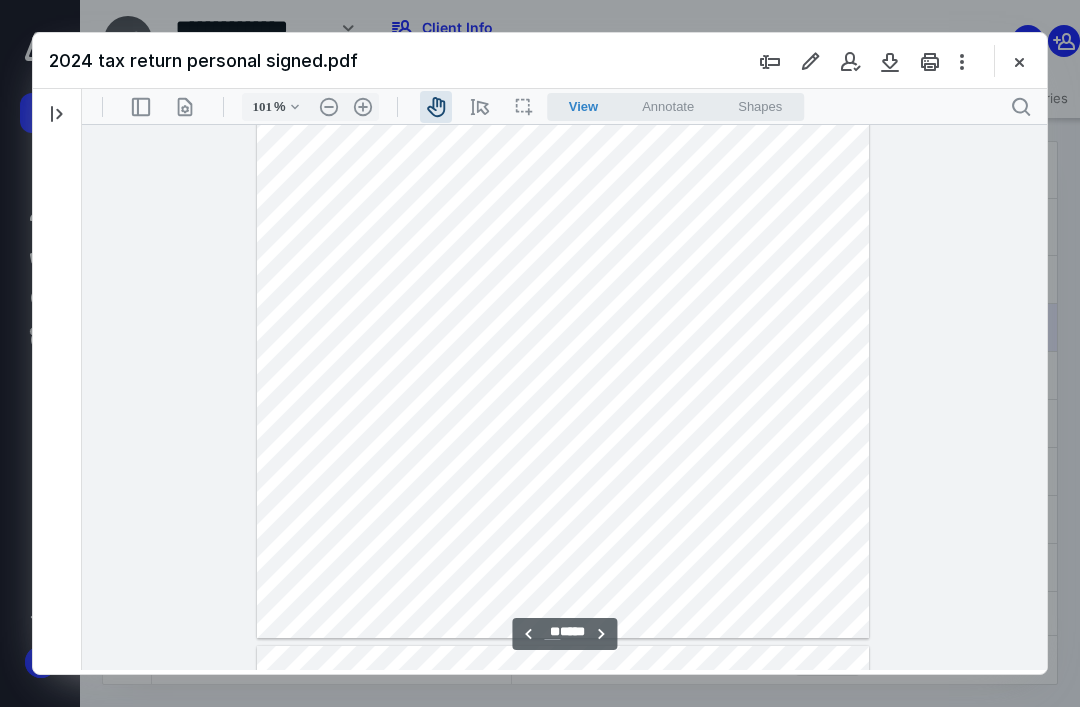 click at bounding box center [563, 242] 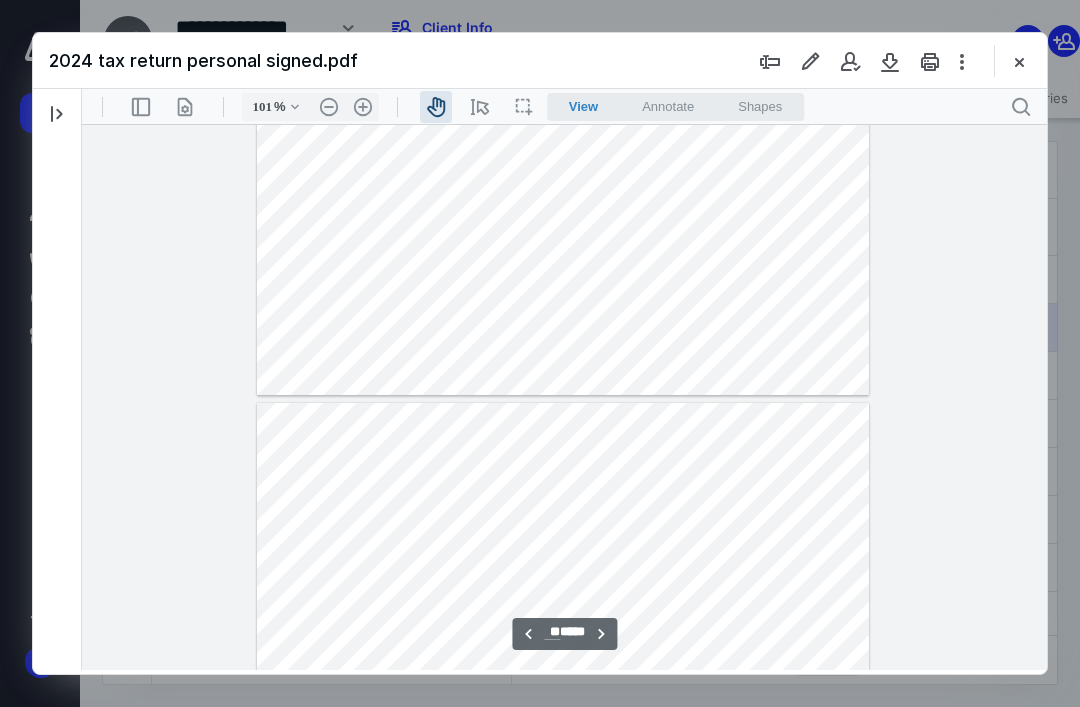type on "**" 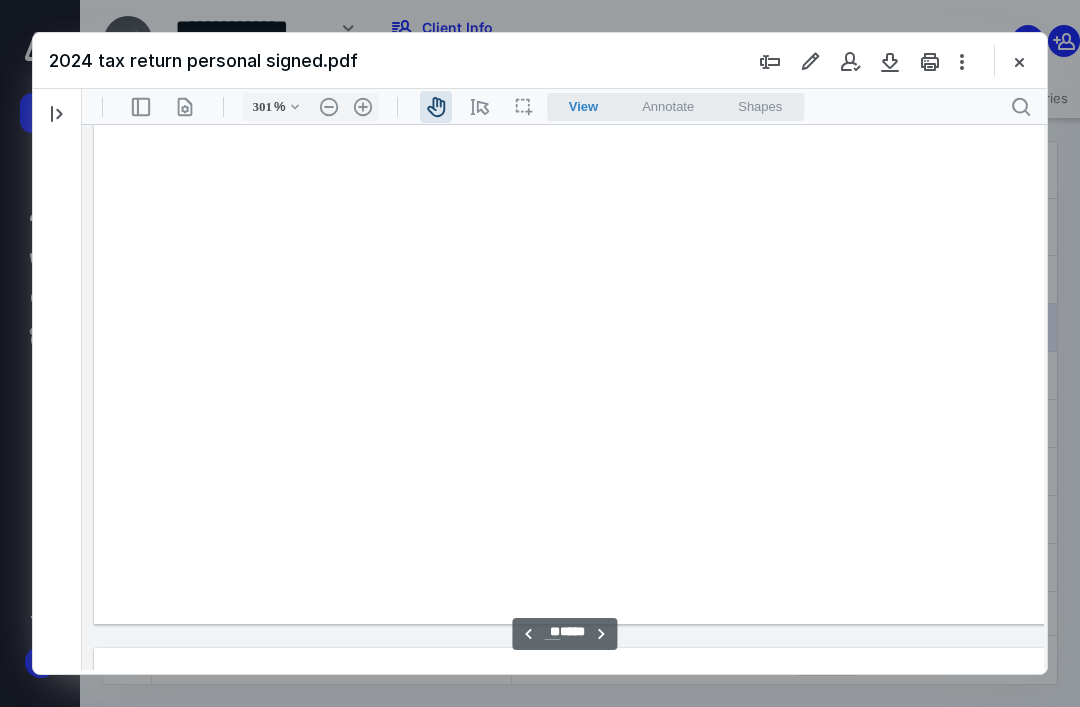 scroll, scrollTop: 42209, scrollLeft: 0, axis: vertical 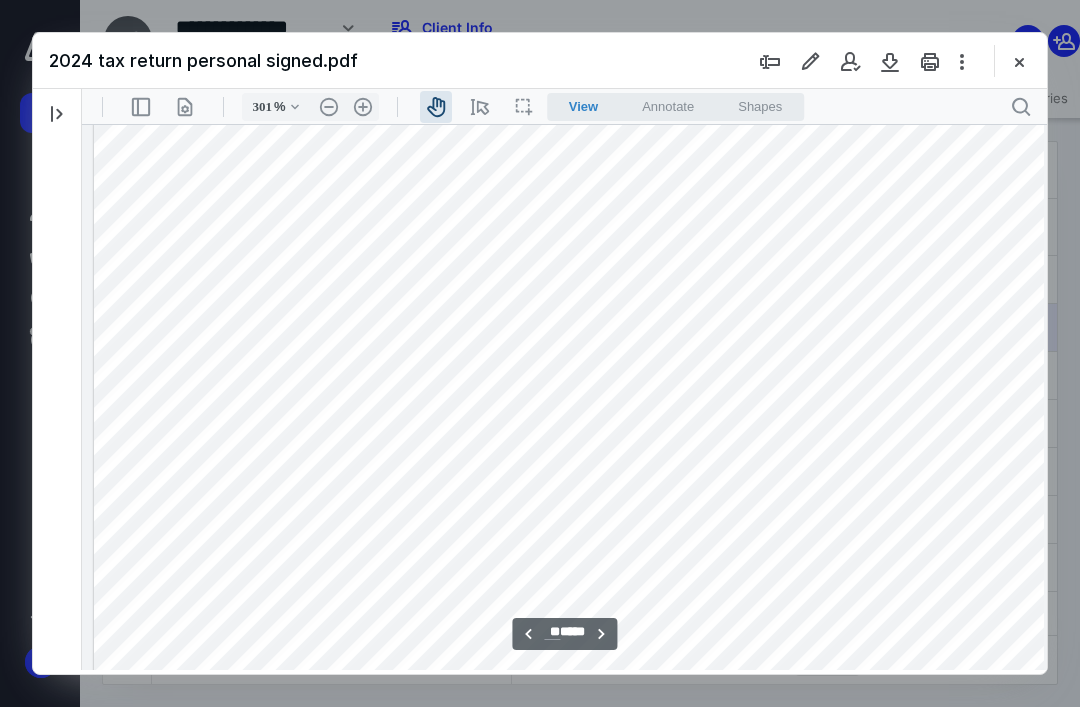 click on ".cls-1{fill:#abb0c4;} icon - header - zoom - out - line" at bounding box center [329, 107] 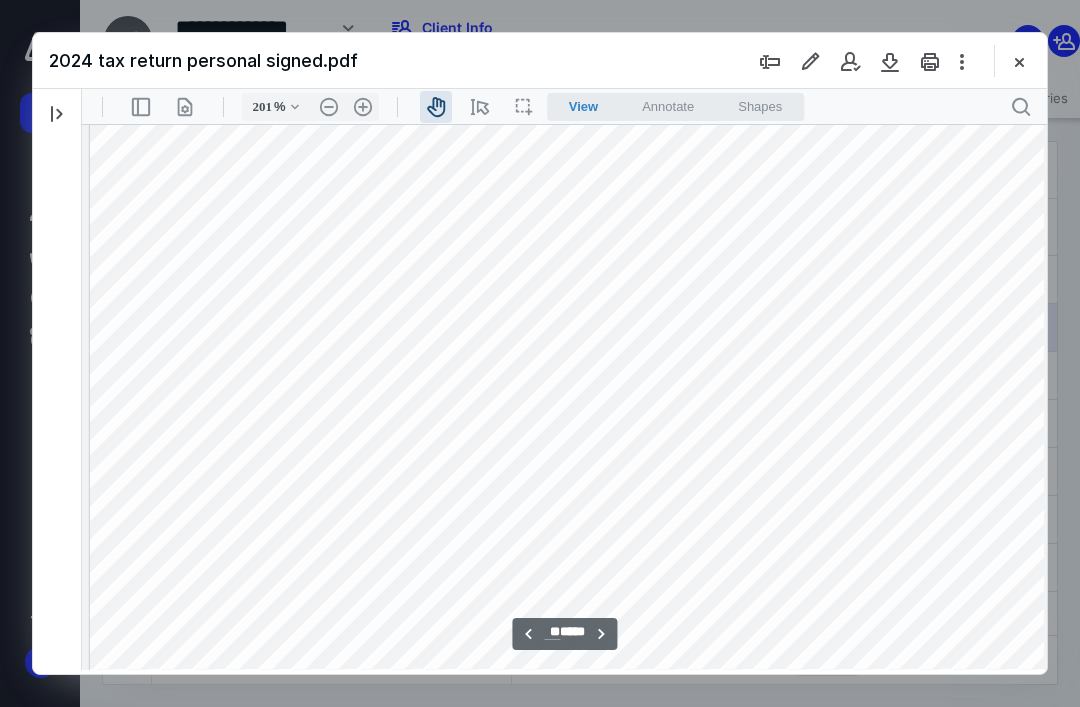 click on ".cls-1{fill:#abb0c4;} icon - header - zoom - out - line" at bounding box center (329, 107) 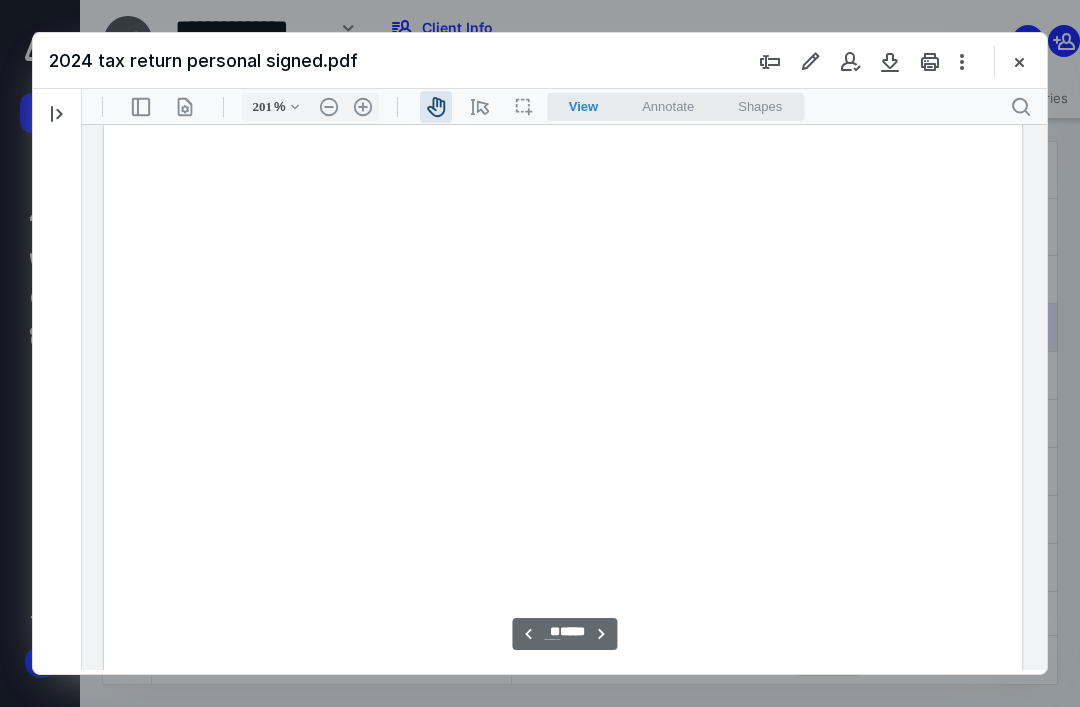 type on "151" 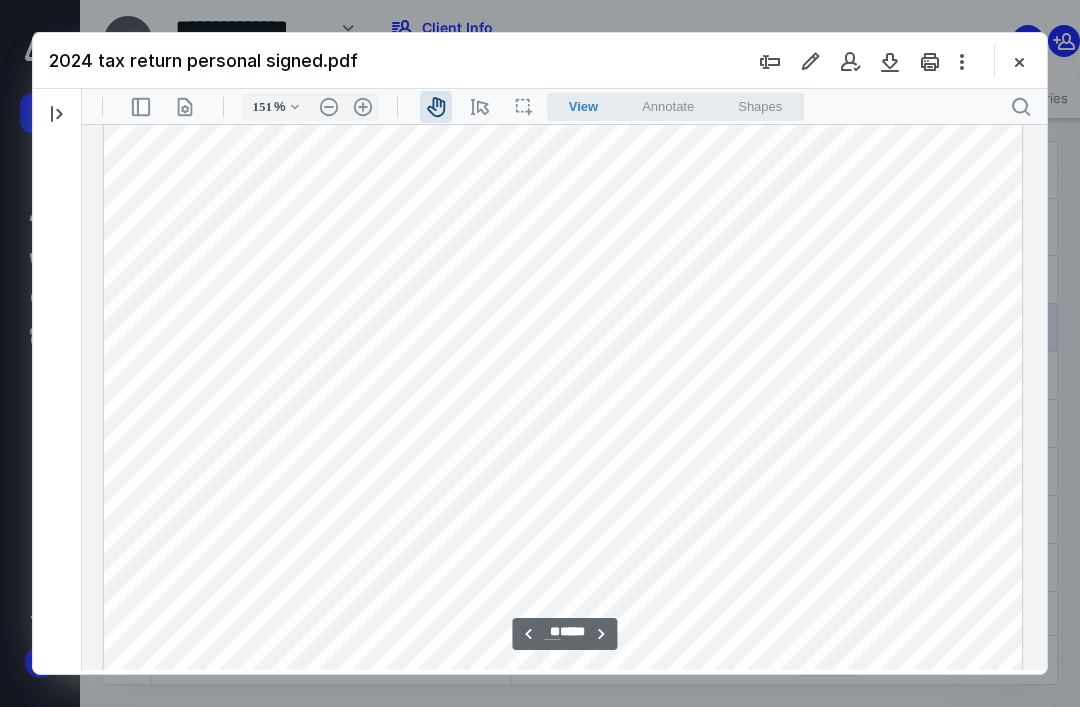 scroll, scrollTop: 22043, scrollLeft: 0, axis: vertical 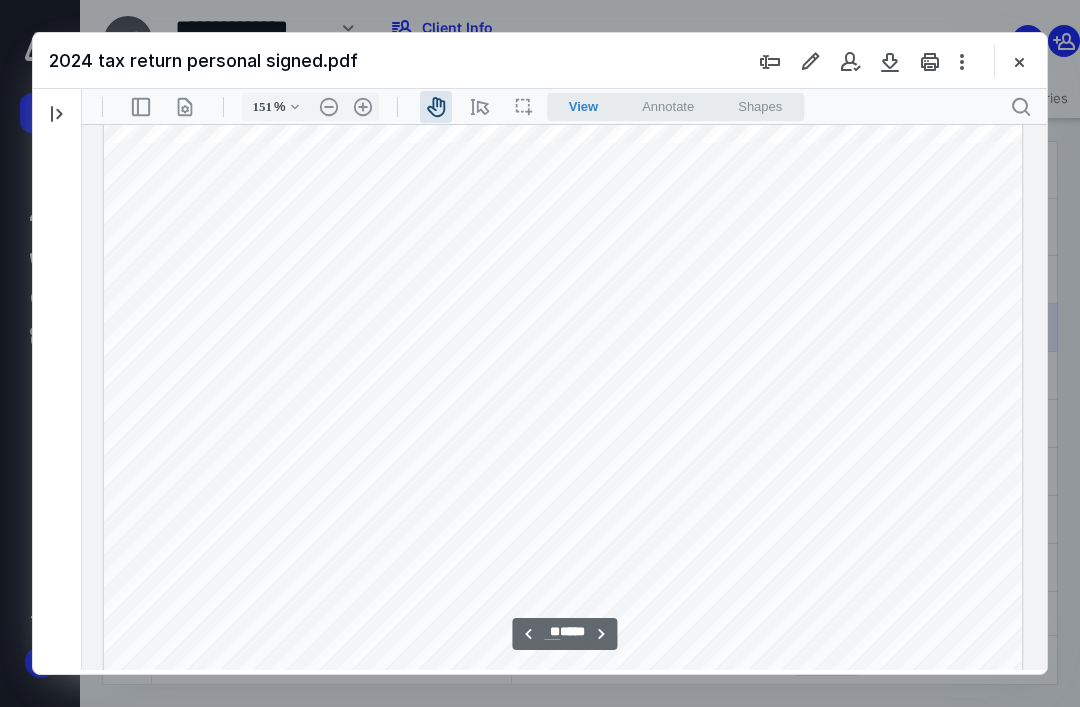 click at bounding box center (563, 660) 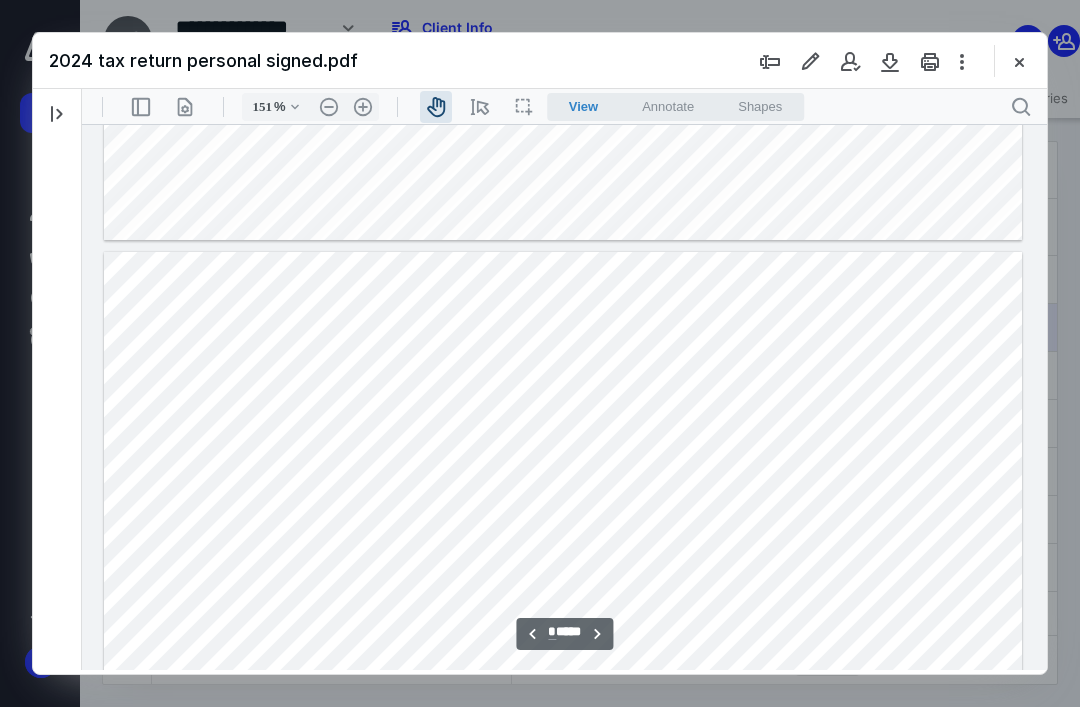 scroll, scrollTop: 1081, scrollLeft: 0, axis: vertical 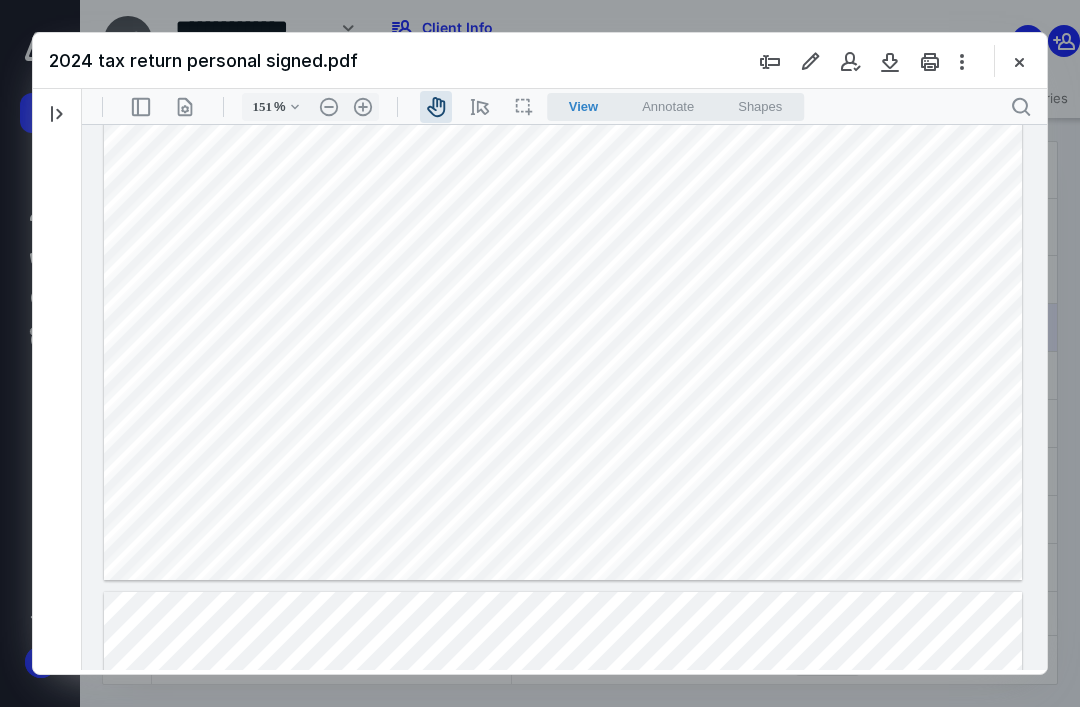 click at bounding box center [540, 353] 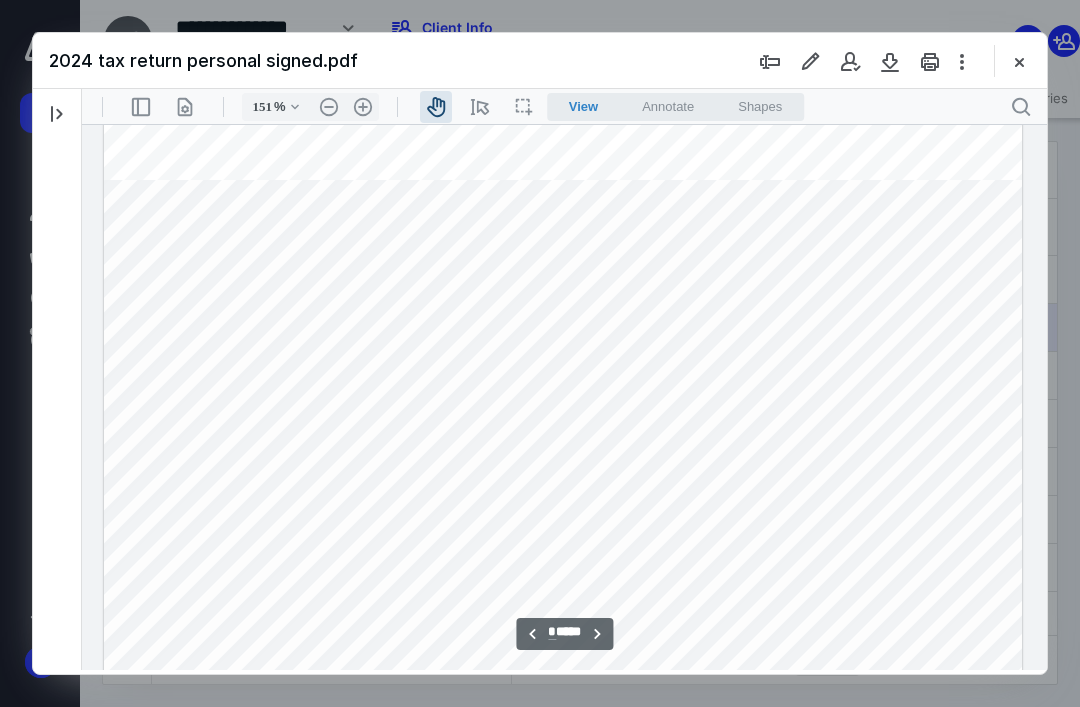 scroll, scrollTop: 2555, scrollLeft: 0, axis: vertical 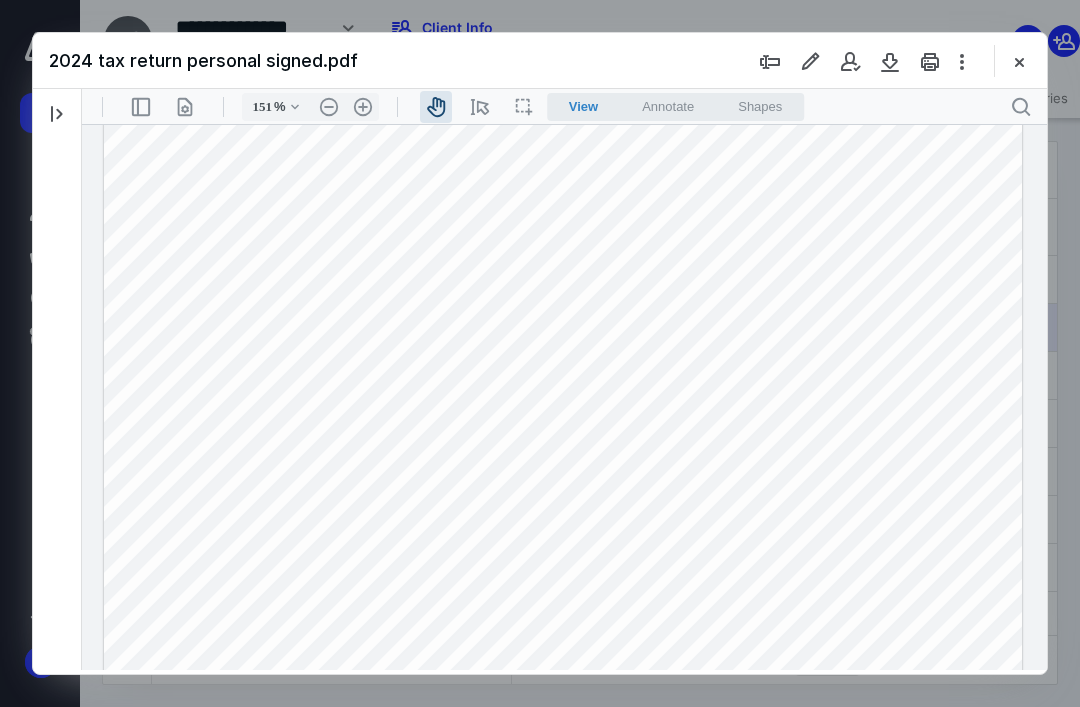 click at bounding box center (563, 572) 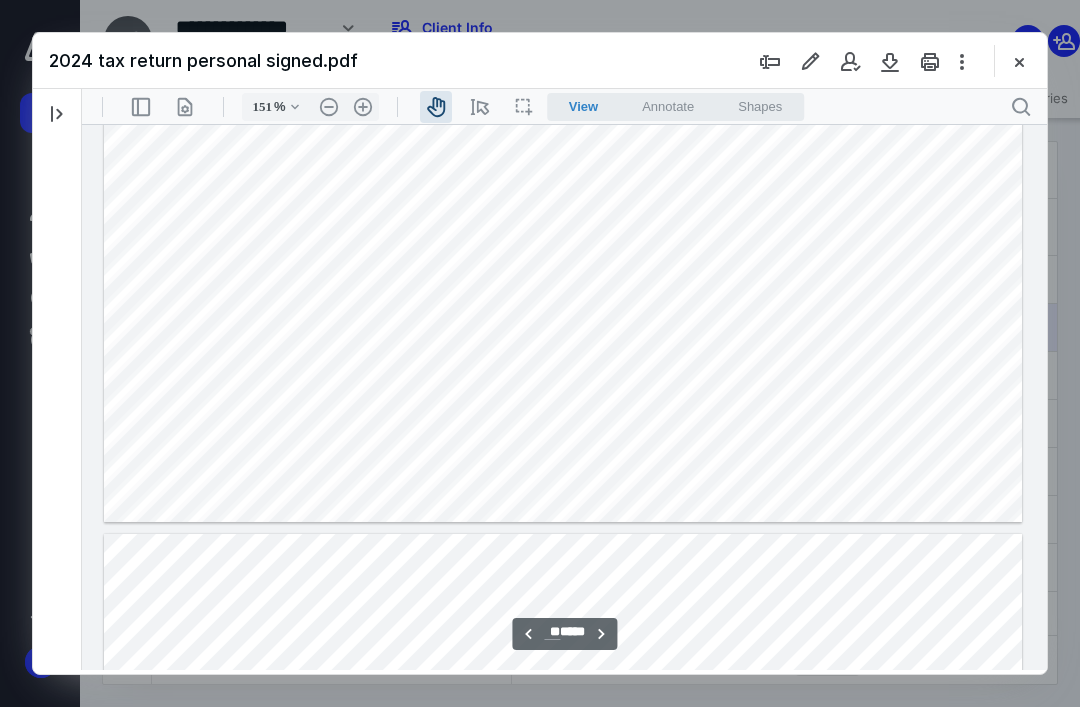 scroll, scrollTop: 16526, scrollLeft: 0, axis: vertical 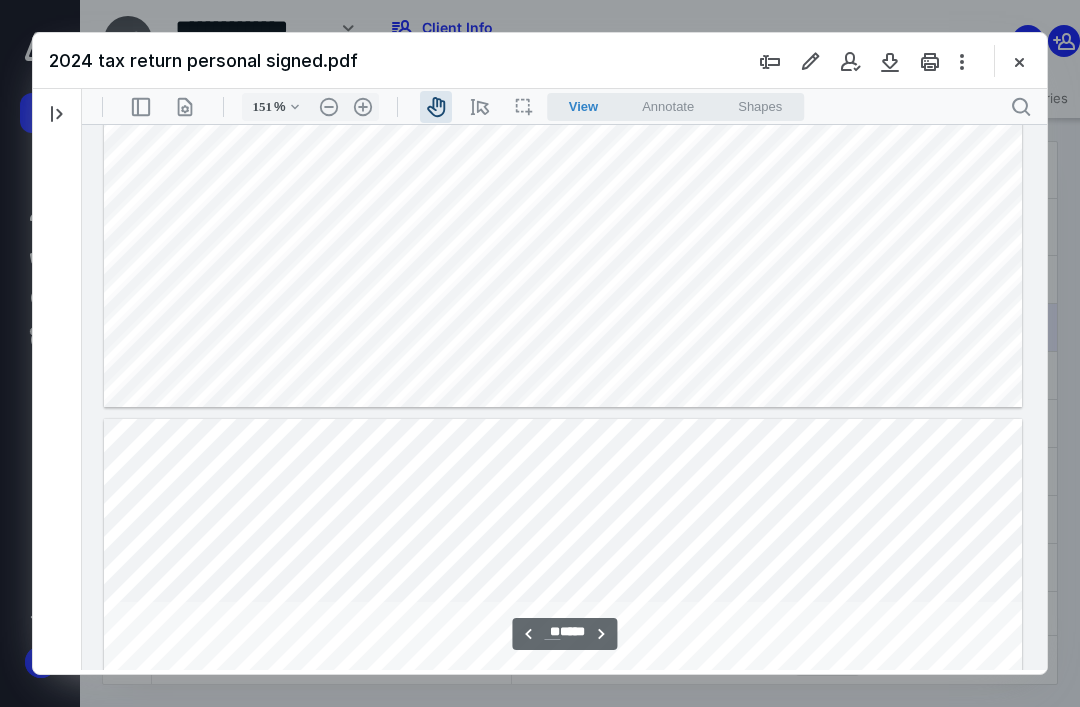 click at bounding box center (563, -188) 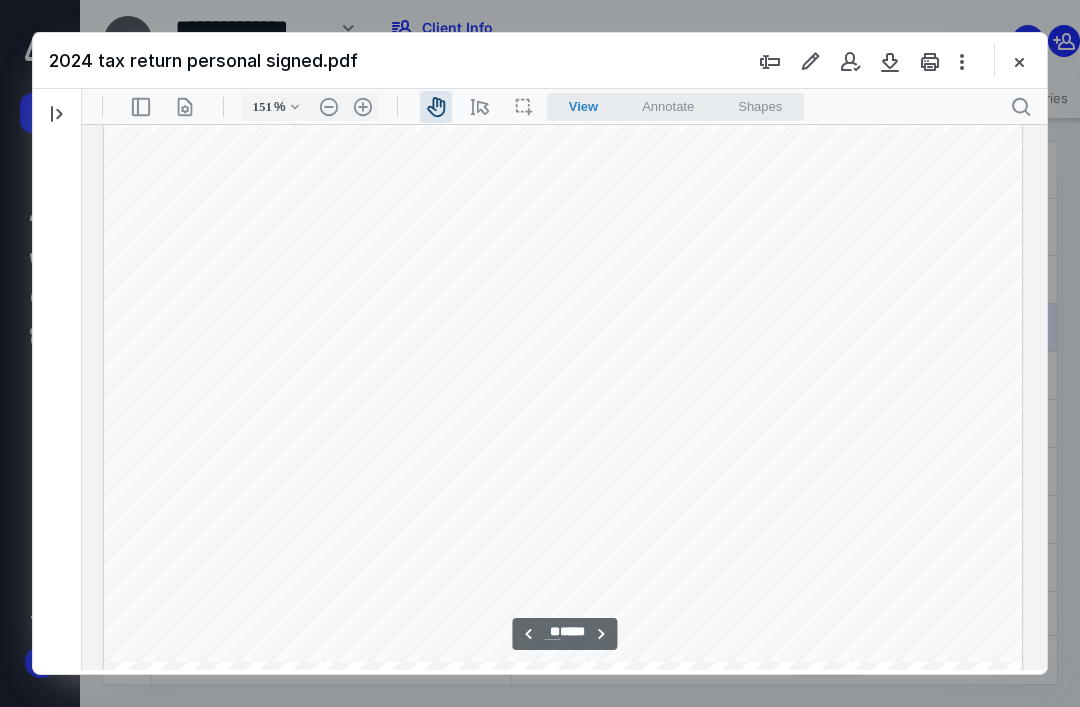 scroll, scrollTop: 13294, scrollLeft: 0, axis: vertical 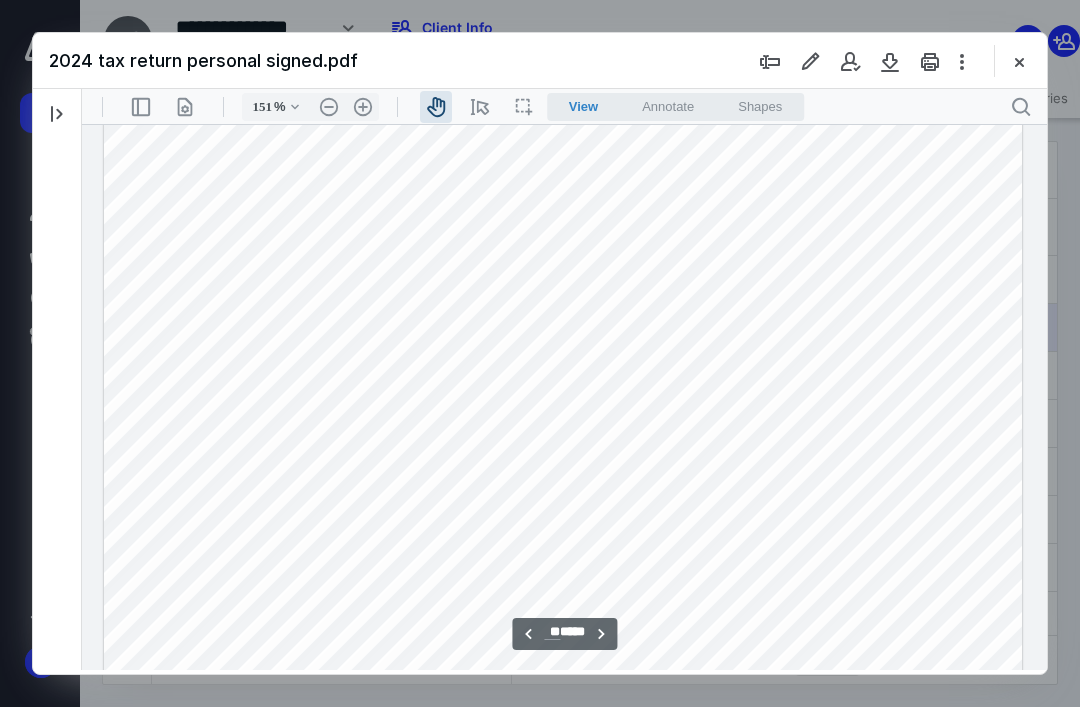 click on "2024 tax return personal signed.pdf Tax Returns 2024 529 statement 2024.pdf 2024 tax return personal signed.pdf 5498 SA HSA.pdf Ally 1099 INT.pdf Amended Tax filed 7.9.pdf Betterment 1099.pdf Empower 1099R.pdf Fidelity 2024-Individual-[PERSON_NAME]-5990-Consolidated-Form-1099.pdf FreetaxUSA Amended preview.pdf Gmail - 2024 Amended Tax File.pdf HSA 2024.pdf Inova W2.pdf Inspira statement.pdf Intercoastal 1098 [PERSON_NAME] .pdf Robinhood 1099.pdf Shellpoint 1098.pdf SIGNED 2024 Tax Return Documents (LIMITLESS PSYCHIATRY LLC.pdf TIAA 1099R.pdf Vanguard 1099R.pdf Vanguard.pdf Vanguard2.pdf W2 Gusto from tax1099.pdf Wealthfront 1099.pdf Select a page number for more results 1 50" at bounding box center [540, 353] 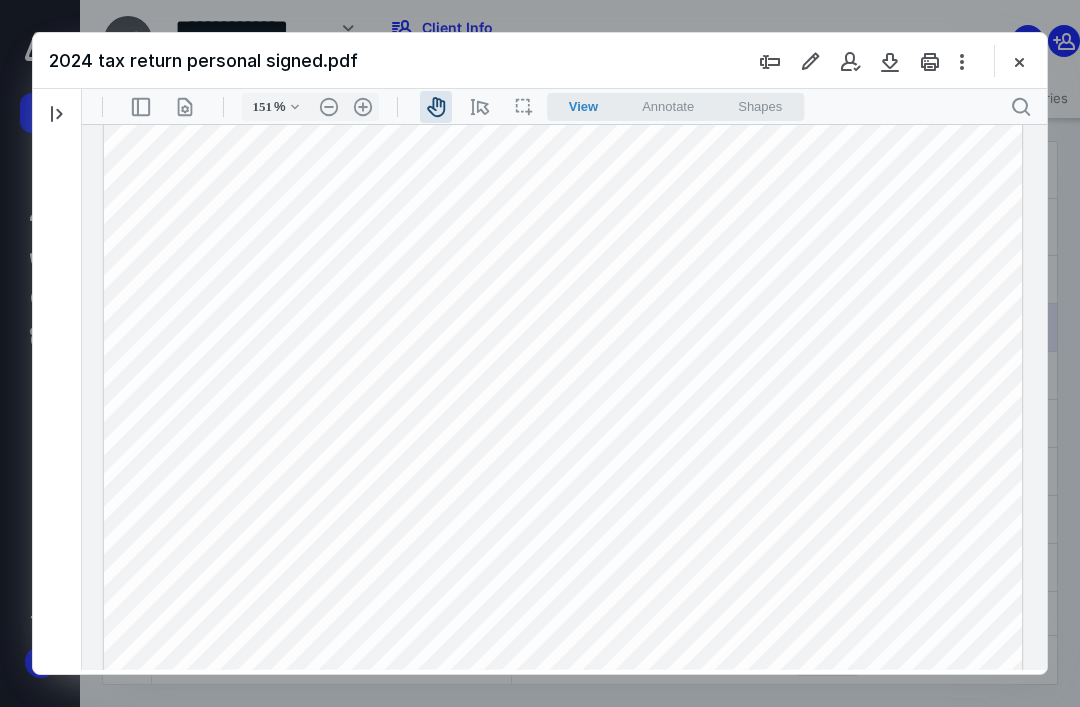 scroll, scrollTop: 13496, scrollLeft: 0, axis: vertical 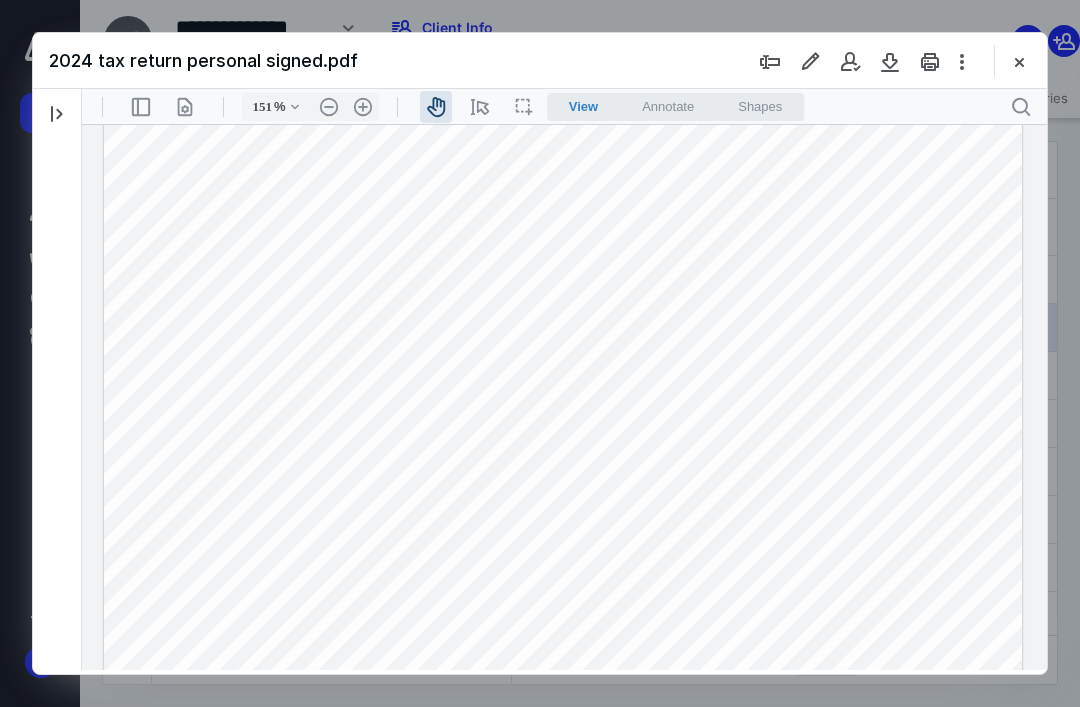 click at bounding box center (563, 440) 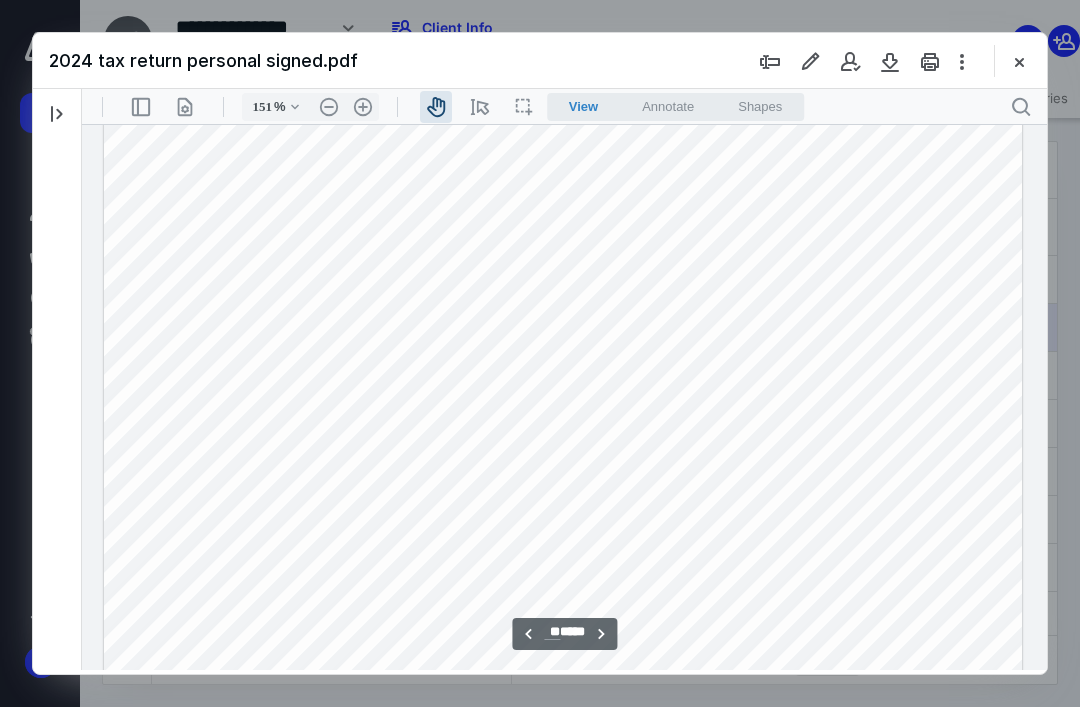 scroll, scrollTop: 13299, scrollLeft: 0, axis: vertical 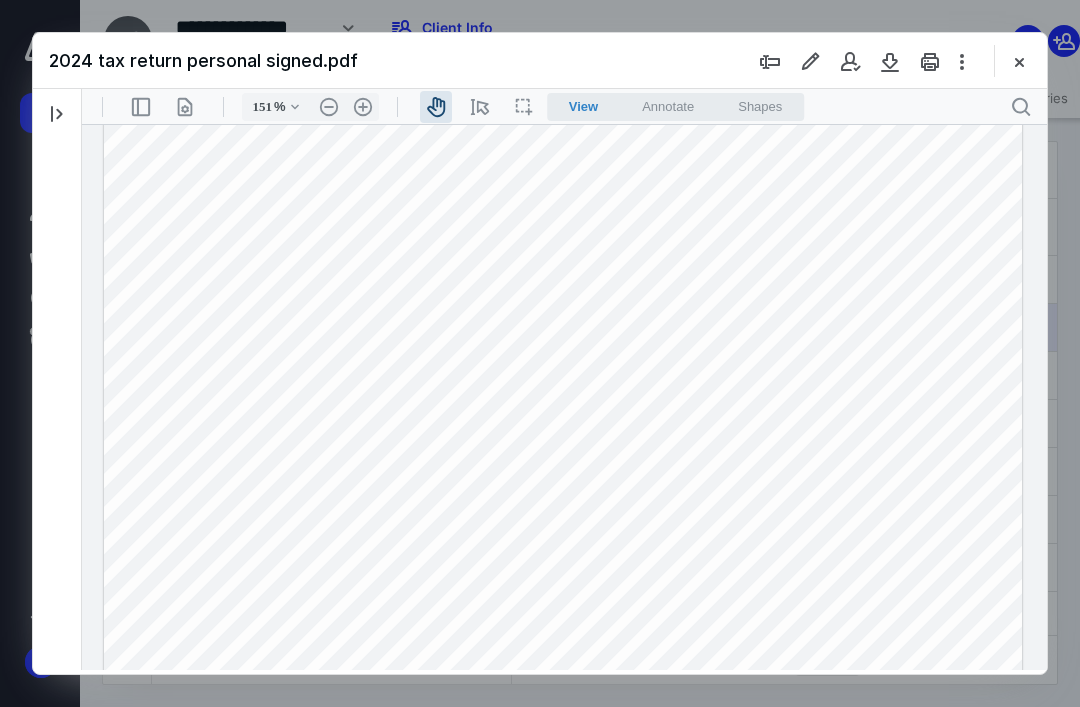 click at bounding box center [563, 637] 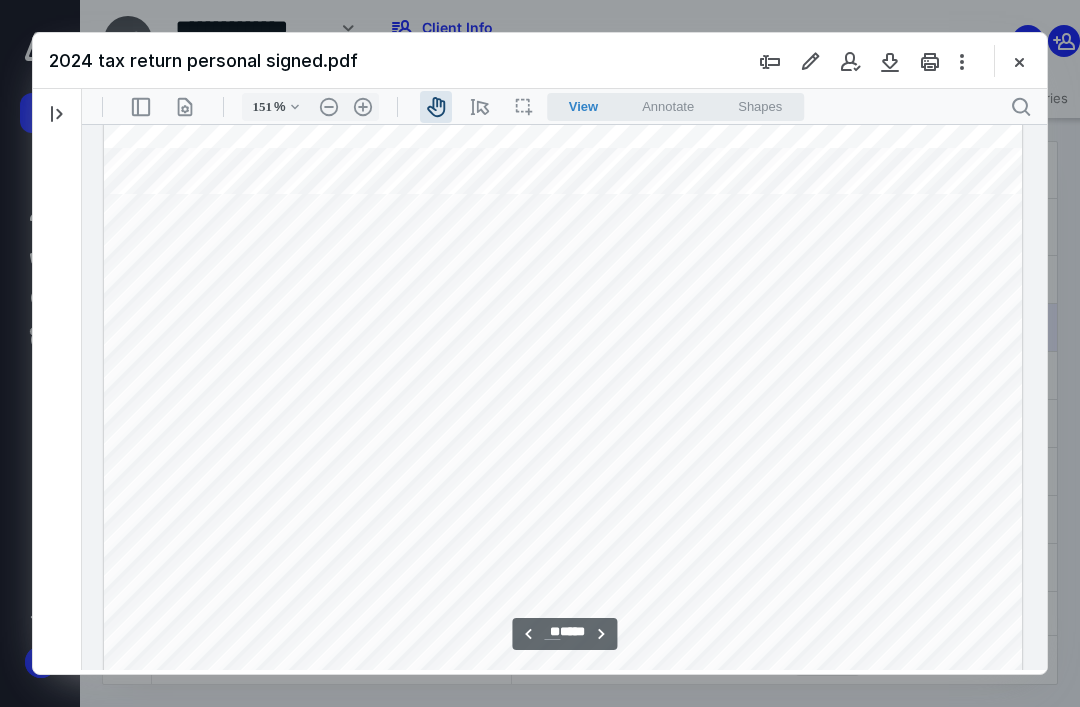 scroll, scrollTop: 17121, scrollLeft: 0, axis: vertical 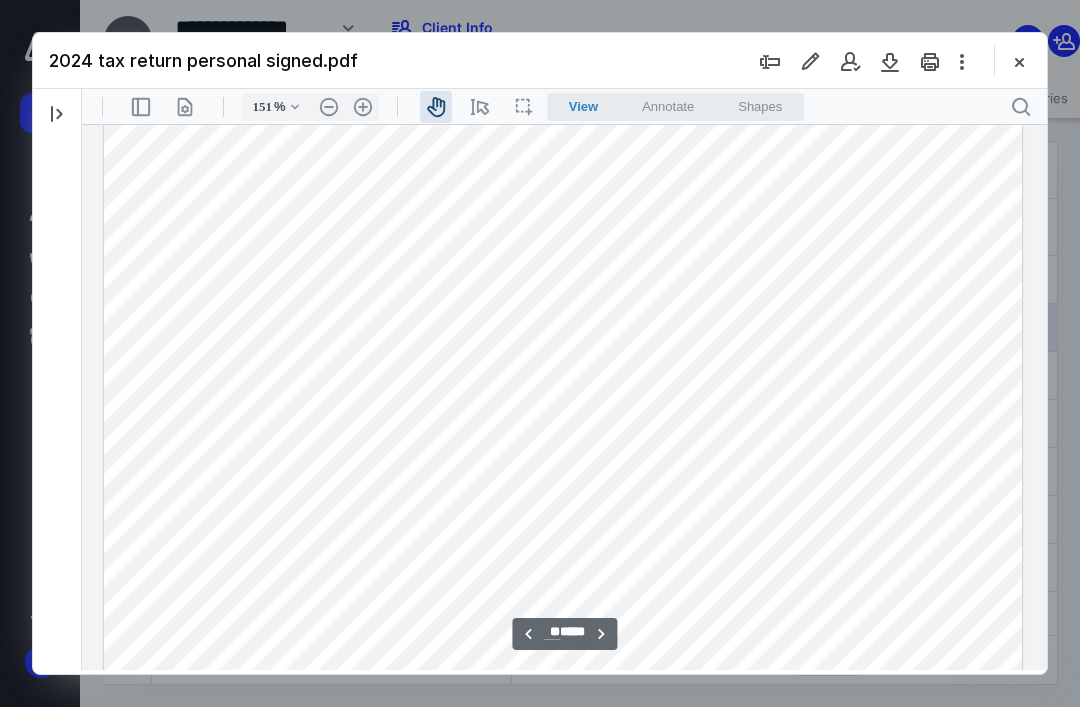 click at bounding box center [563, 418] 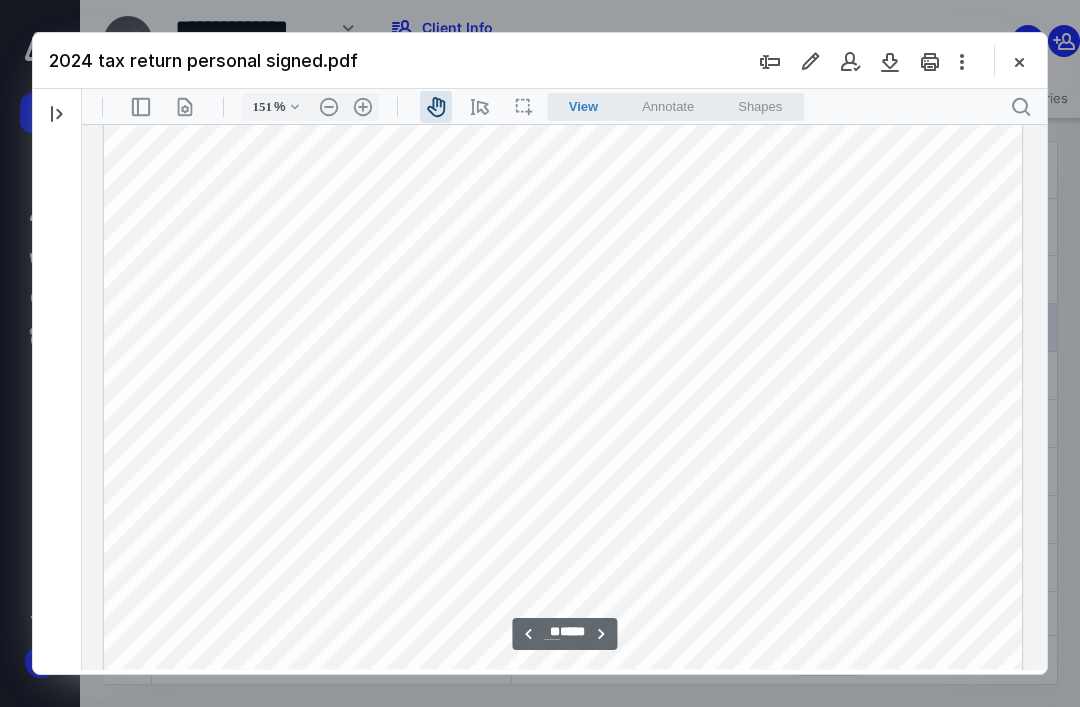 scroll, scrollTop: 17305, scrollLeft: 0, axis: vertical 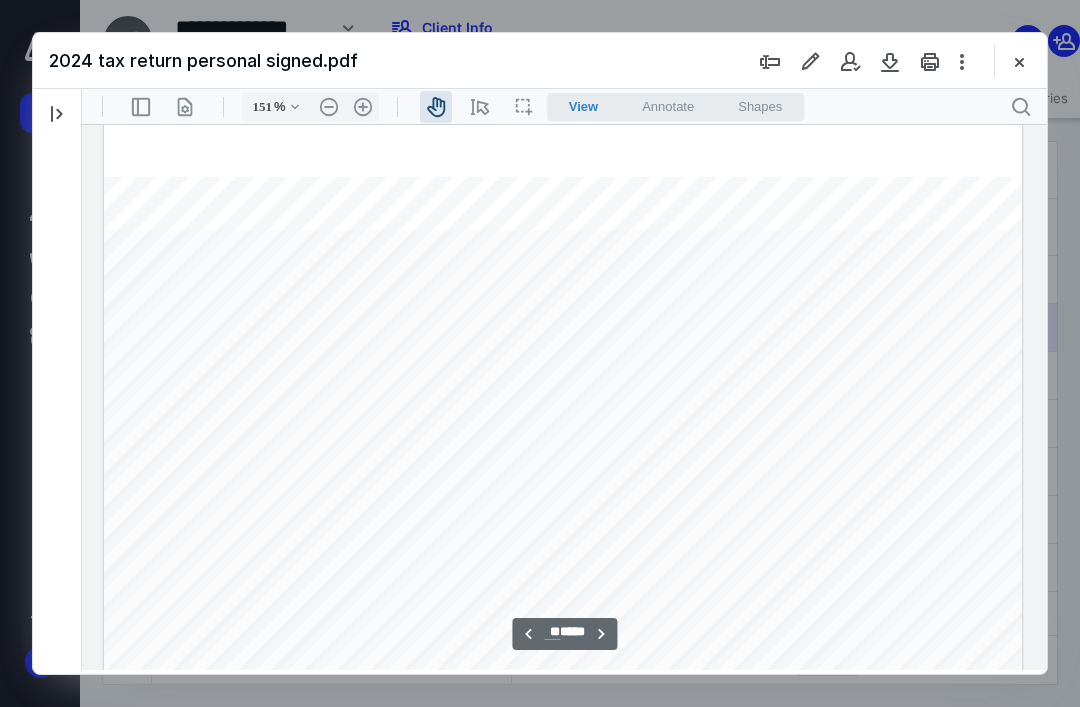 click at bounding box center (563, 378) 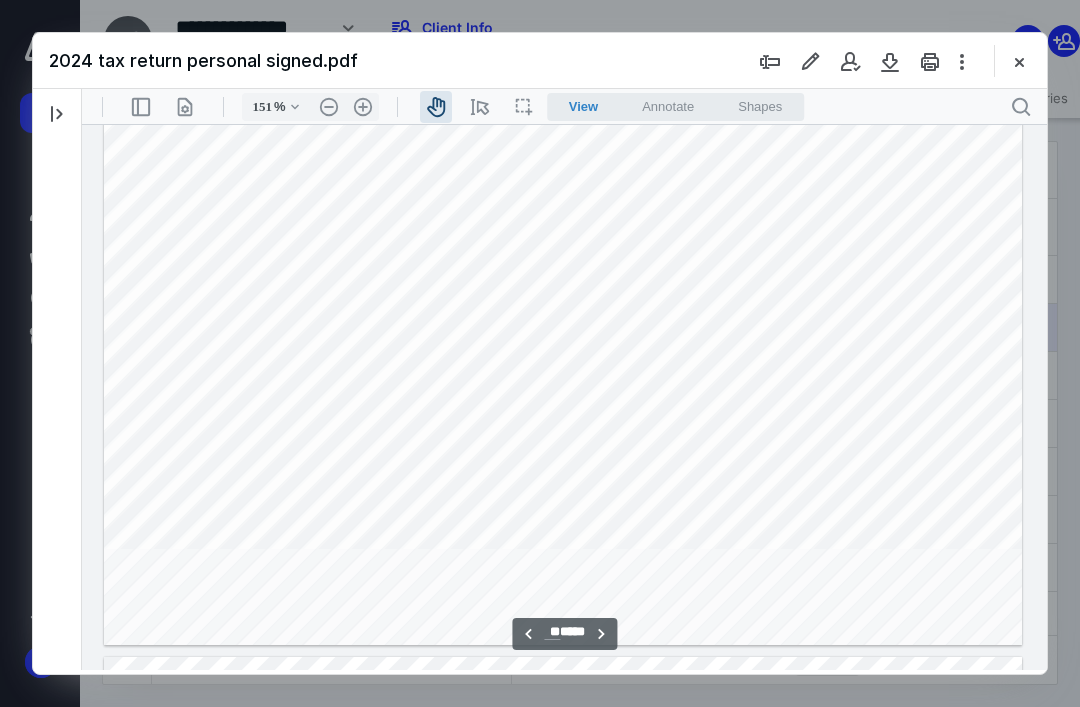 scroll, scrollTop: 17490, scrollLeft: 0, axis: vertical 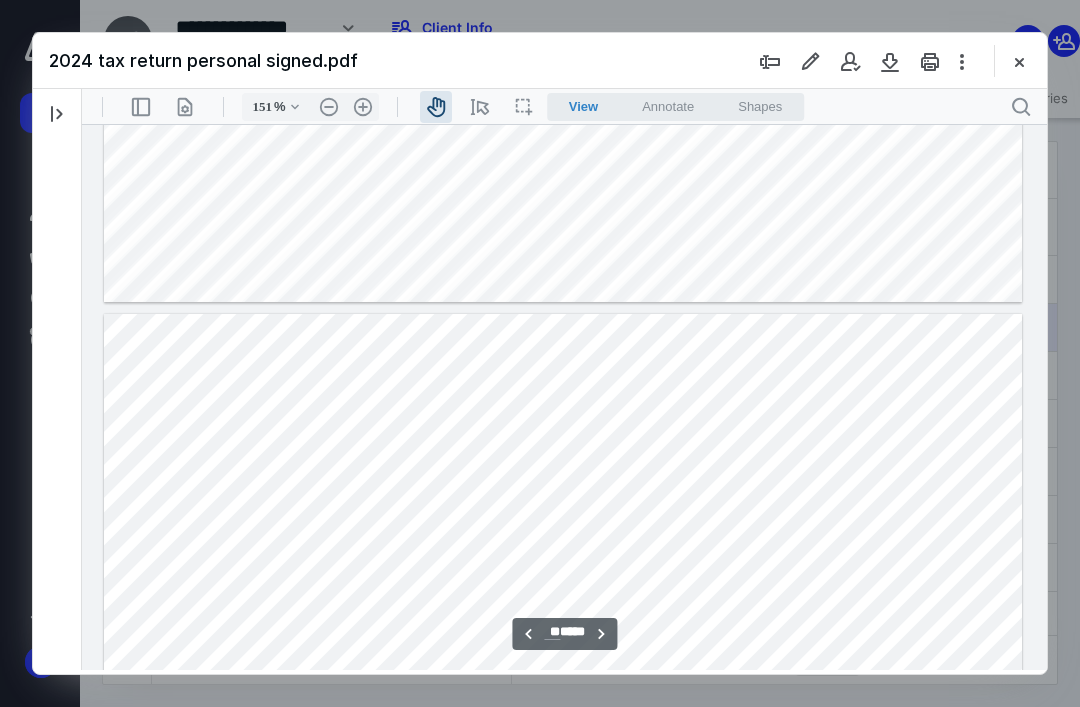 click at bounding box center (563, -293) 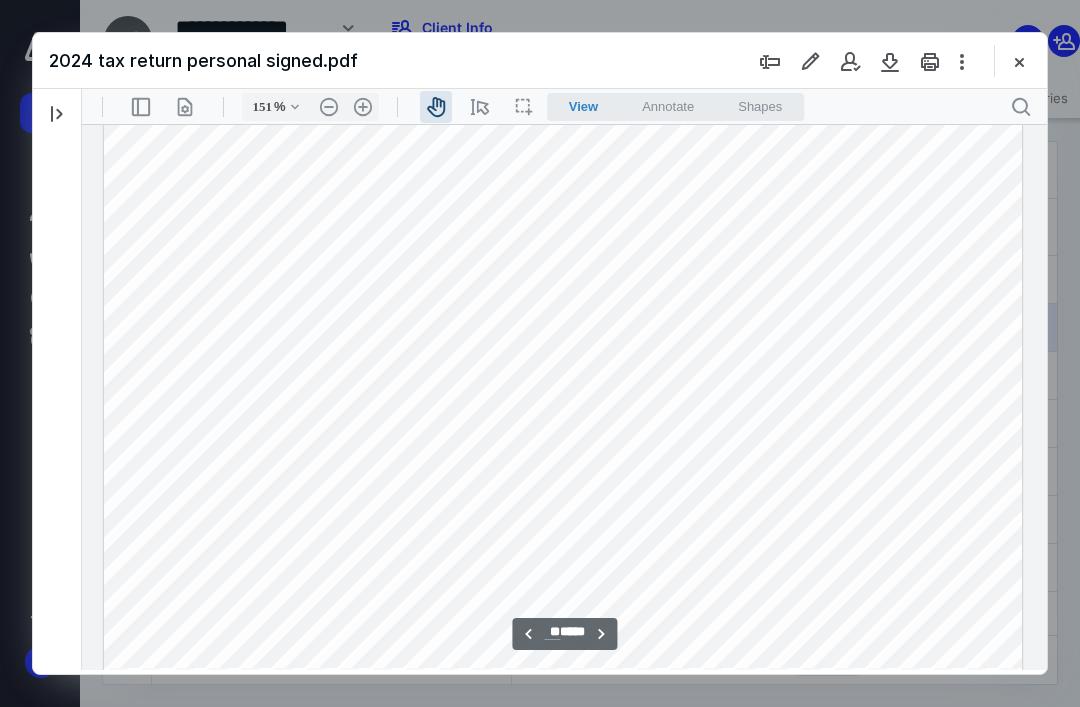 scroll, scrollTop: 26902, scrollLeft: 0, axis: vertical 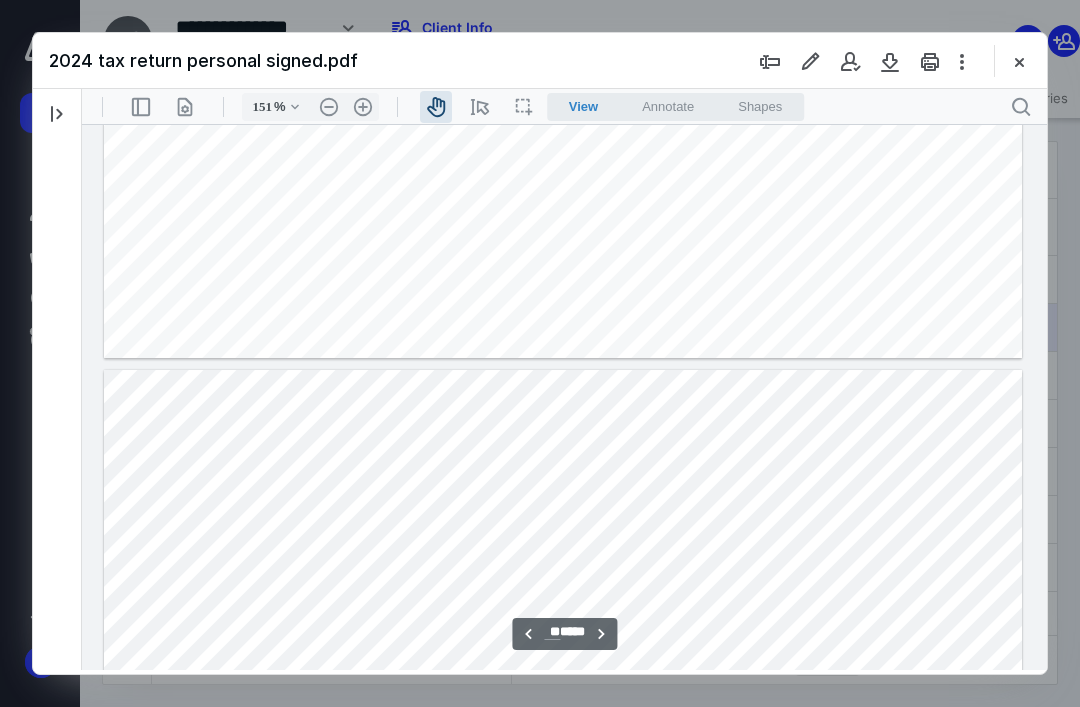 type on "**" 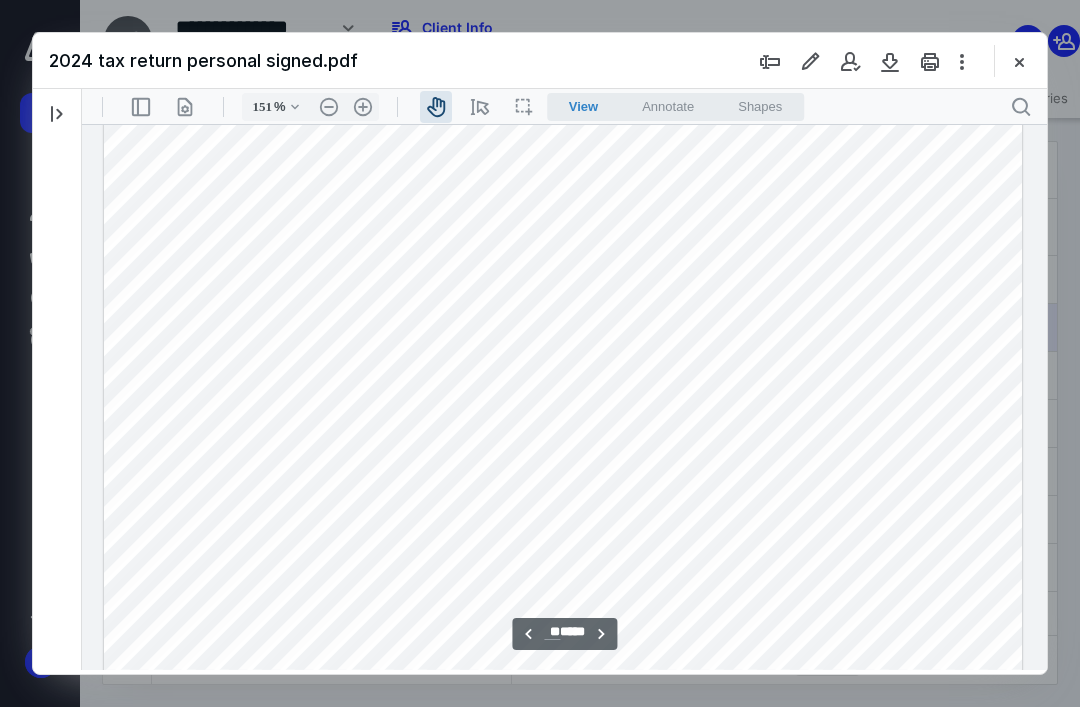 scroll, scrollTop: 23230, scrollLeft: 0, axis: vertical 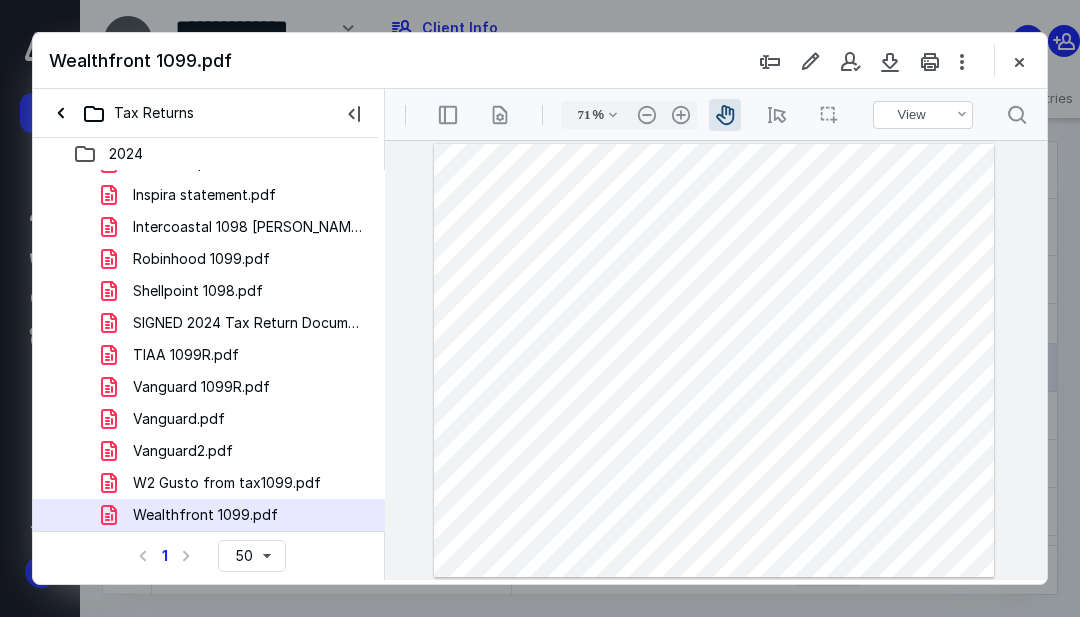 click on "Vanguard2.pdf" at bounding box center [183, 451] 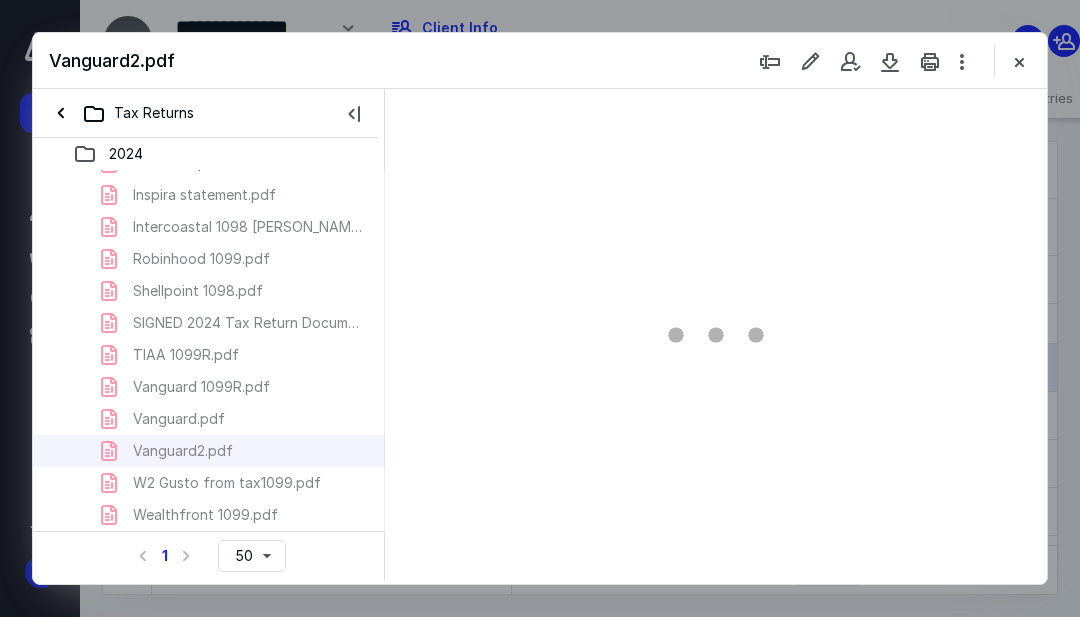 type on "71" 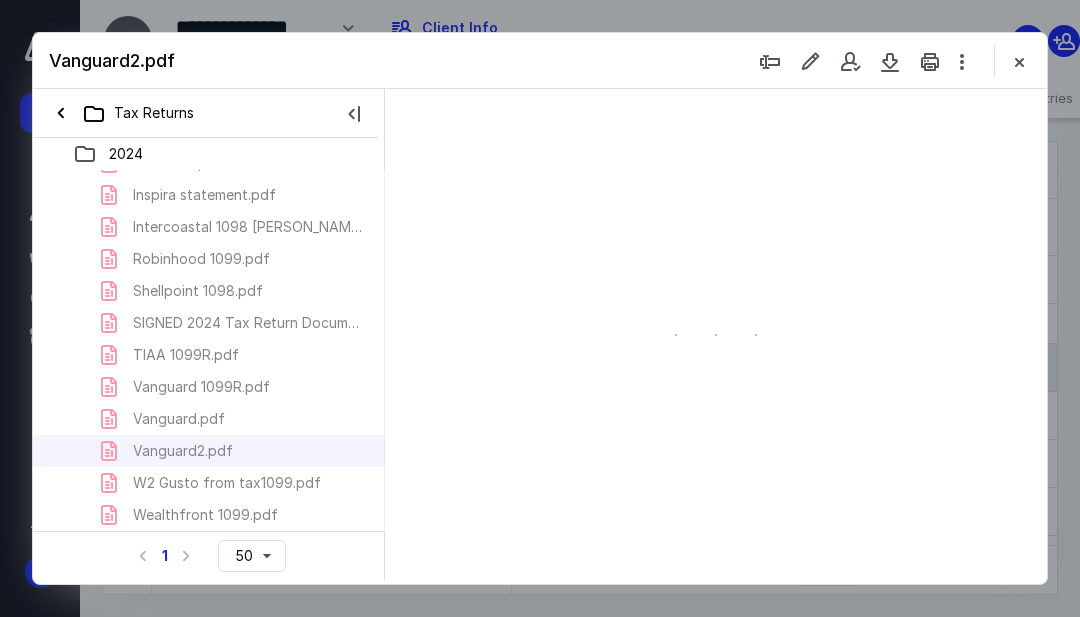 scroll, scrollTop: 0, scrollLeft: 0, axis: both 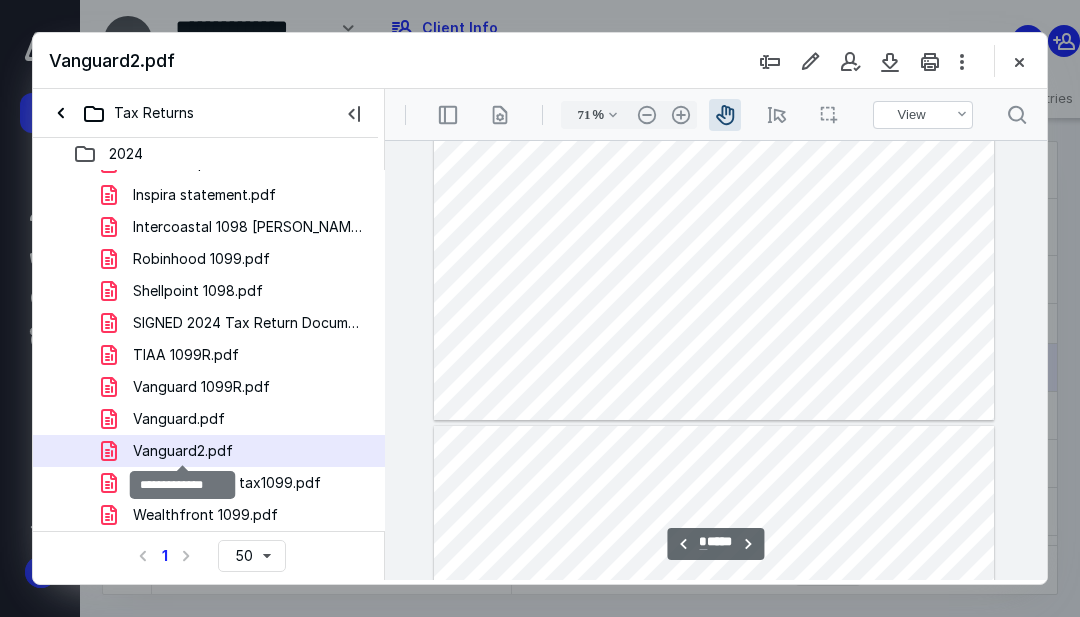click at bounding box center [716, 360] 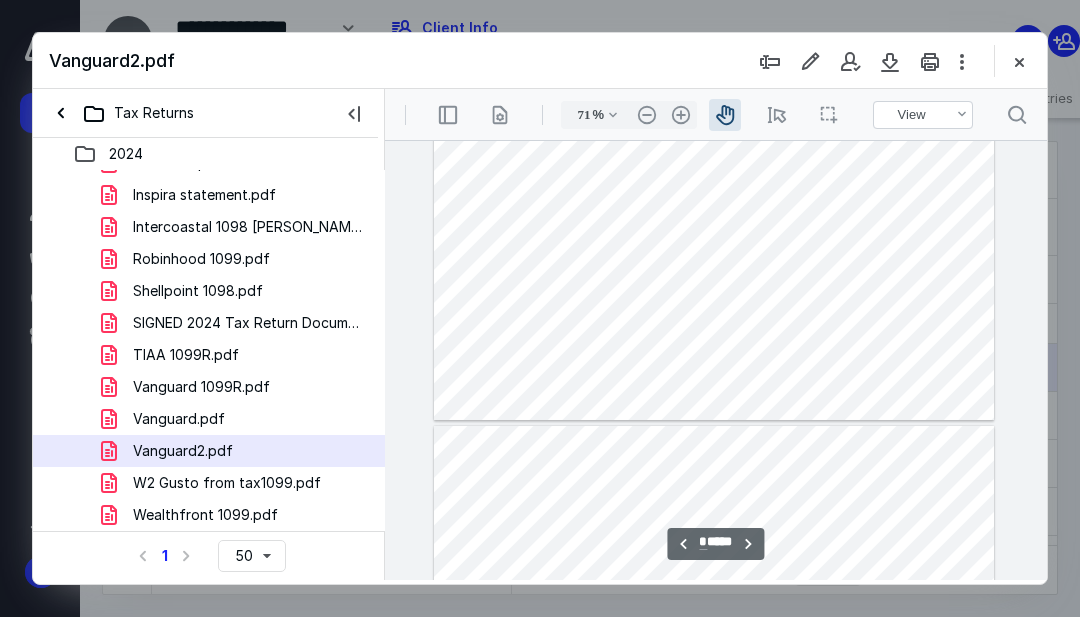 type on "*" 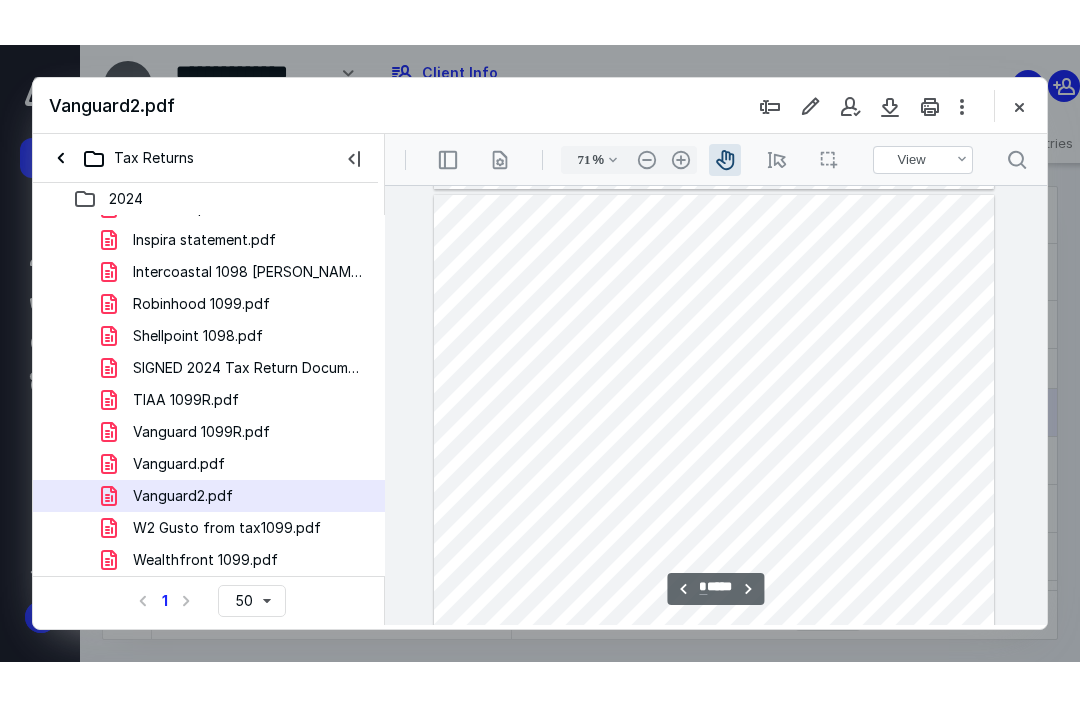 scroll, scrollTop: 2627, scrollLeft: 0, axis: vertical 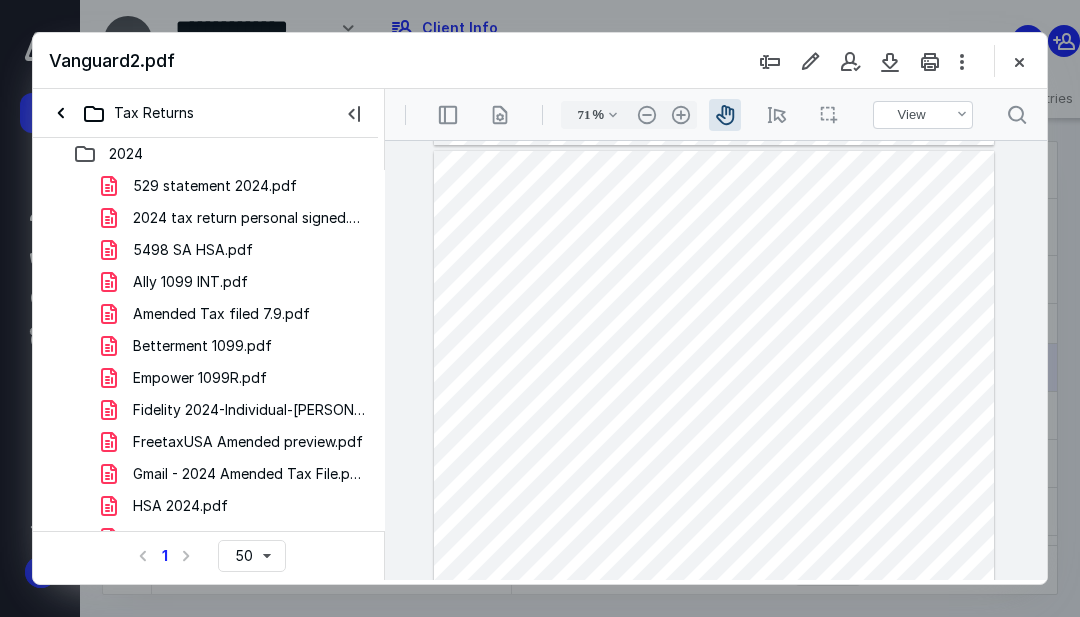 click on "Empower 1099R.pdf" at bounding box center (200, 378) 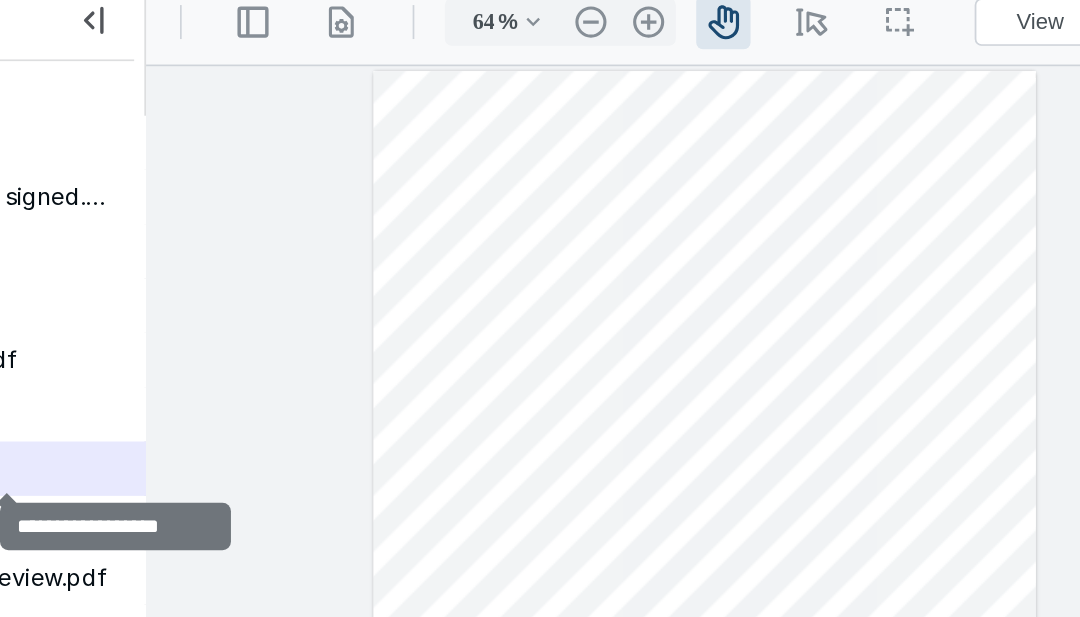 scroll, scrollTop: 38, scrollLeft: 0, axis: vertical 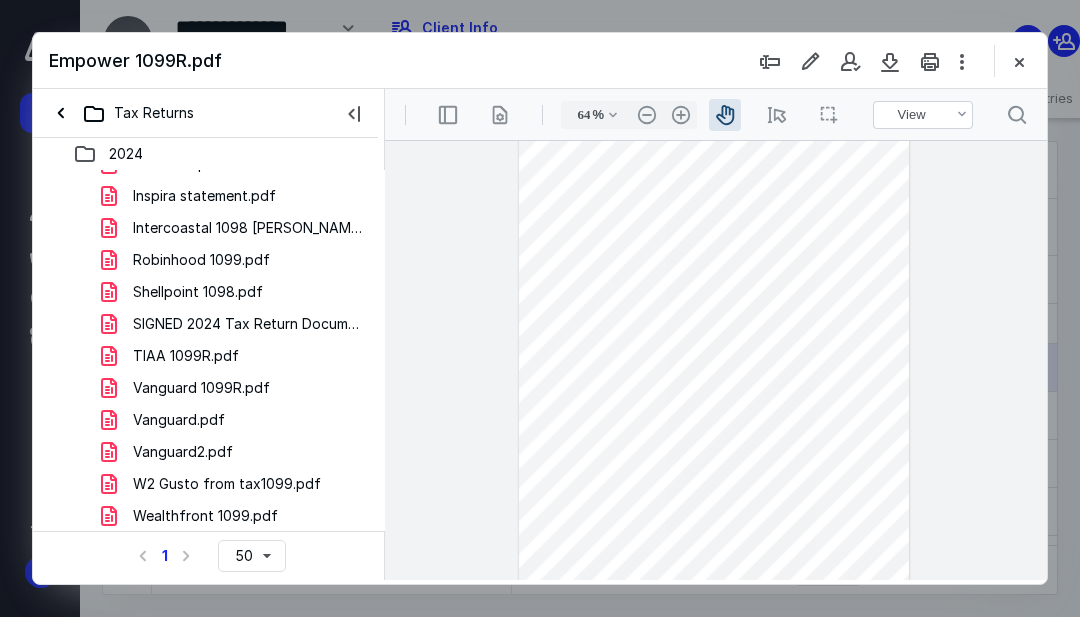 click on "TIAA 1099R.pdf" at bounding box center [186, 356] 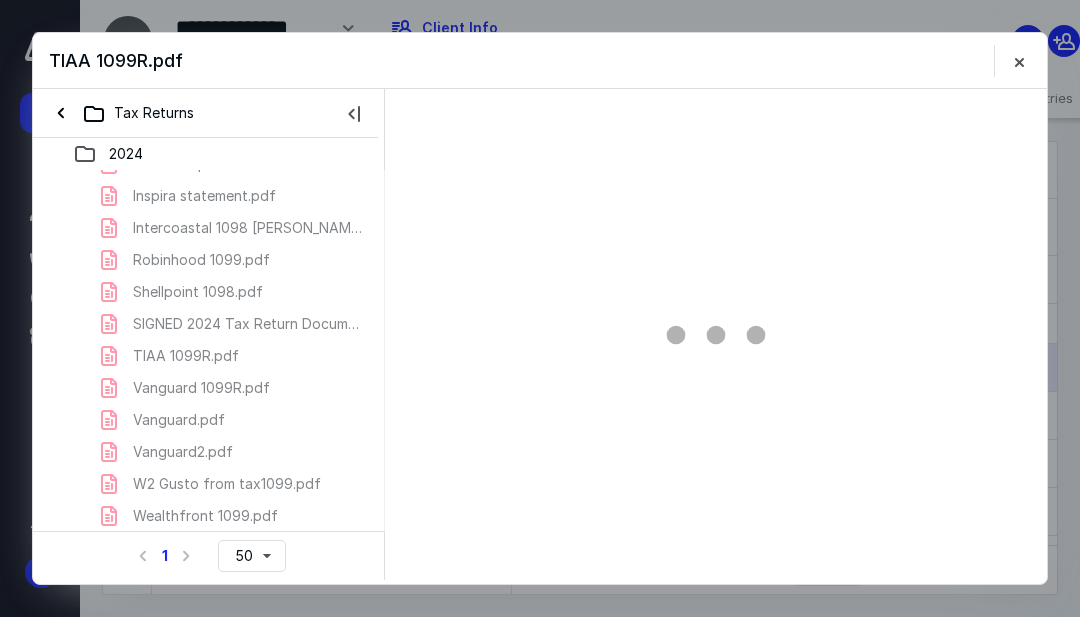 scroll, scrollTop: 0, scrollLeft: 0, axis: both 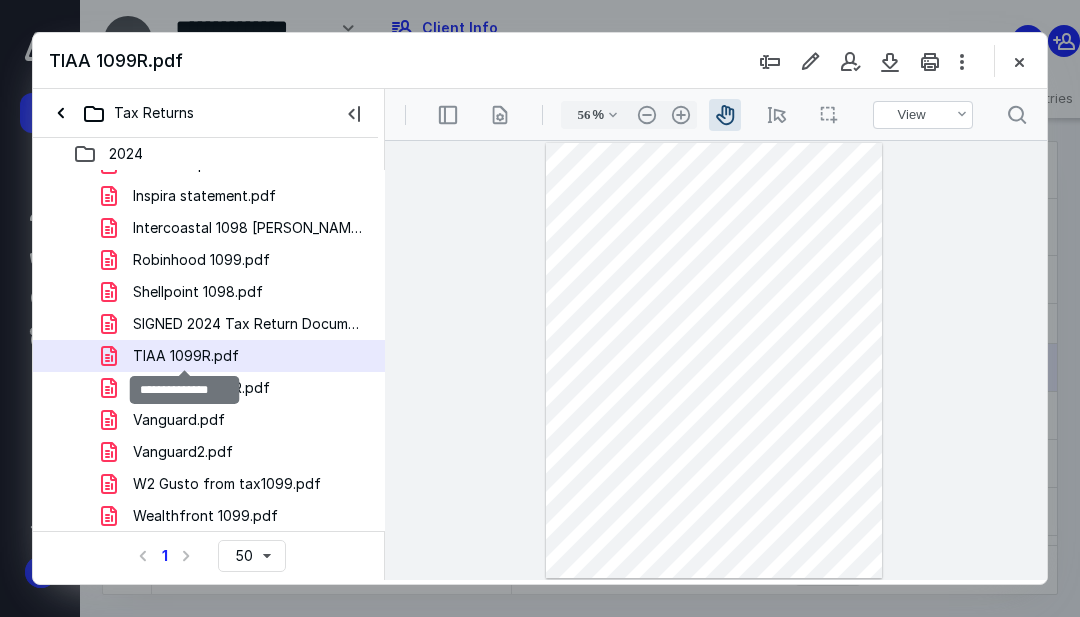 click on "Vanguard.pdf" at bounding box center (237, 420) 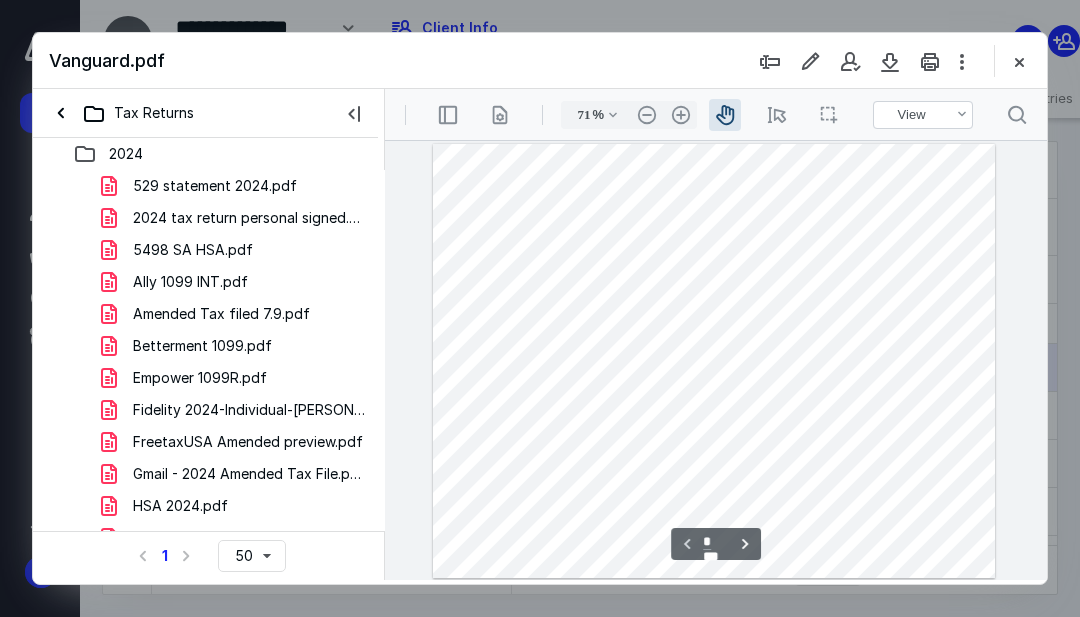 scroll, scrollTop: 0, scrollLeft: 0, axis: both 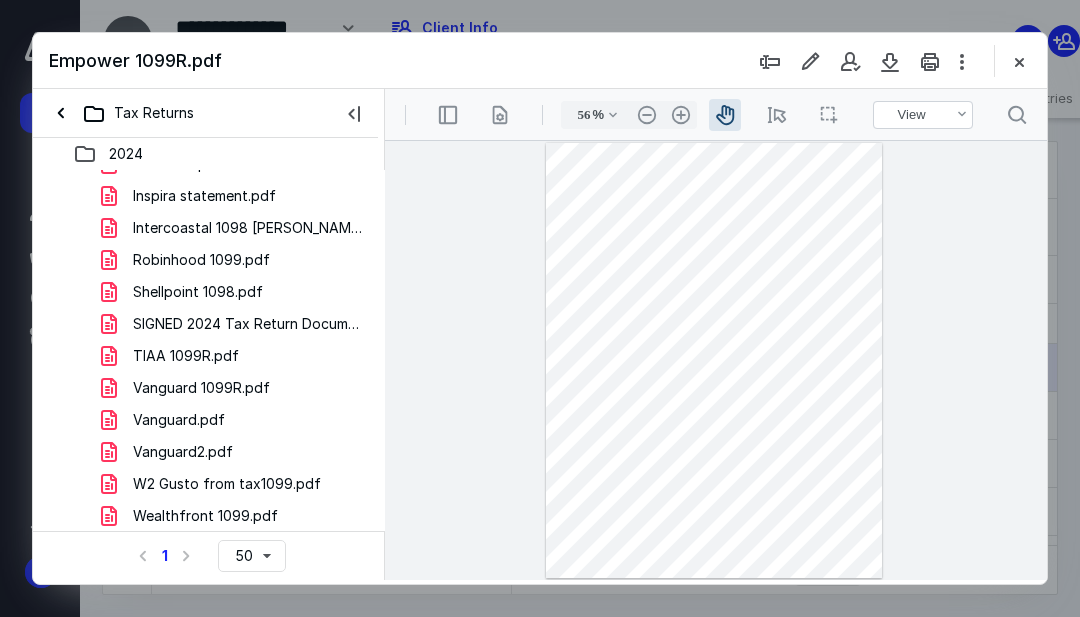 click on "Vanguard.pdf" at bounding box center [179, 420] 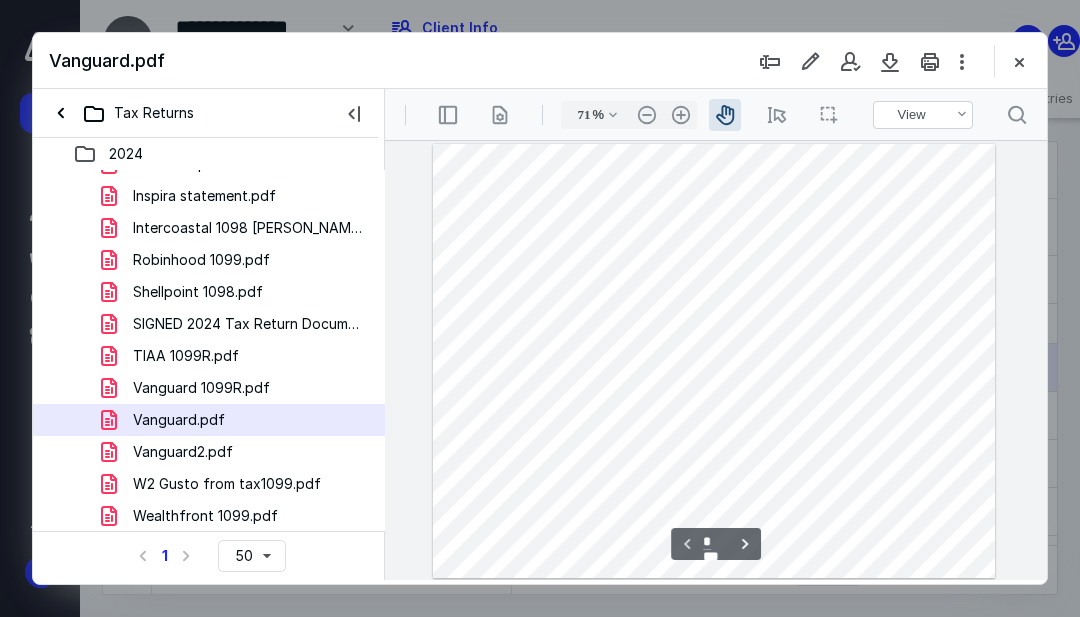 click on "Vanguard 1099R.pdf" at bounding box center (201, 388) 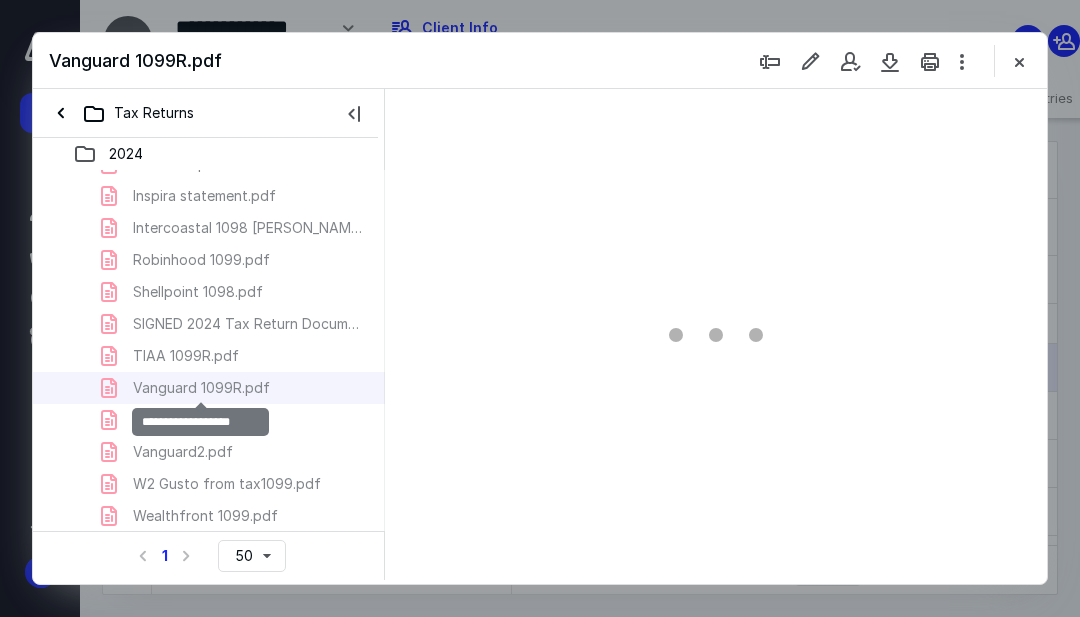 type on "56" 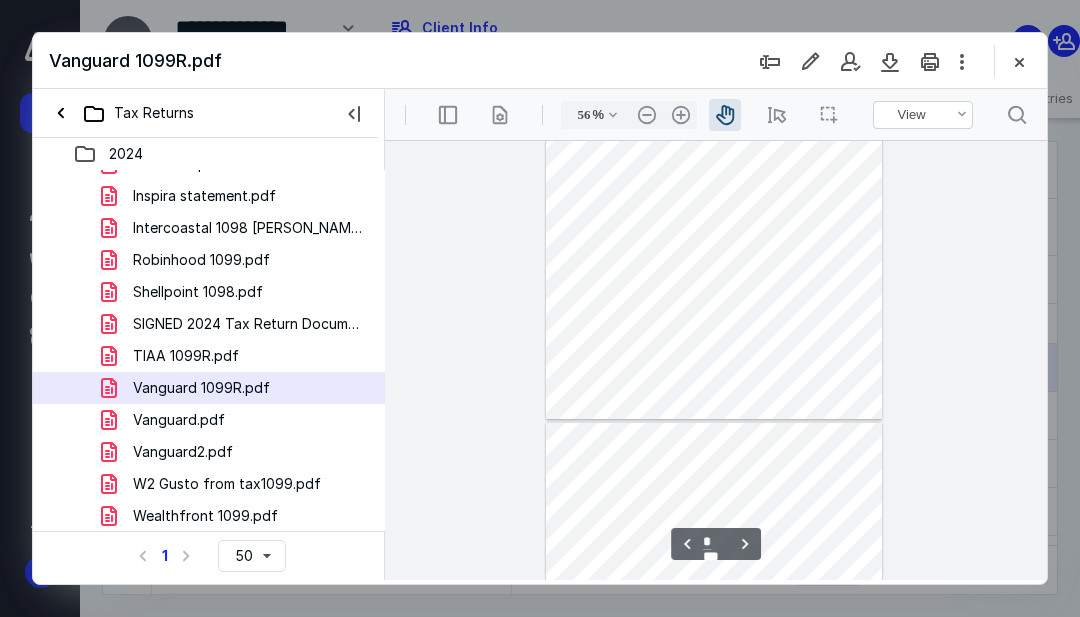 click at bounding box center (714, 202) 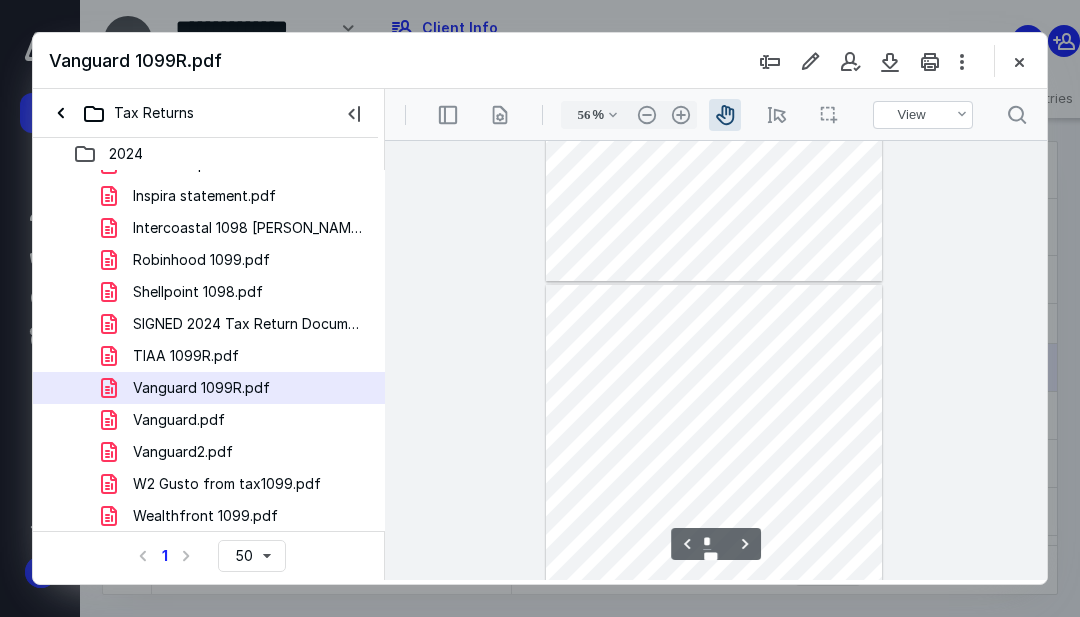 scroll, scrollTop: 1262, scrollLeft: 0, axis: vertical 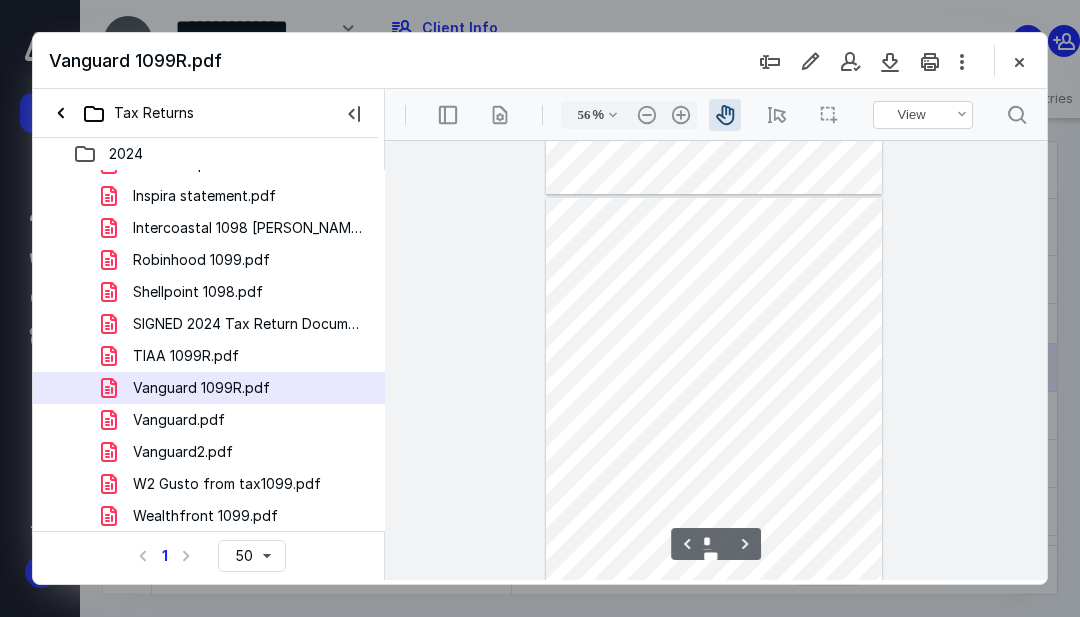 click at bounding box center [714, 416] 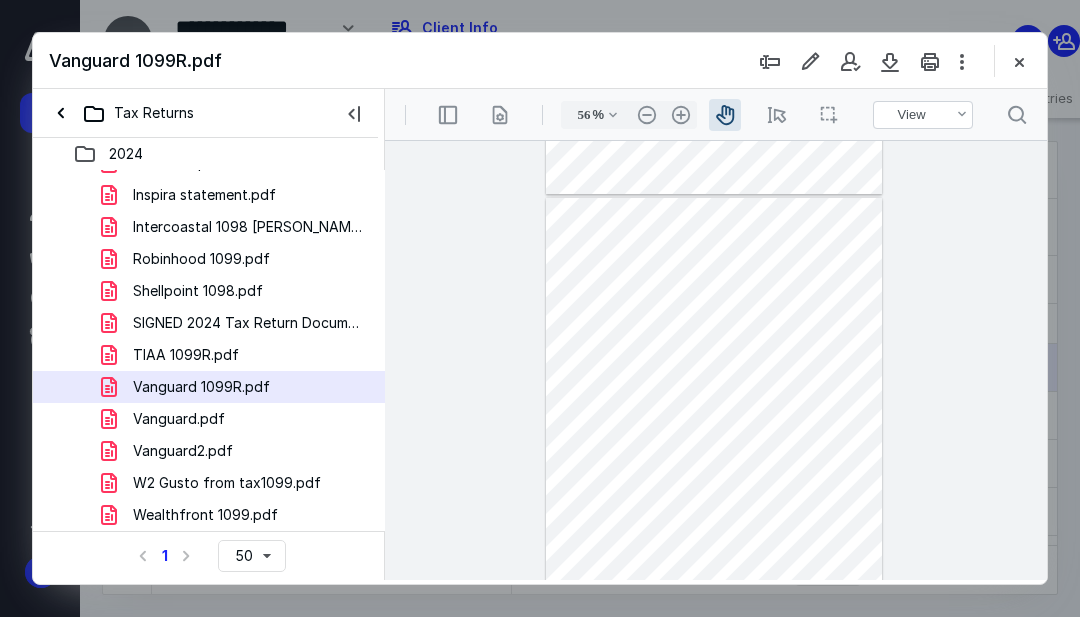 scroll, scrollTop: 374, scrollLeft: 0, axis: vertical 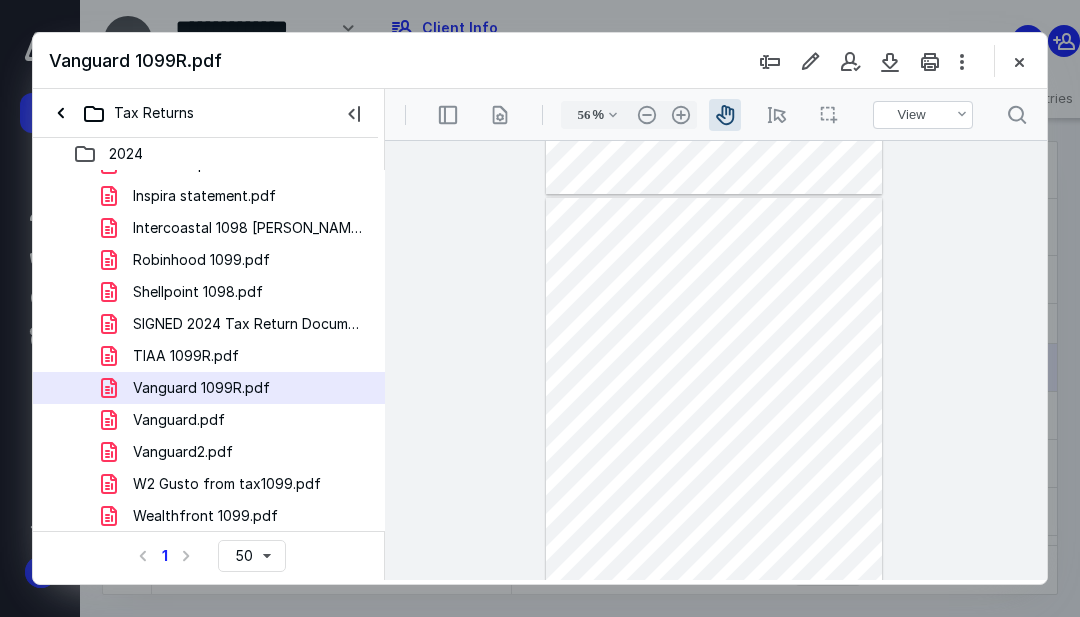 click on "Vanguard.pdf" at bounding box center (179, 420) 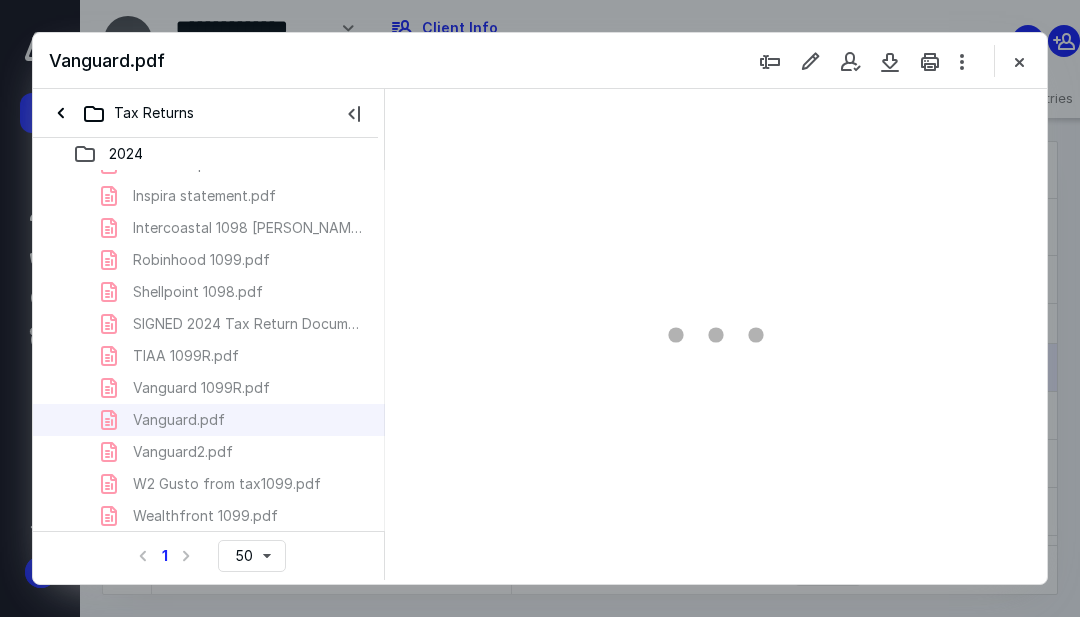scroll, scrollTop: 0, scrollLeft: 0, axis: both 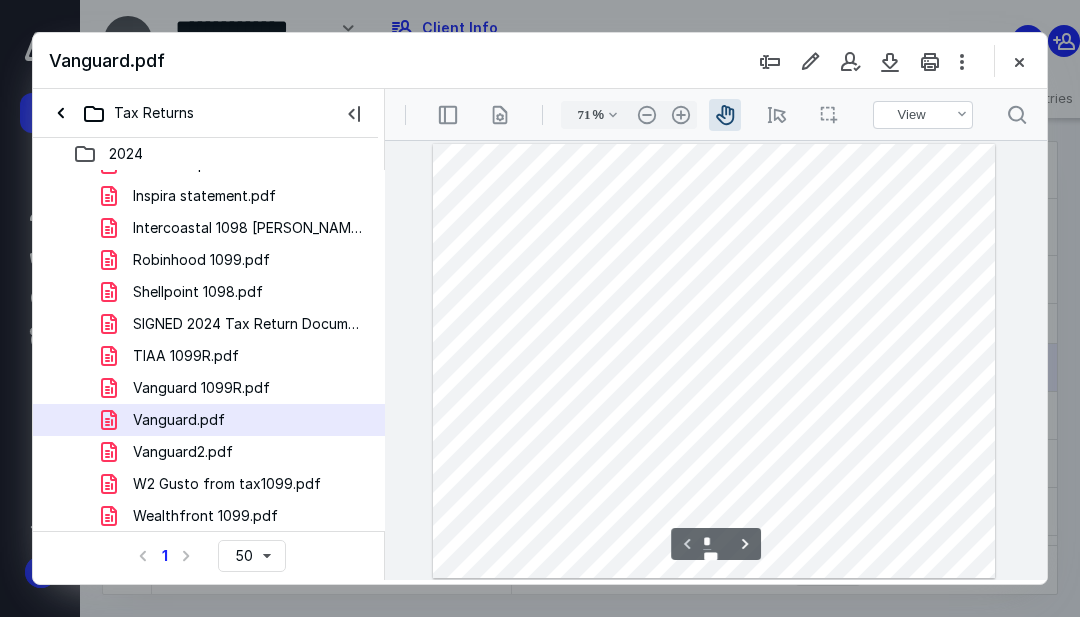 click on "Vanguard2.pdf" at bounding box center [237, 452] 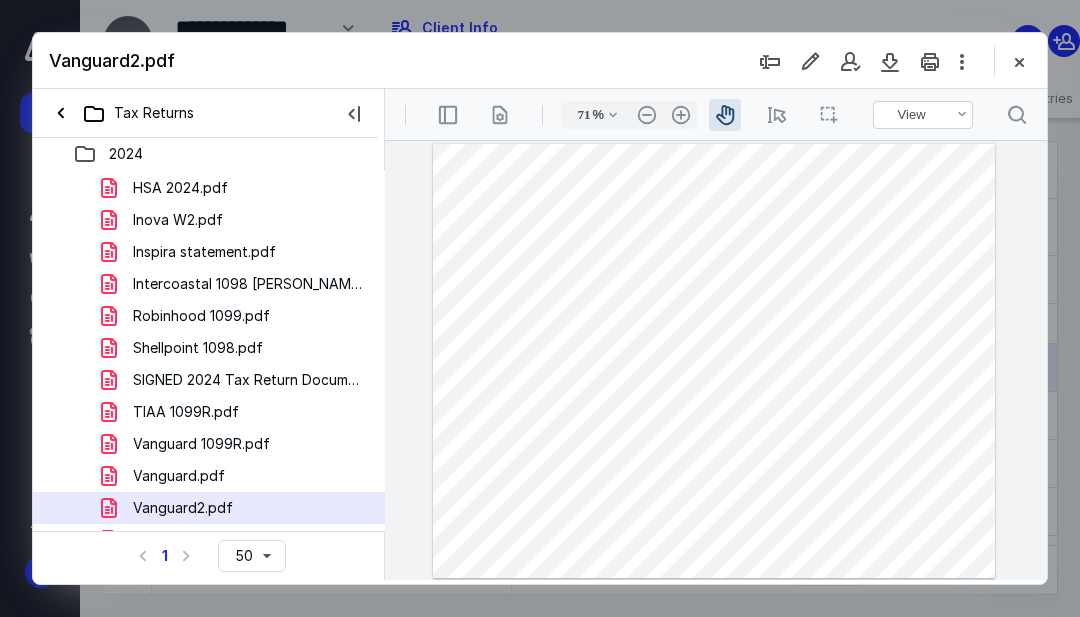 scroll, scrollTop: 302, scrollLeft: 0, axis: vertical 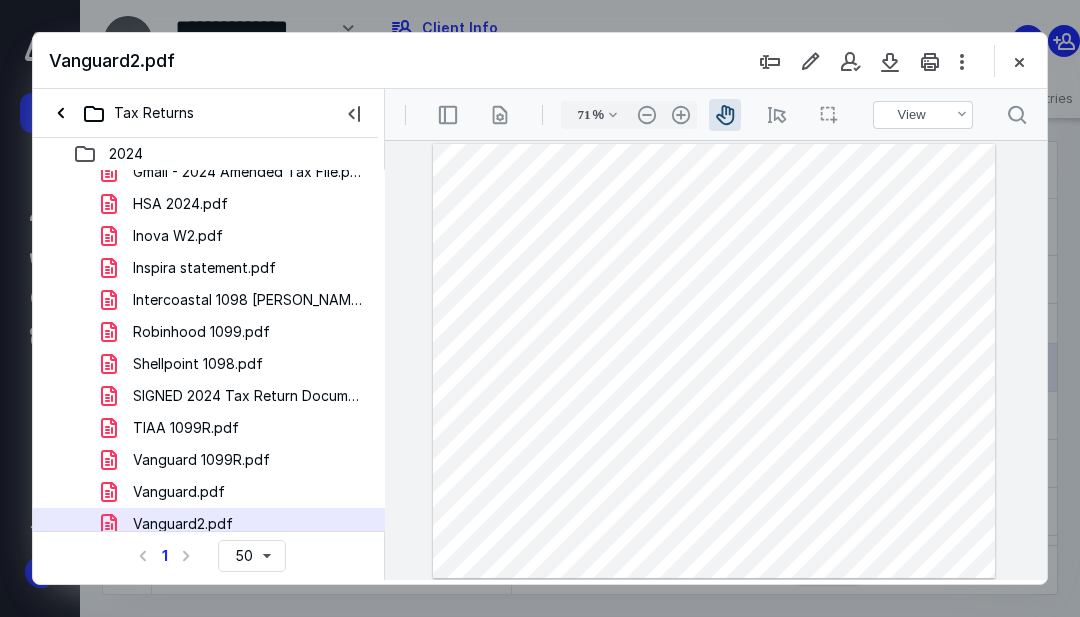 click on "Intercoastal 1098 [PERSON_NAME] .pdf" at bounding box center (249, 300) 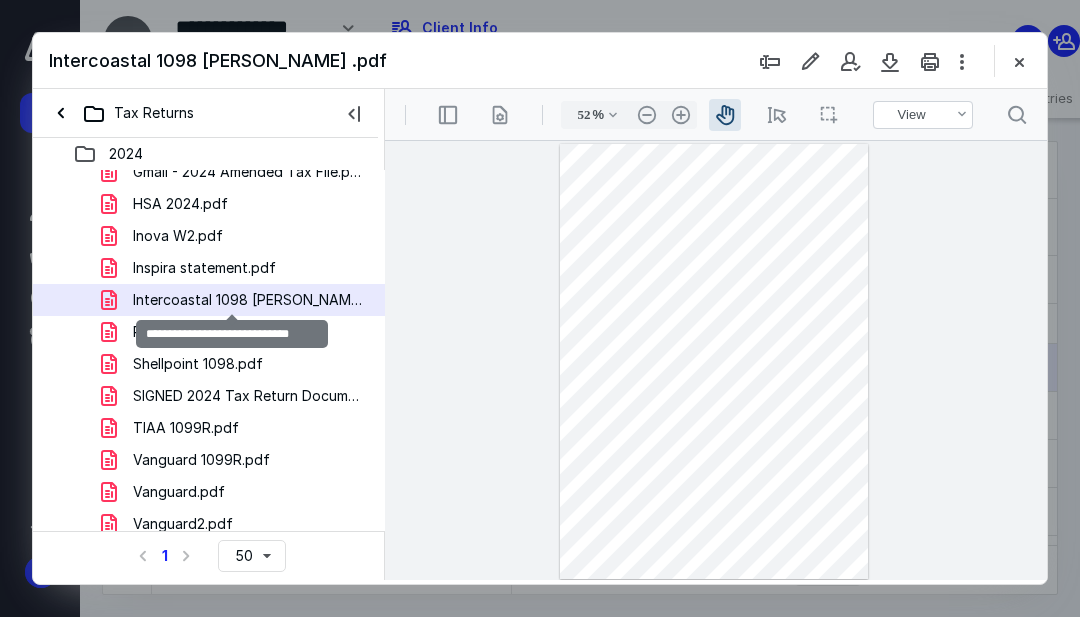 click on "Robinhood 1099.pdf" at bounding box center (237, 332) 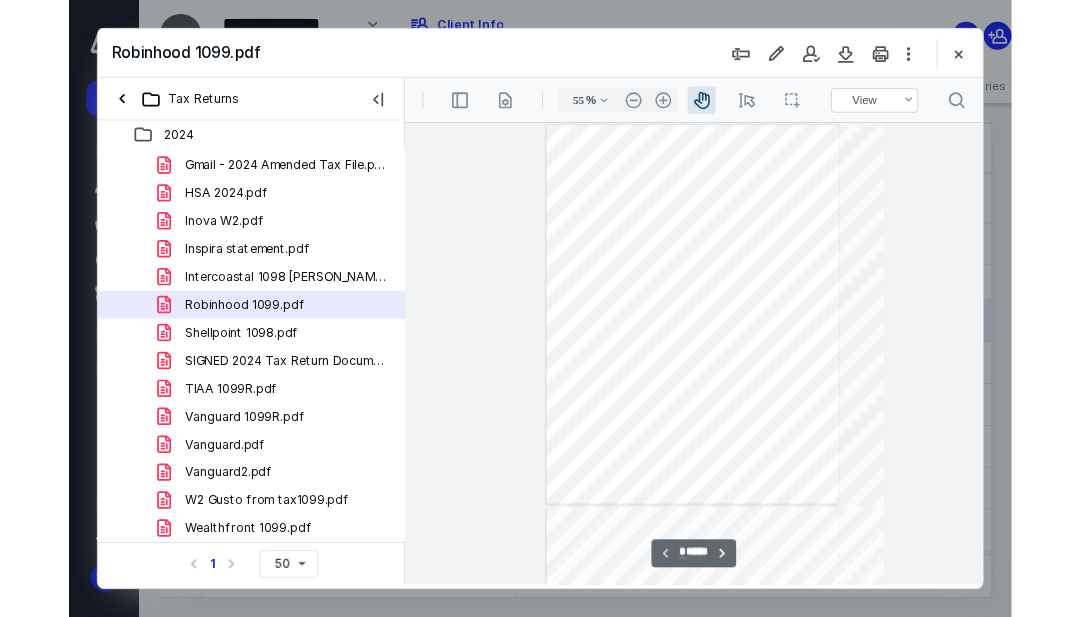 scroll, scrollTop: 285, scrollLeft: 0, axis: vertical 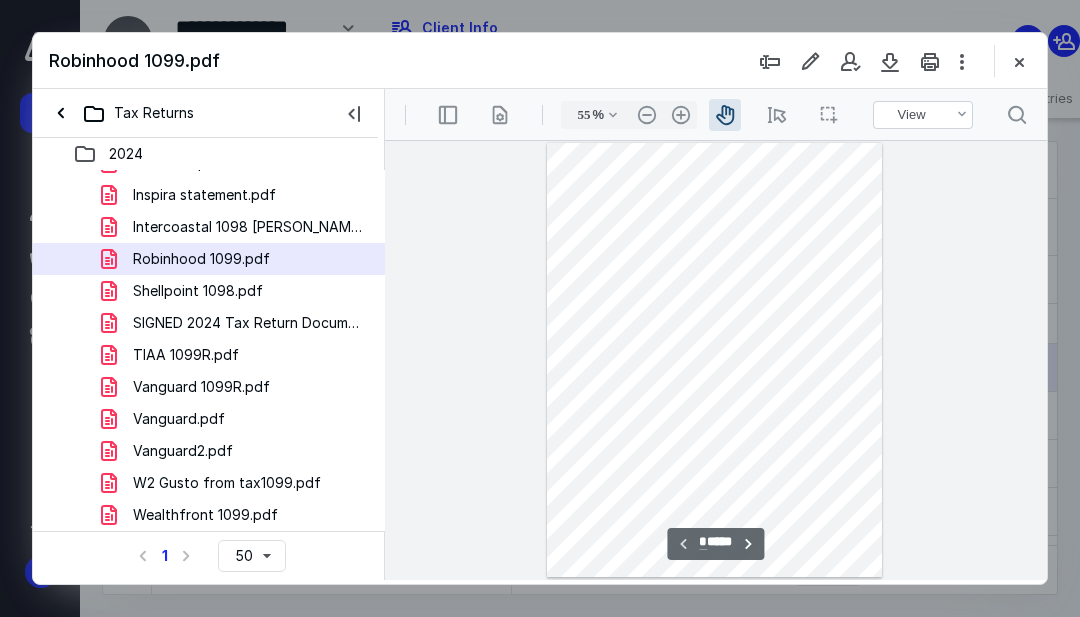 click on "Vanguard 1099R.pdf" at bounding box center [201, 387] 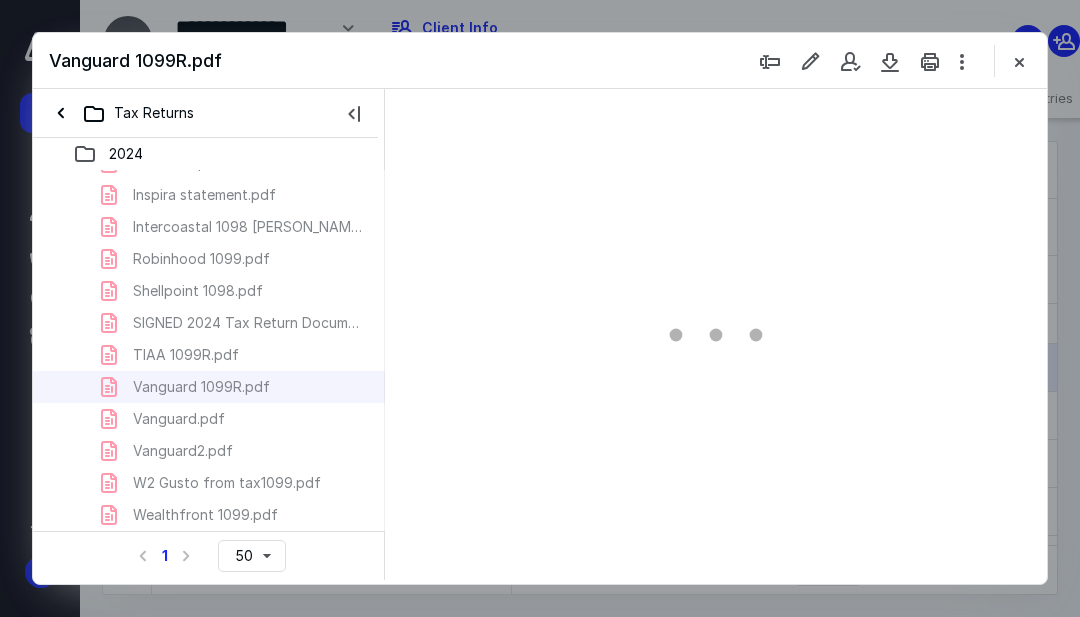 type on "55" 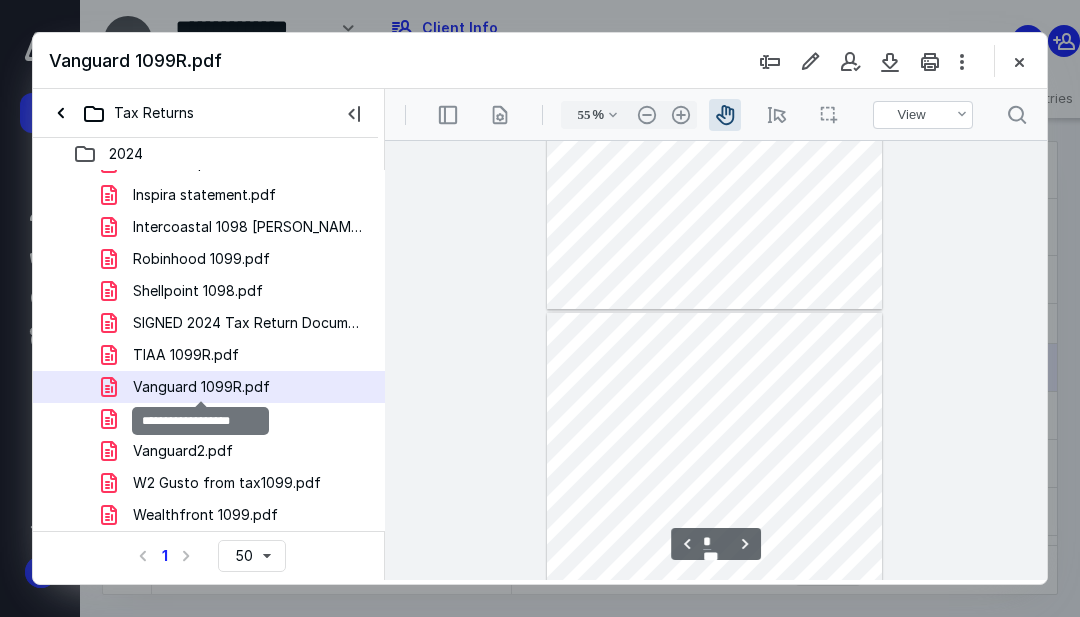 type on "*" 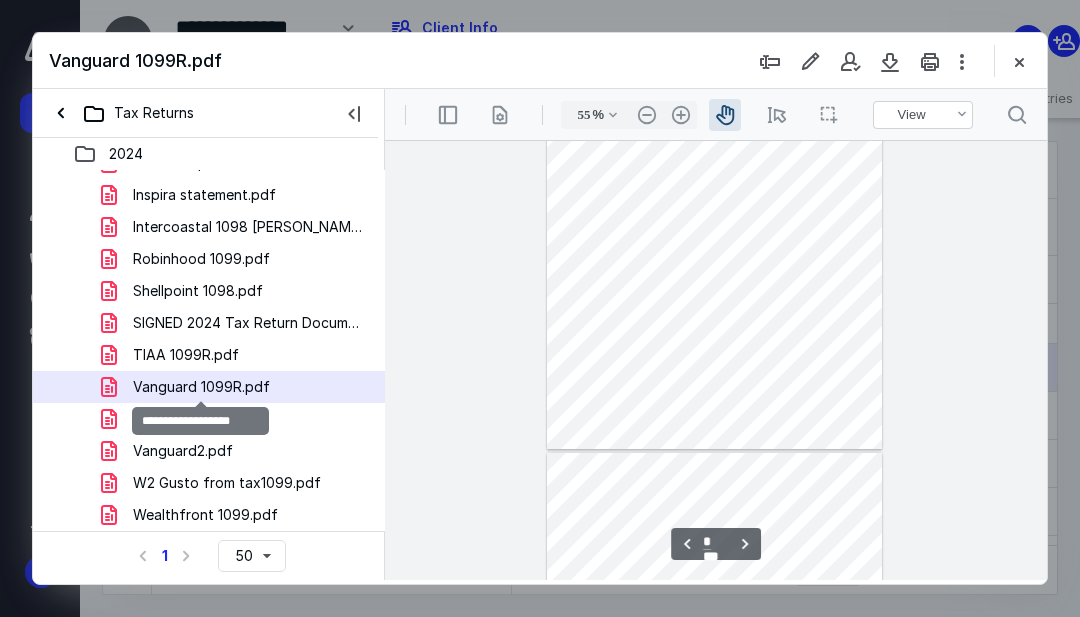 scroll, scrollTop: 1002, scrollLeft: 0, axis: vertical 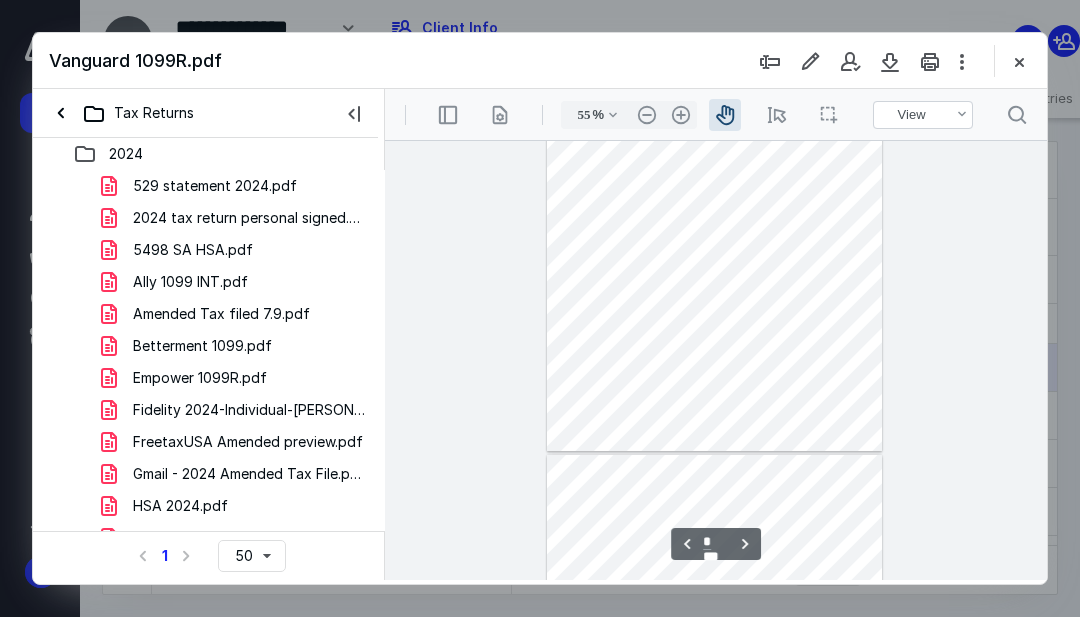 click on "2024 tax return personal signed.pdf" at bounding box center [249, 218] 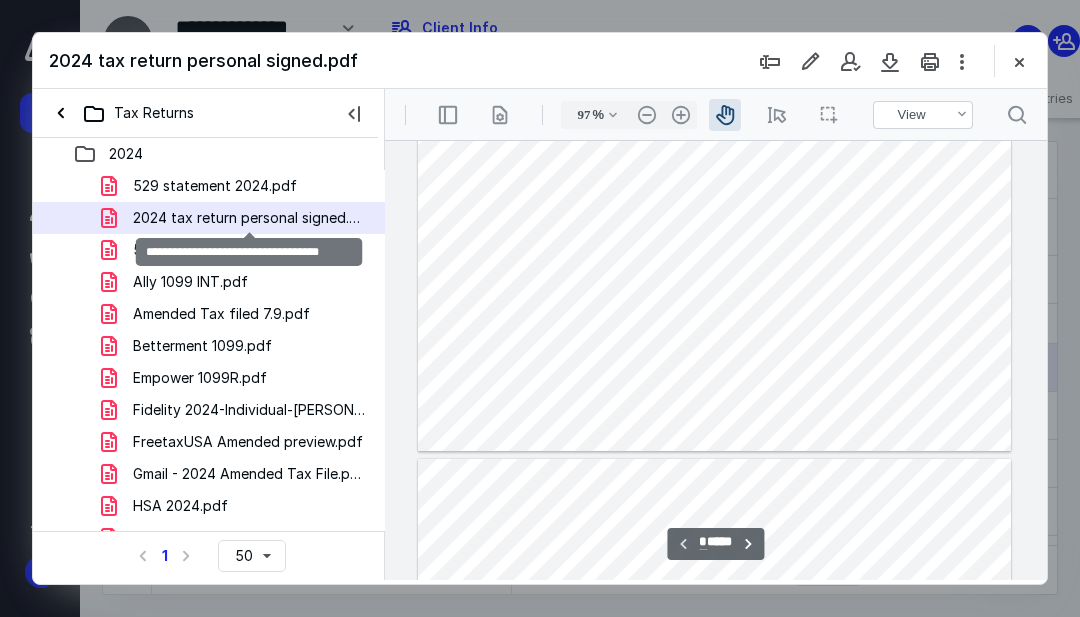 scroll, scrollTop: 487, scrollLeft: 0, axis: vertical 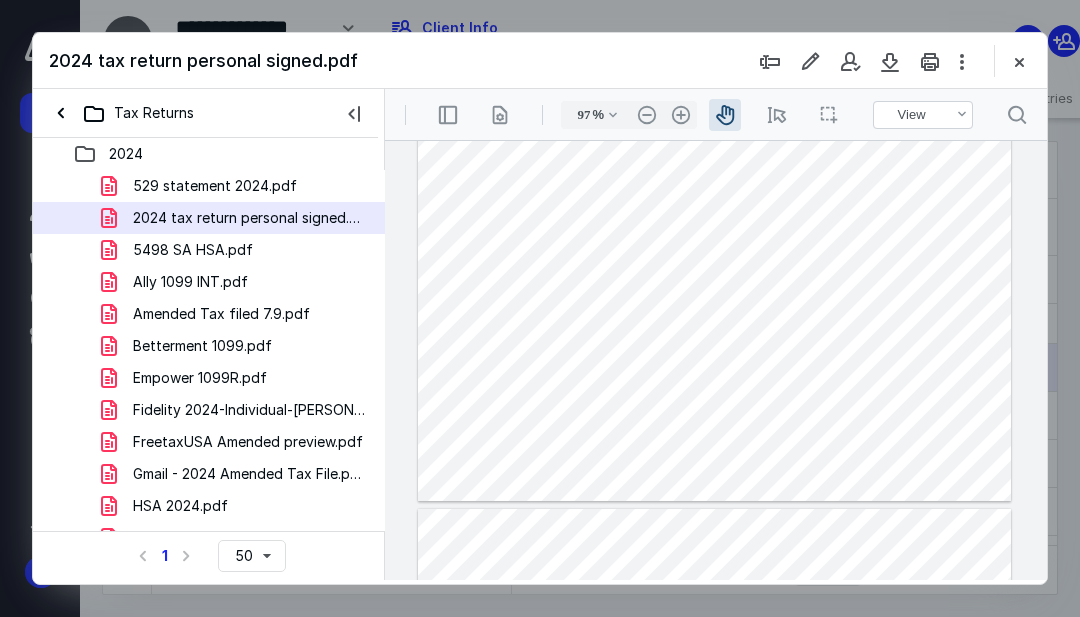 click on "Empower 1099R.pdf" at bounding box center [200, 378] 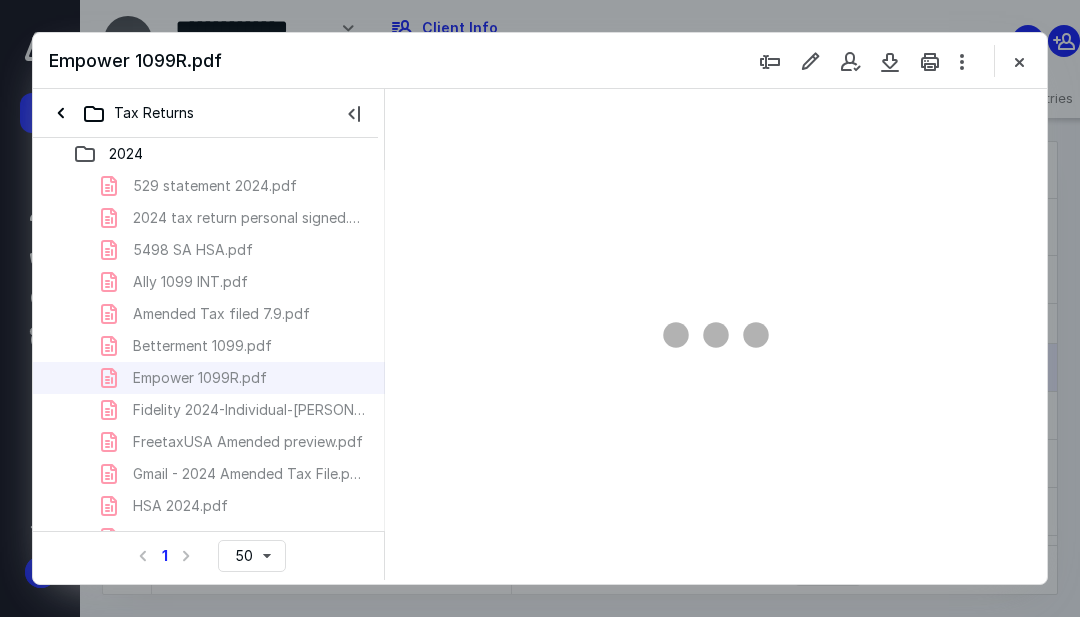 scroll, scrollTop: 0, scrollLeft: 0, axis: both 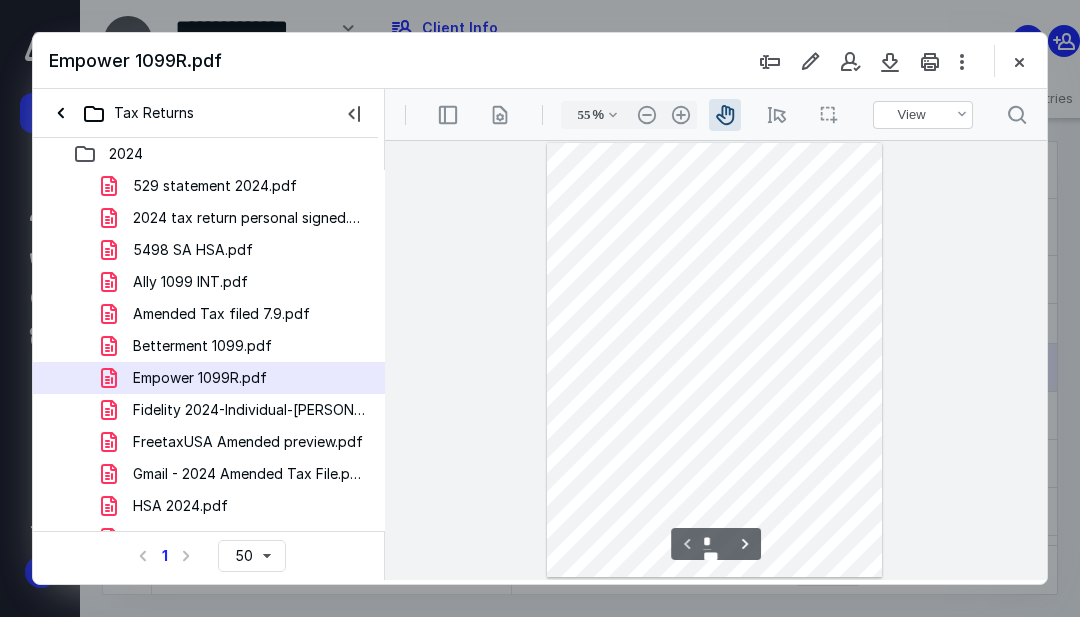 click on ".cls-1{fill:#abb0c4;} icon - header - zoom - in - line" at bounding box center [681, 115] 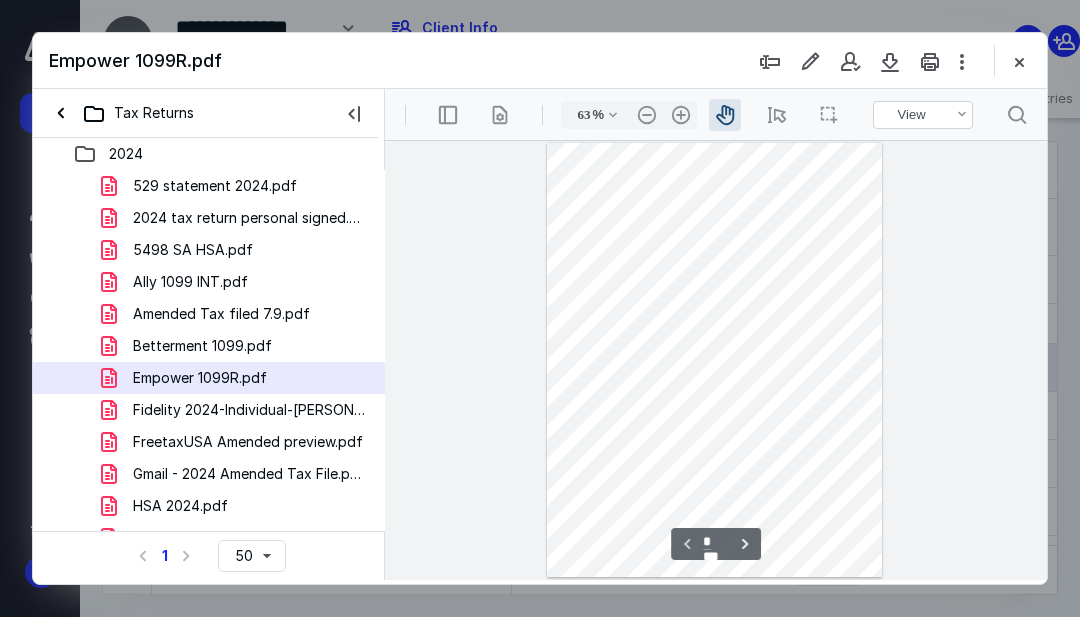click on ".cls-1{fill:#abb0c4;} icon - header - zoom - in - line" at bounding box center (681, 115) 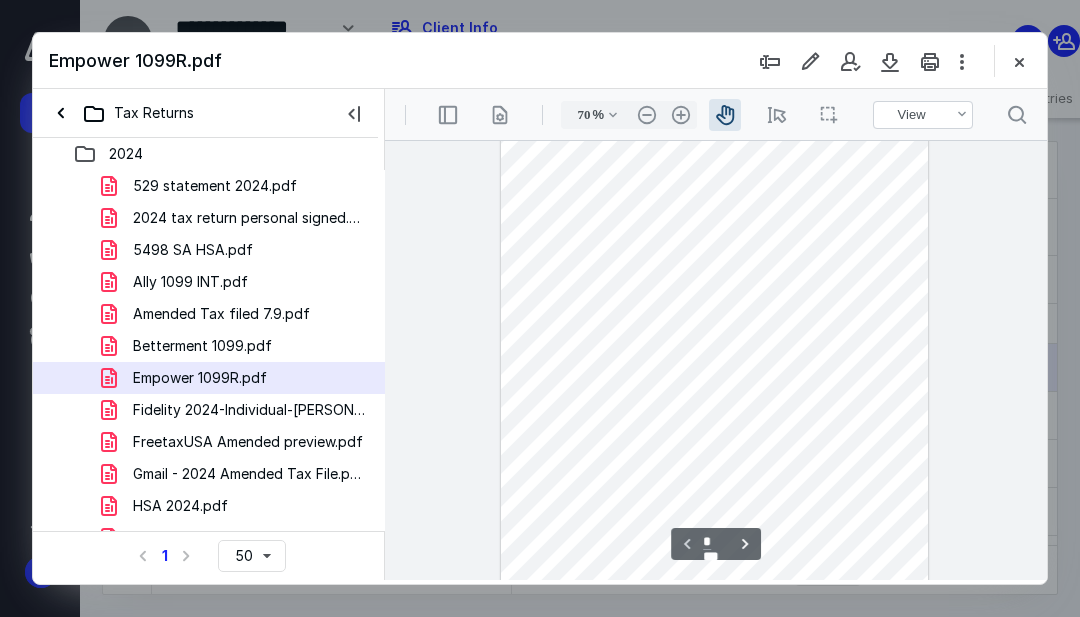 click on ".cls-1{fill:#abb0c4;} icon - header - zoom - in - line" at bounding box center [681, 115] 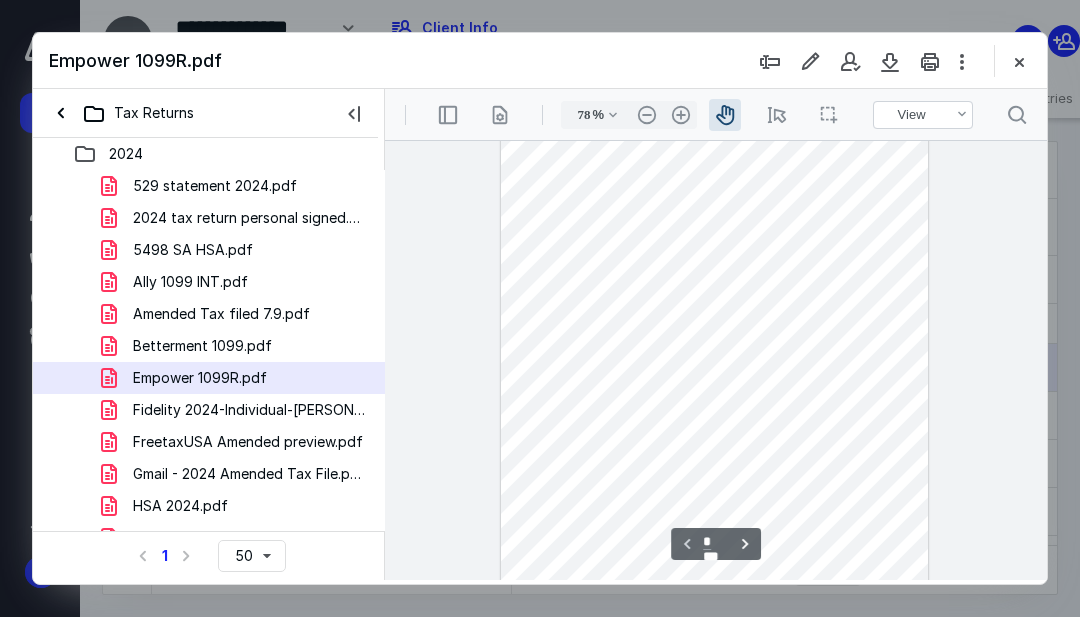 click on "78 % .cls-1{fill:#abb0c4;} icon - chevron - down .cls-1{fill:#abb0c4;} icon - header - zoom - out - line Current zoom is   70 % .cls-1{fill:#abb0c4;} icon - header - zoom - in - line" at bounding box center [629, 115] 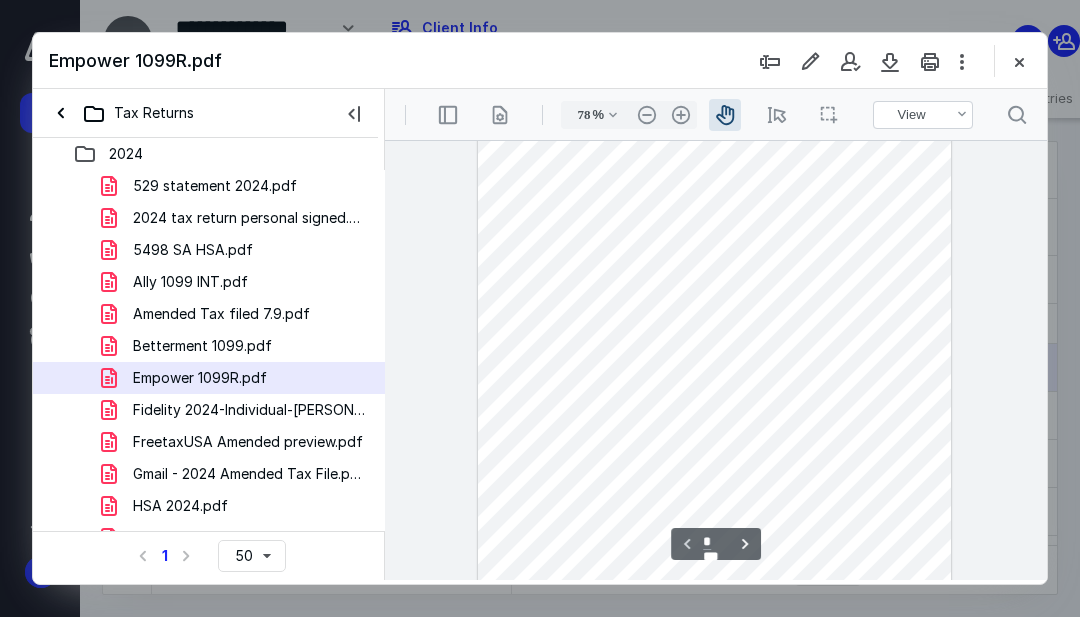 scroll, scrollTop: 0, scrollLeft: 0, axis: both 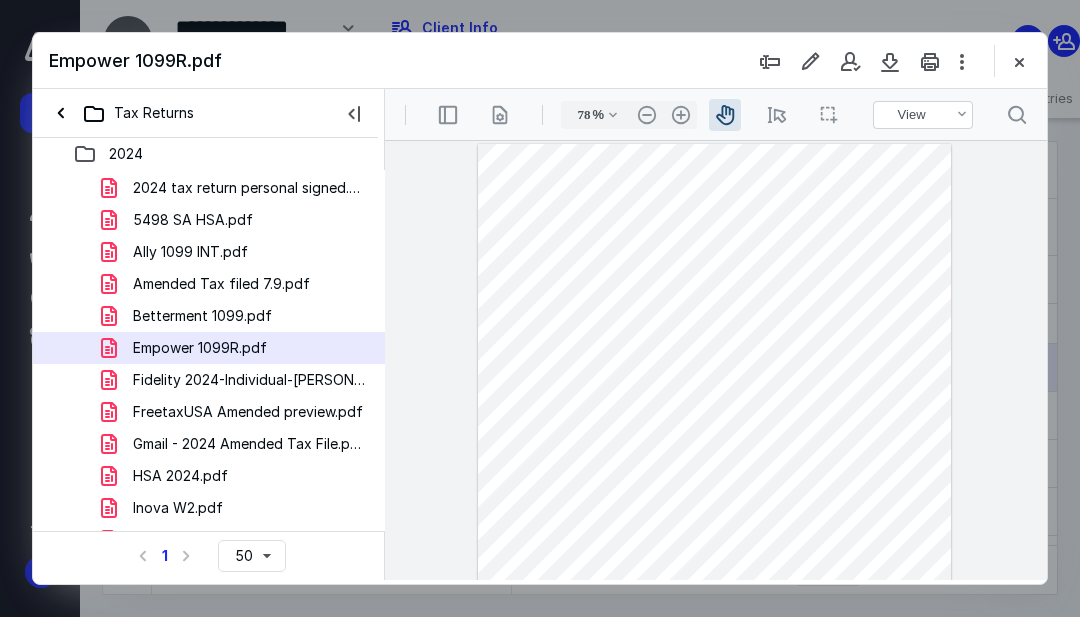 click on "Betterment 1099.pdf" at bounding box center [202, 316] 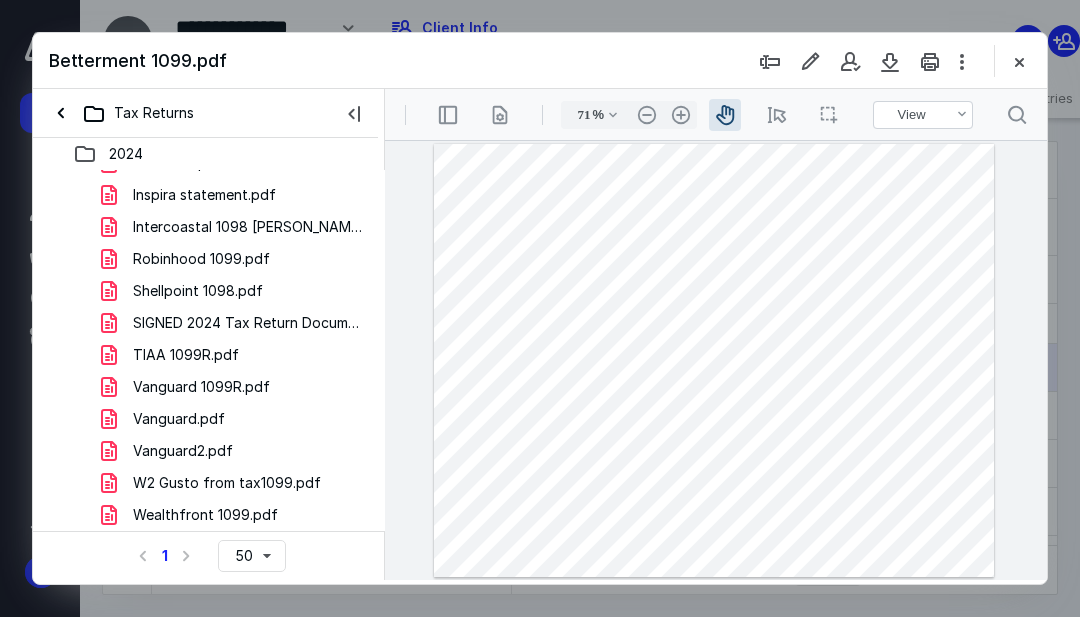 scroll, scrollTop: 375, scrollLeft: 0, axis: vertical 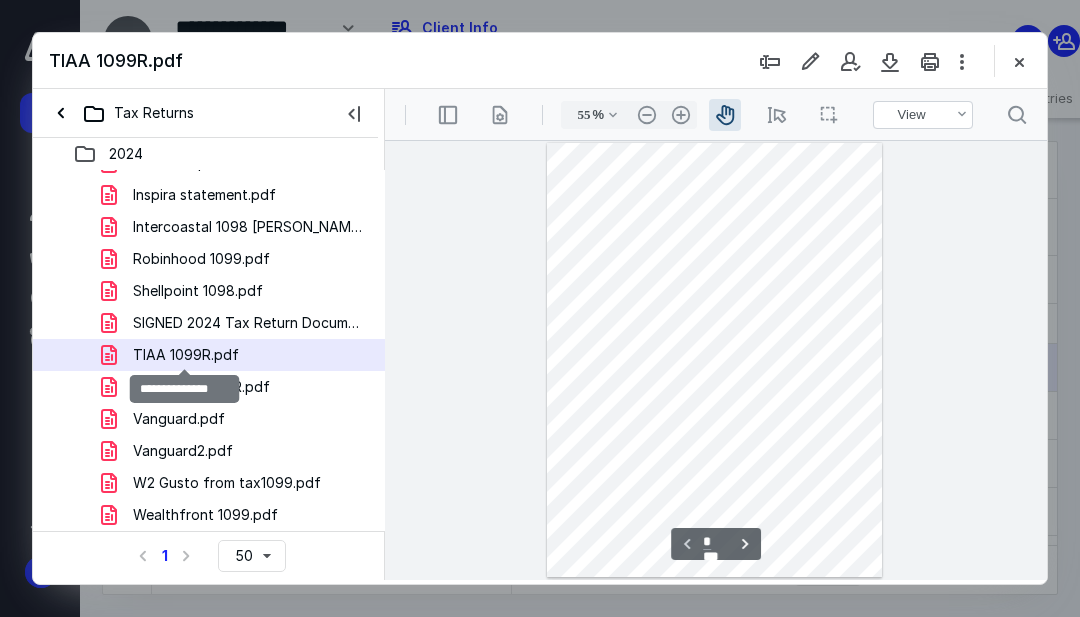 click on ".cls-1{fill:#abb0c4;} icon - header - zoom - in - line" at bounding box center (681, 115) 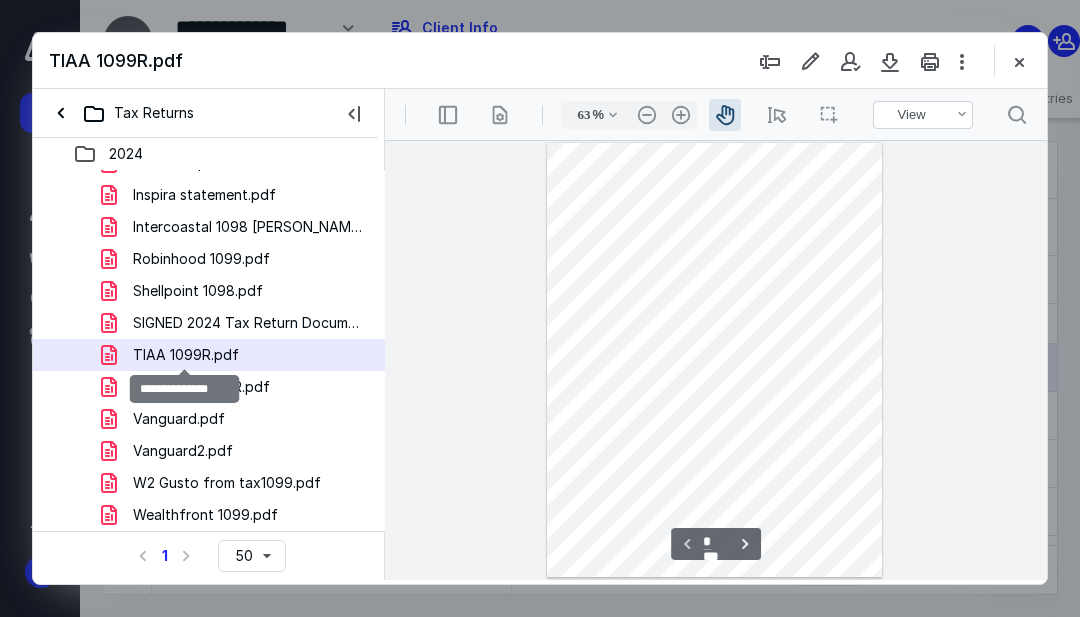 click on ".cls-1{fill:#abb0c4;} icon - header - zoom - in - line" at bounding box center [681, 115] 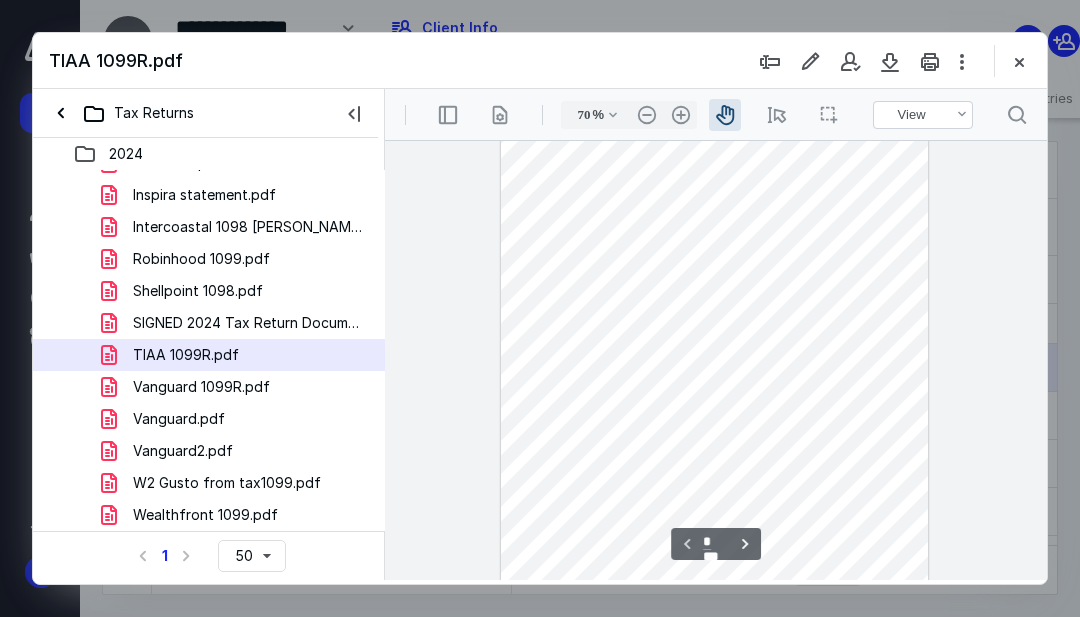 click on ".cls-1{fill:#abb0c4;} icon - header - zoom - in - line" at bounding box center (681, 115) 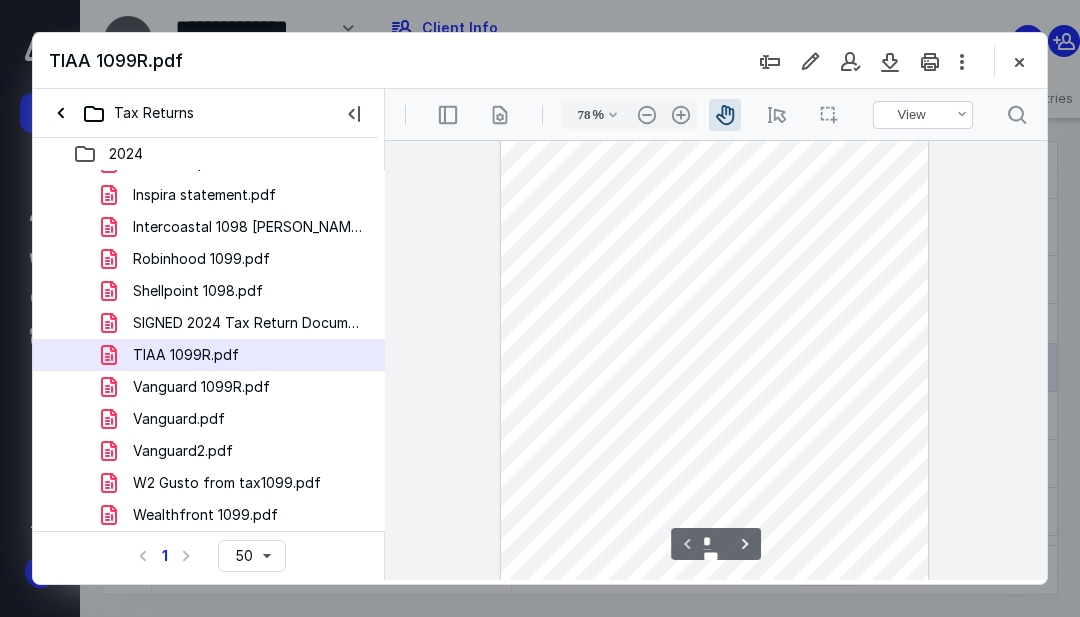 scroll, scrollTop: 78, scrollLeft: 0, axis: vertical 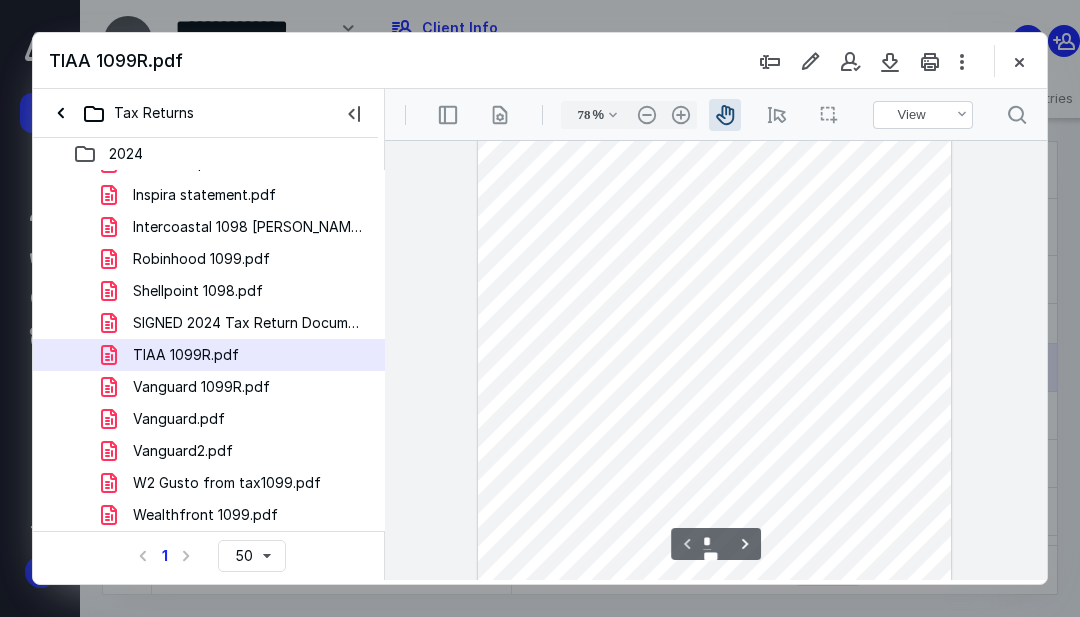 click on ".cls-1{fill:#abb0c4;} icon - header - sidebar - line .cls-1{fill:#abb0c4;} icon - header - page manipulation - line 78 % .cls-1{fill:#abb0c4;} icon - chevron - down .cls-1{fill:#abb0c4;} icon - header - zoom - out - line Current zoom is   78 % .cls-1{fill:#abb0c4;} icon - header - zoom - in - line icon-header-pan20 .cls-1{fill:#abb0c4;} icon - header - select - line icon / operation / multi select View Annotate Shapes View .cls-1{fill:#abb0c4;} icon - chevron - down View Annotate Shapes .cls-1{fill:#abb0c4;} icon - header - search" at bounding box center [716, 114] 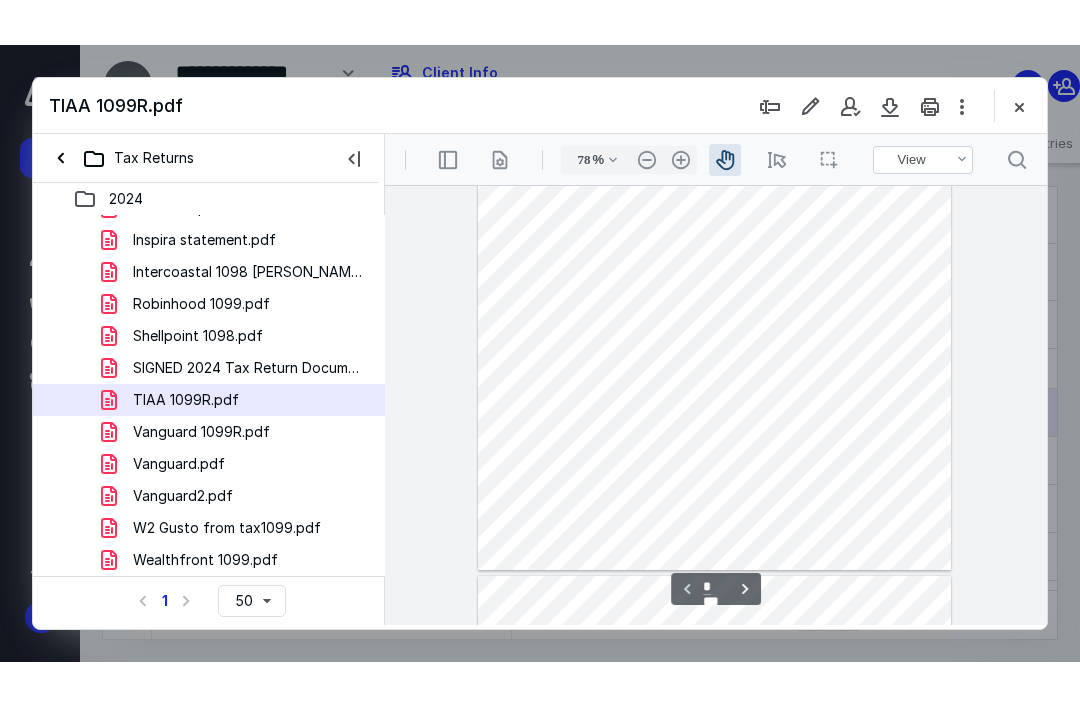 scroll, scrollTop: 246, scrollLeft: 0, axis: vertical 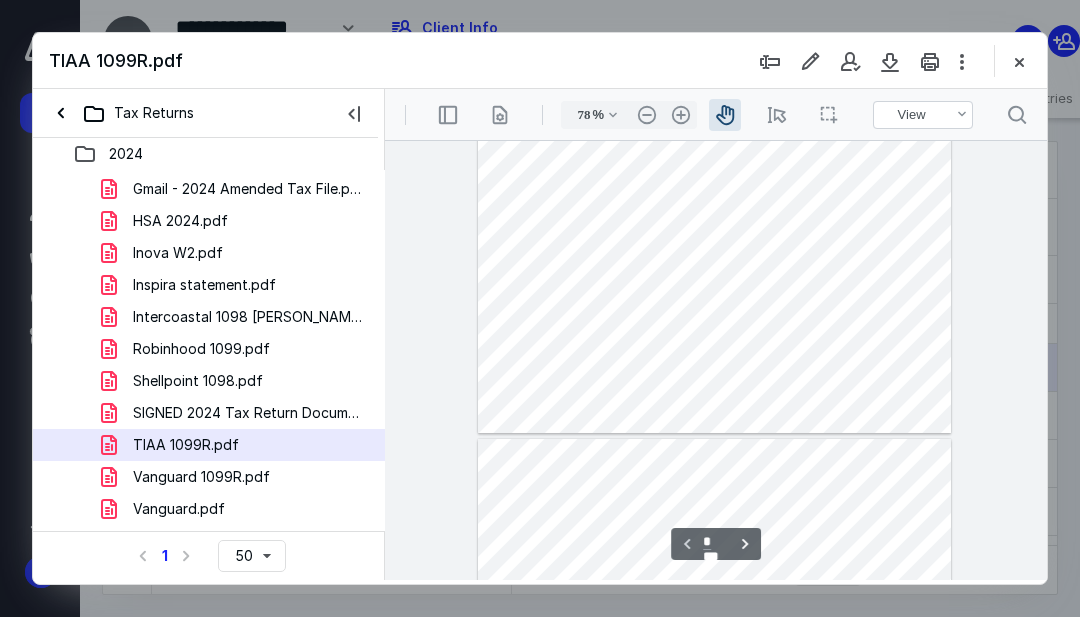 click at bounding box center [1019, 61] 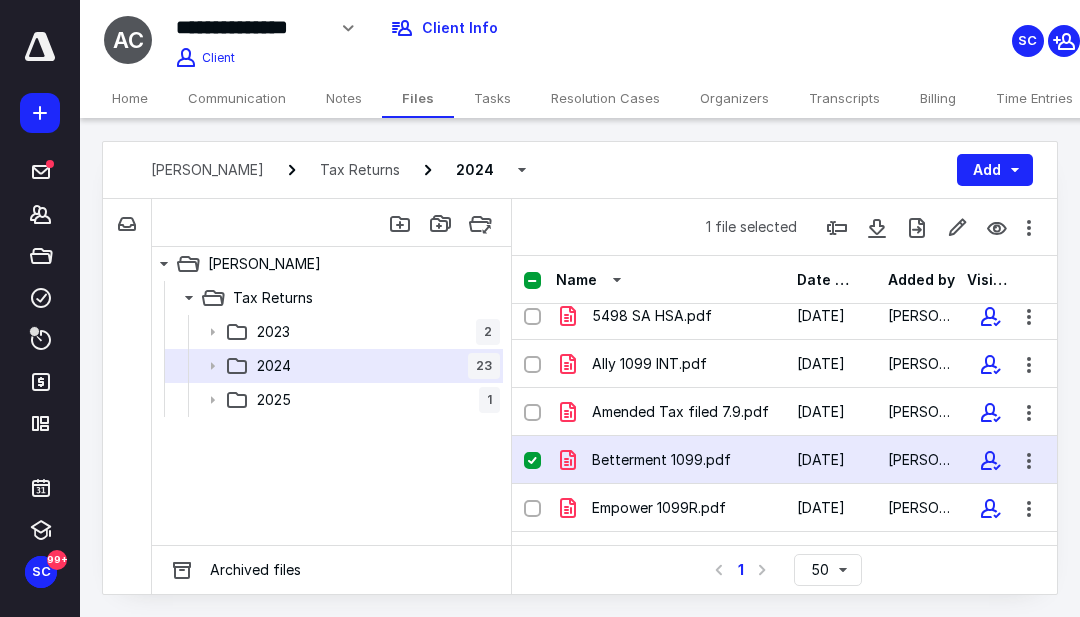 scroll, scrollTop: 107, scrollLeft: 0, axis: vertical 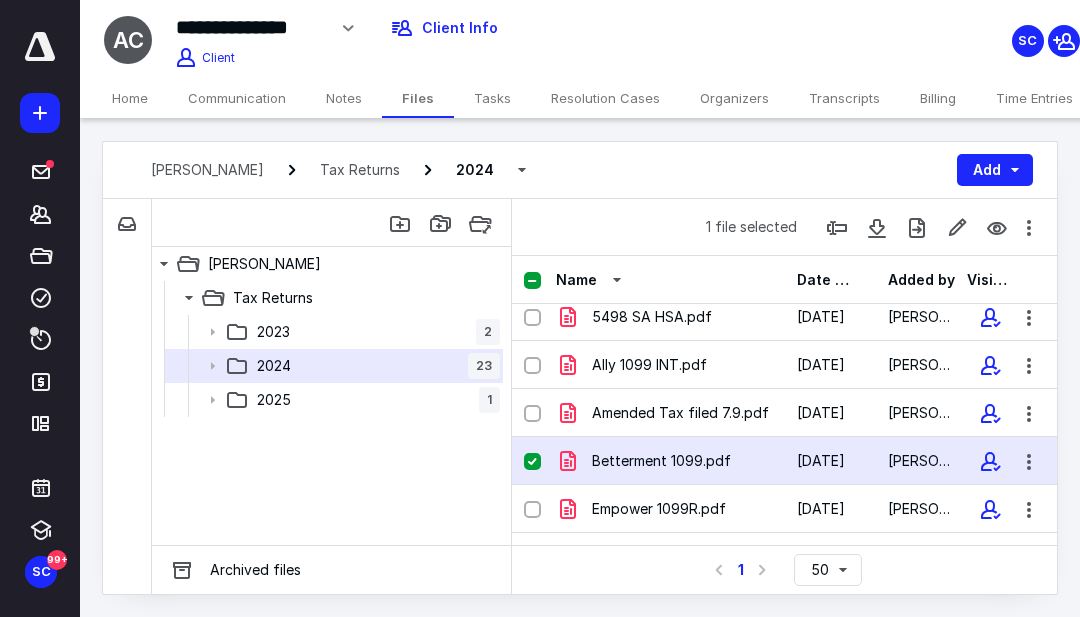 click at bounding box center [532, 462] 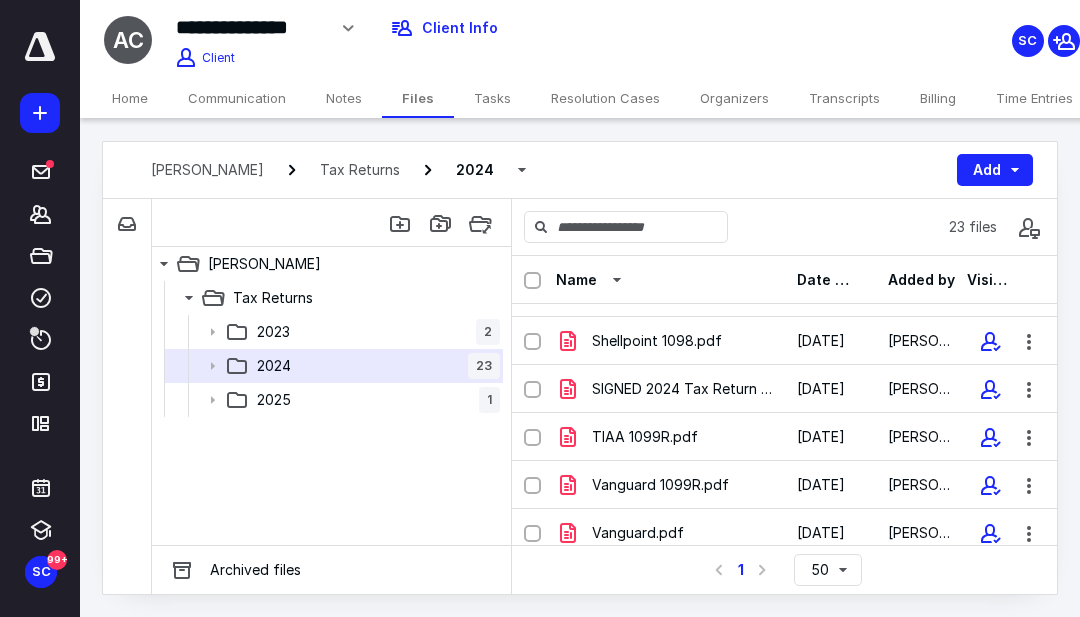 scroll, scrollTop: 707, scrollLeft: 0, axis: vertical 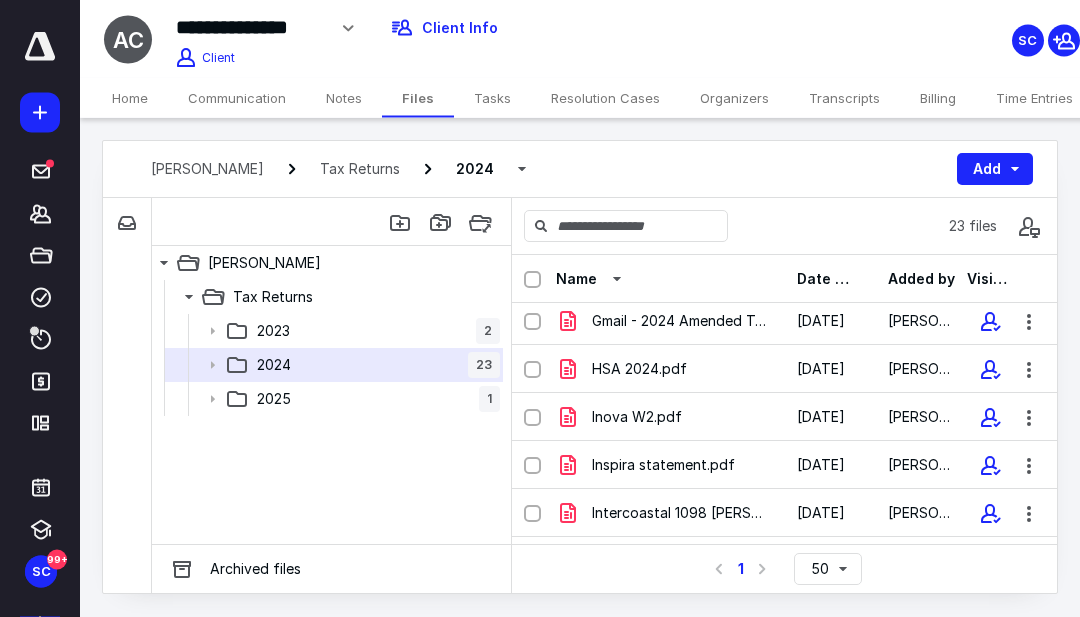 click on "Intercoastal 1098 [PERSON_NAME] .pdf" at bounding box center [682, 514] 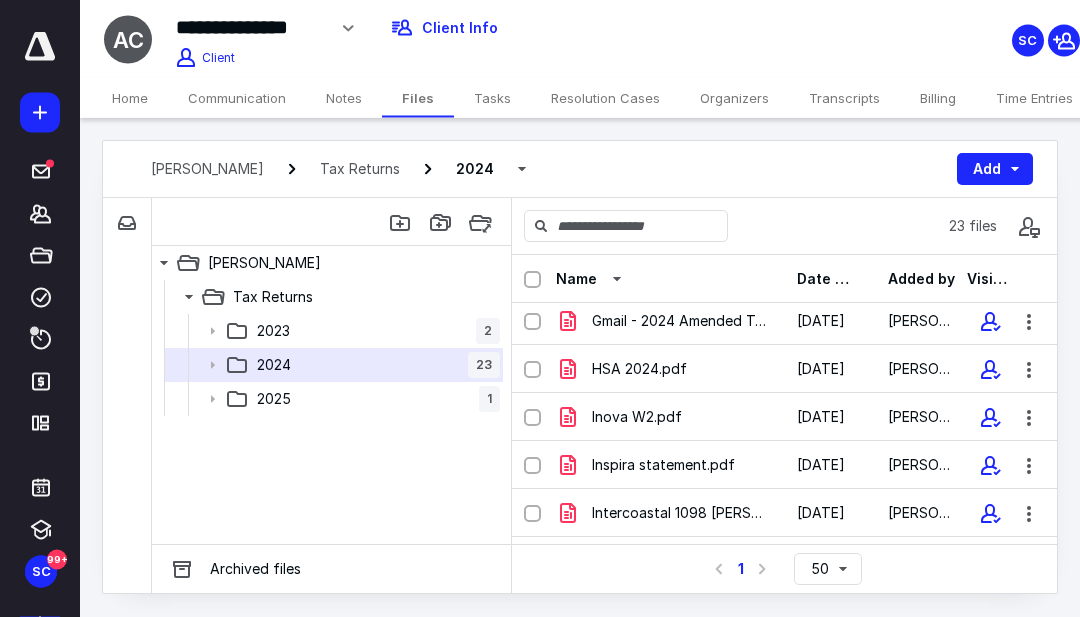 checkbox on "false" 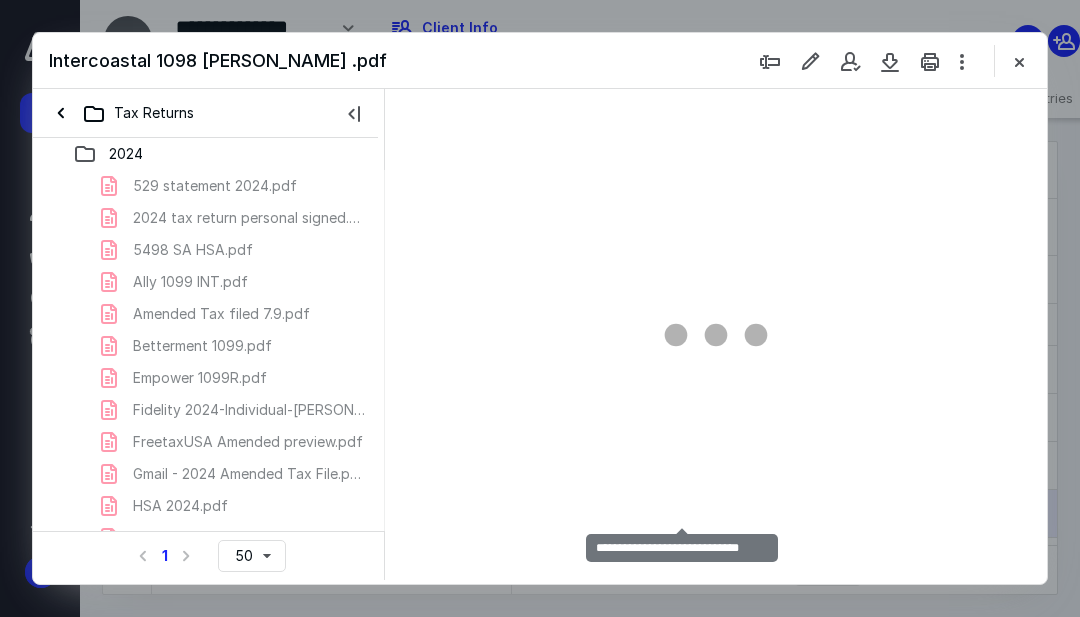 scroll, scrollTop: 0, scrollLeft: 0, axis: both 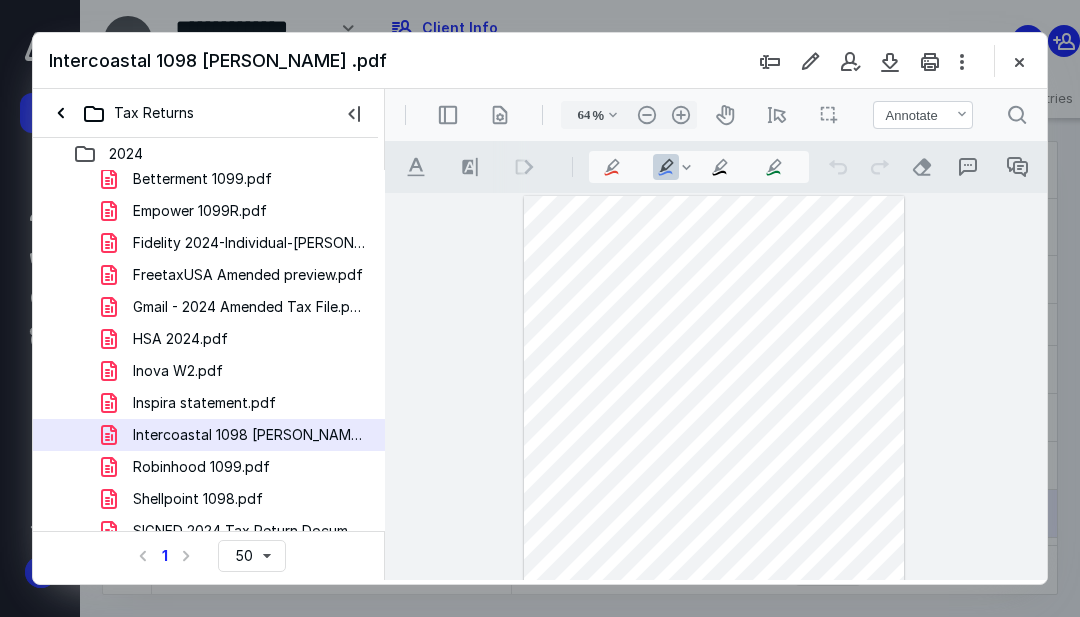 click on "SIGNED 2024 Tax Return Documents (LIMITLESS PSYCHIATRY LLC.pdf" at bounding box center [249, 531] 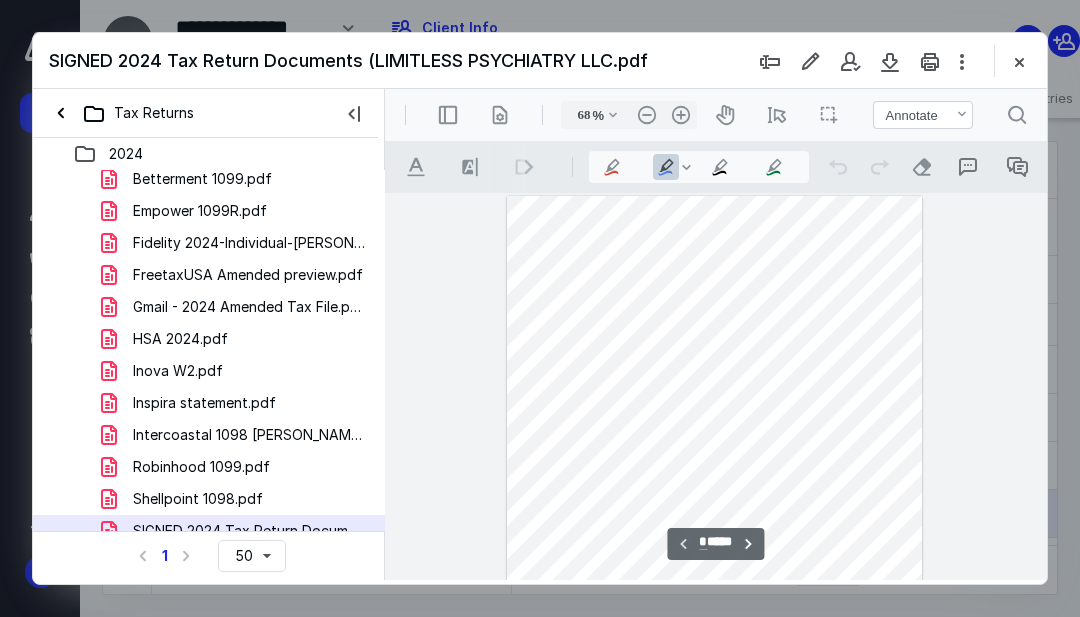 click on "Robinhood 1099.pdf" at bounding box center [201, 467] 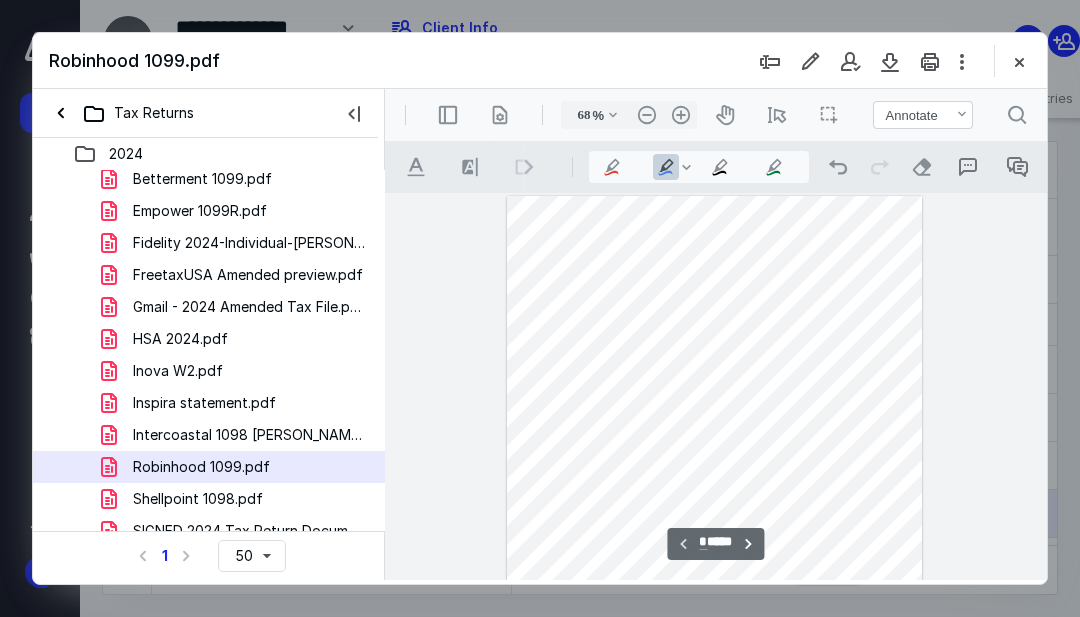 click on "Intercoastal 1098 [PERSON_NAME] .pdf" at bounding box center [249, 435] 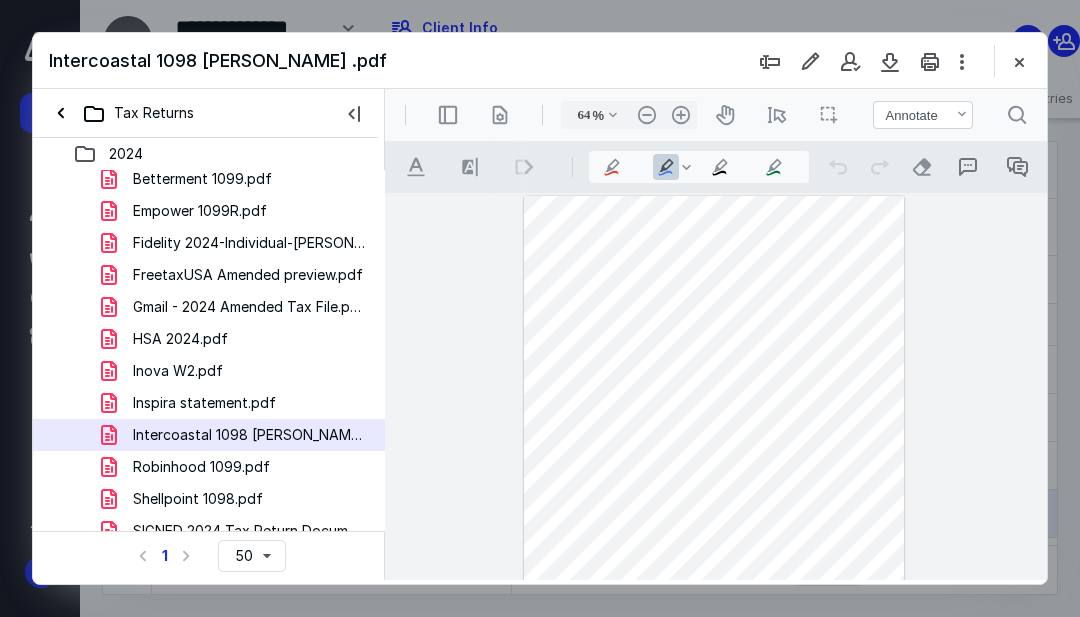 click on "Inspira statement.pdf" at bounding box center (204, 403) 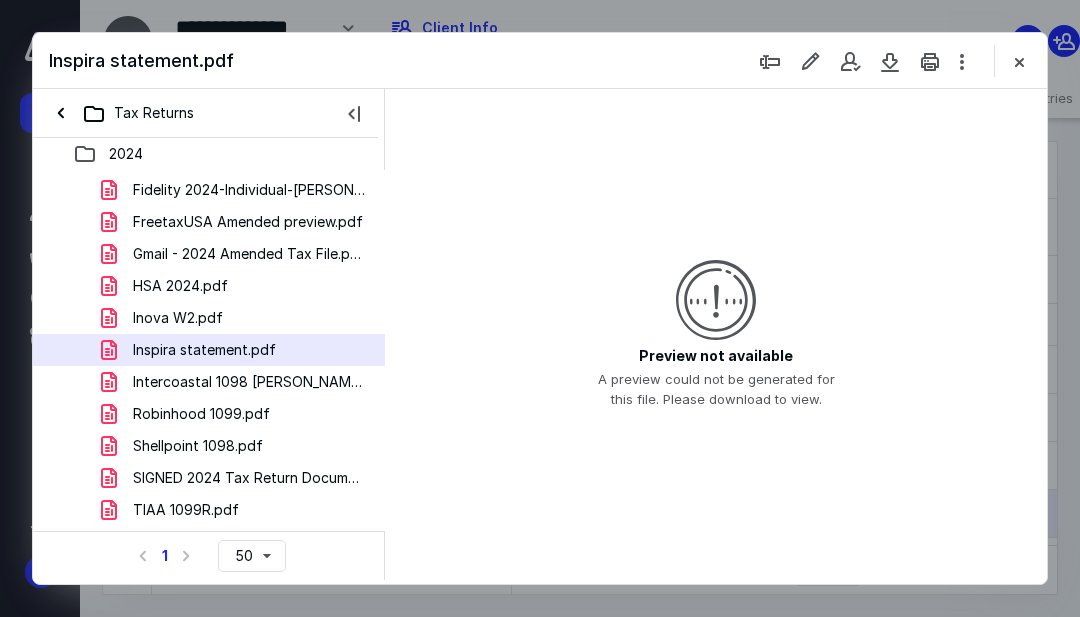 scroll, scrollTop: 219, scrollLeft: 0, axis: vertical 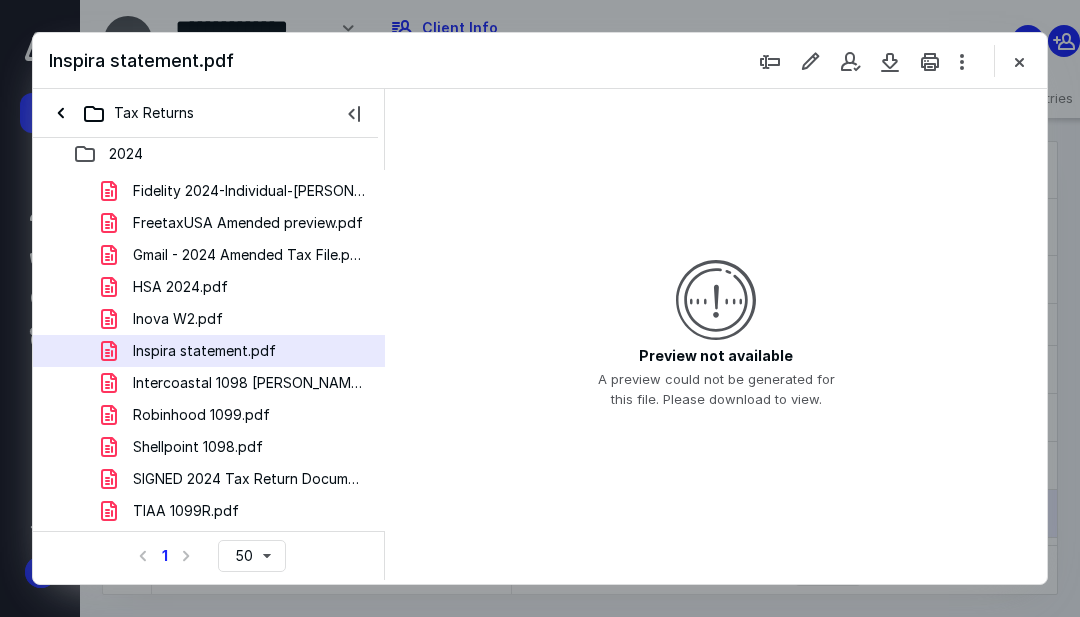 click on "Vanguard 1099R.pdf" at bounding box center (201, 543) 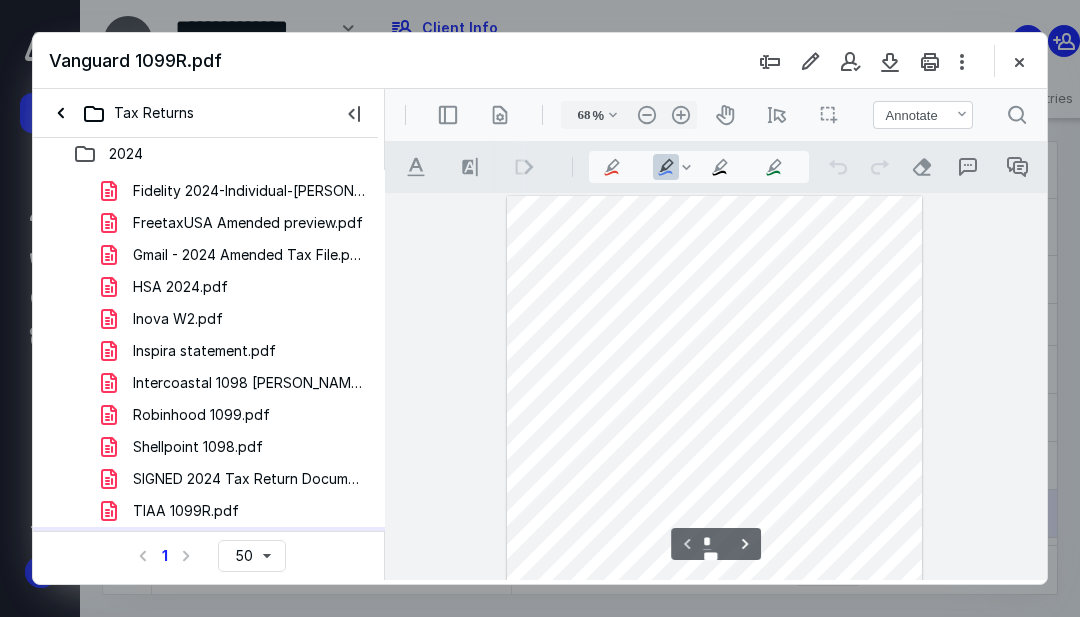 click on "Vanguard.pdf" at bounding box center (237, 575) 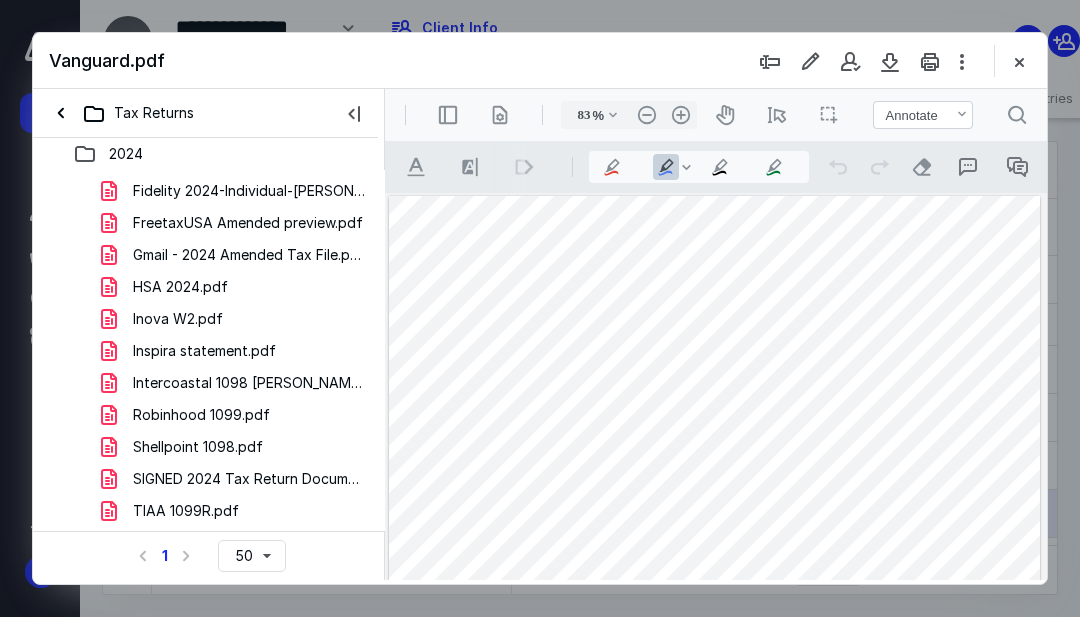 click on ".cls-1{fill:#abb0c4;} icon - header - page manipulation - line" at bounding box center (500, 115) 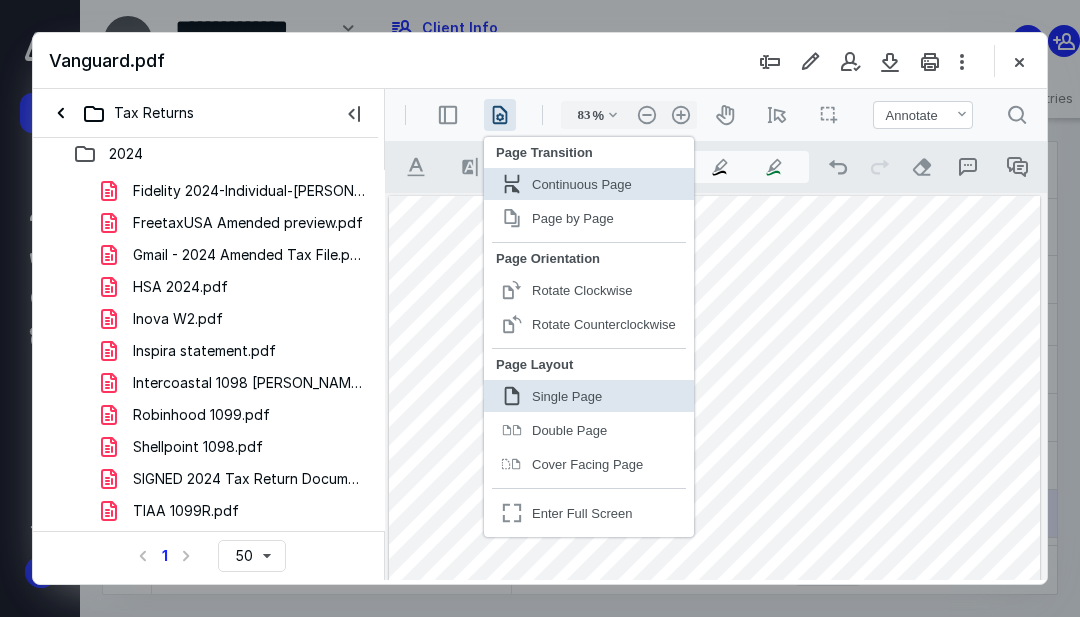 click on "Rotate Counterclockwise" at bounding box center (604, 324) 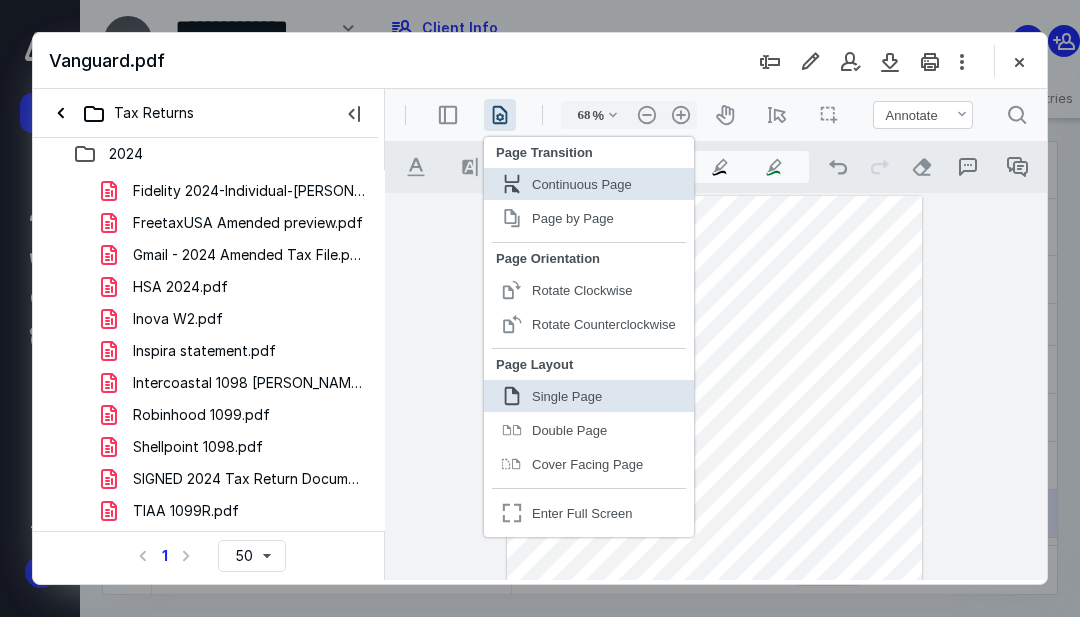 click on ".cls-1{fill:#abb0c4;} icon - header - page manipulation - page rotation - counterclockwise - line Rotate Counterclockwise" at bounding box center (589, 324) 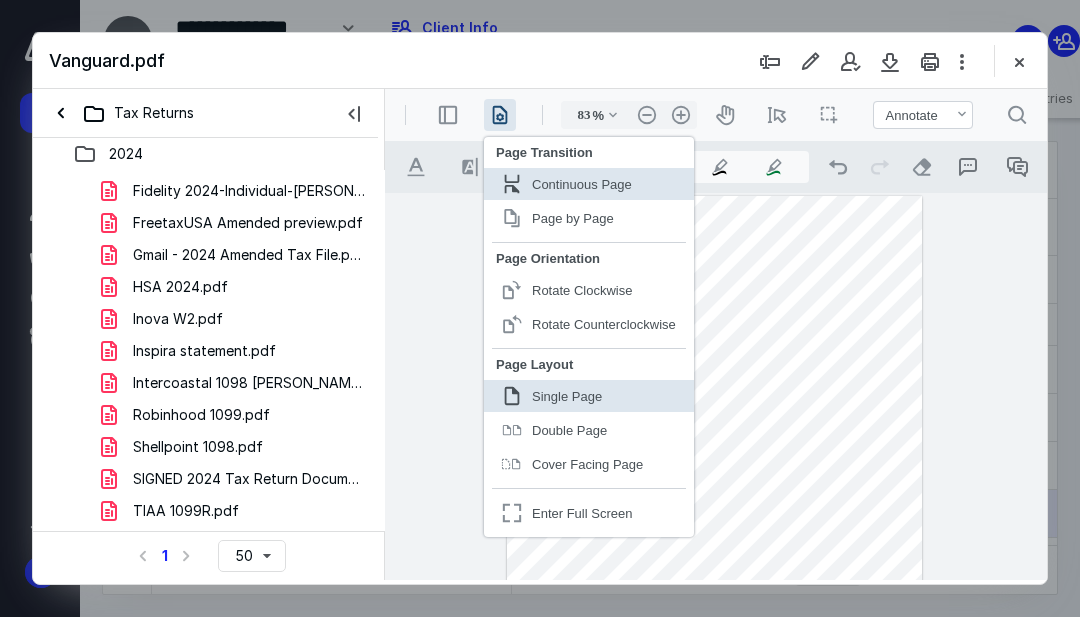 click on "Page Transition .cls-1{fill:#abb0c4;} icon - header - page manipulation - page transition - continuous page - line Continuous Page .cls-1{fill:#abb0c4;} icon - header - page manipulation - page transition - page by page - line Page by Page Page Orientation .cls-1{fill:#abb0c4;} icon - header - page manipulation - page rotation - clockwise - line Rotate Clockwise .cls-1{fill:#abb0c4;} icon - header - page manipulation - page rotation - counterclockwise - line Rotate Counterclockwise Page Layout .cls-1{fill:#abb0c4;} icon - header - page manipulation - page layout - single page - line Single Page .cls-1{fill:#abb0c4;} icon - header - page manipulation - page layout - double page - line Double Page .cls-1{fill:#abb0c4;} icon - header - page manipulation - page layout - cover - line Cover Facing Page .cls-1{fill:#abb0c4;} icon - header - full screen Enter Full Screen" at bounding box center [589, 337] 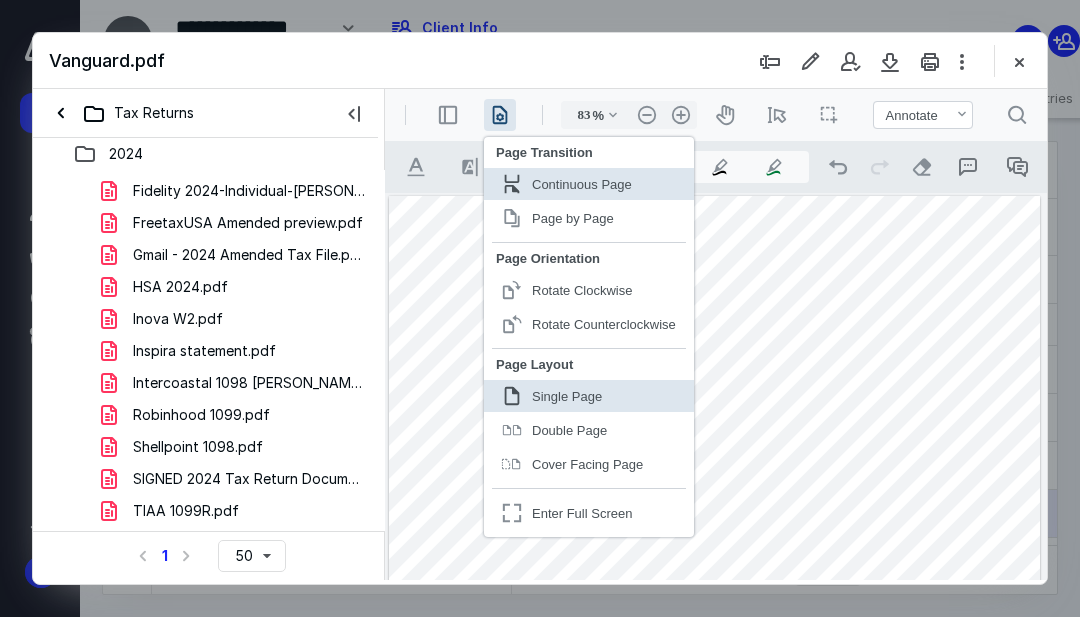 click on "Rotate Counterclockwise" at bounding box center [604, 324] 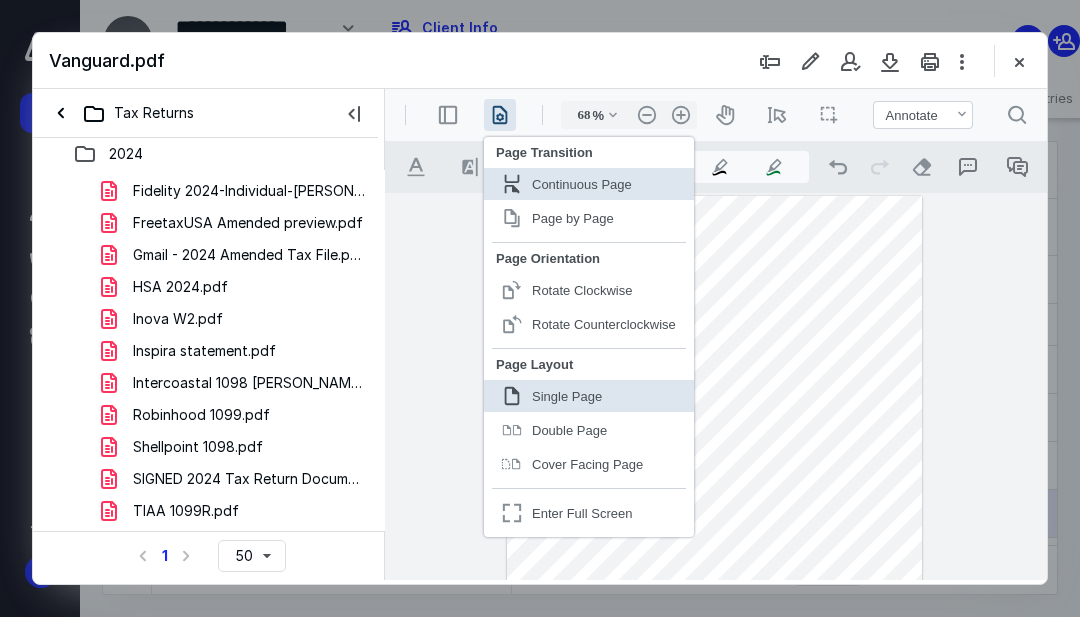 click on ".cls-1{fill:#abb0c4;} icon - header - page manipulation - line" at bounding box center [500, 115] 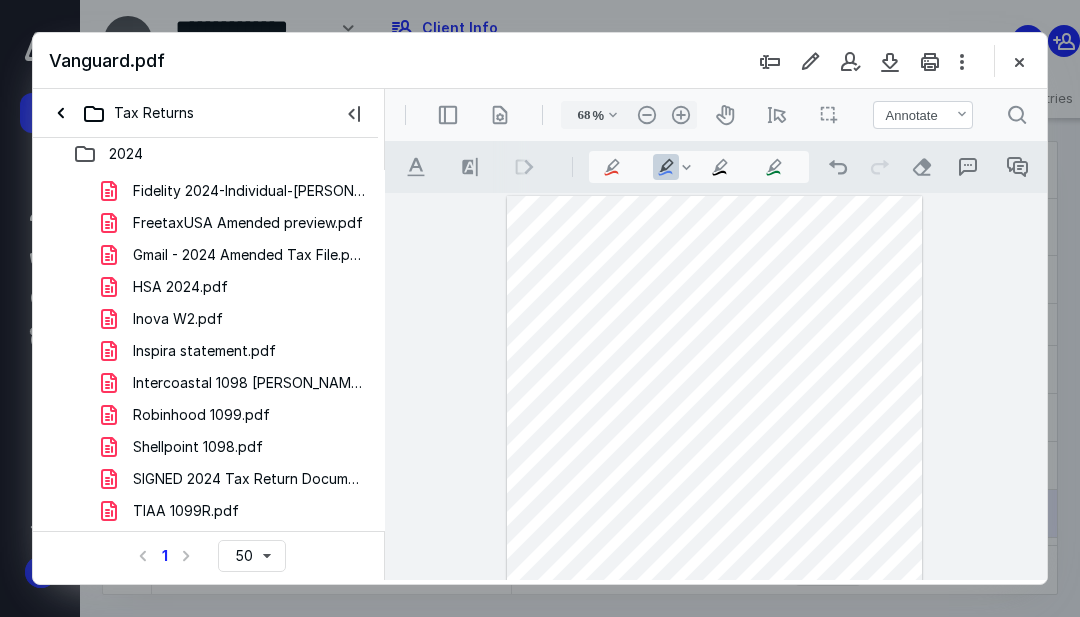 click on ".cls-1{fill:#abb0c4;} icon - operation - undo" at bounding box center [838, 167] 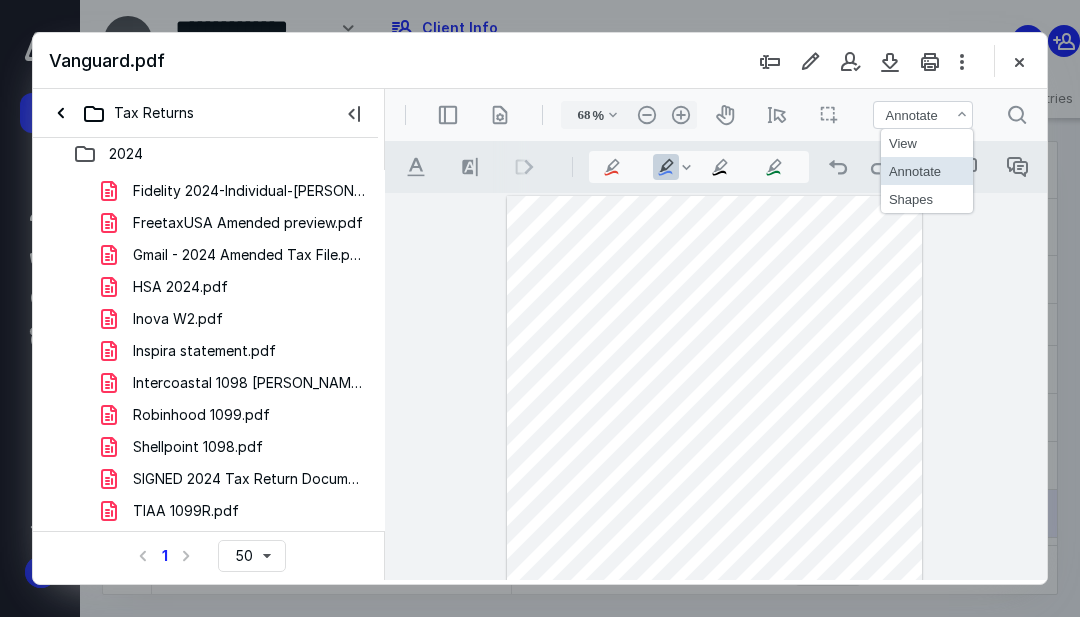 click on "View" at bounding box center (927, 143) 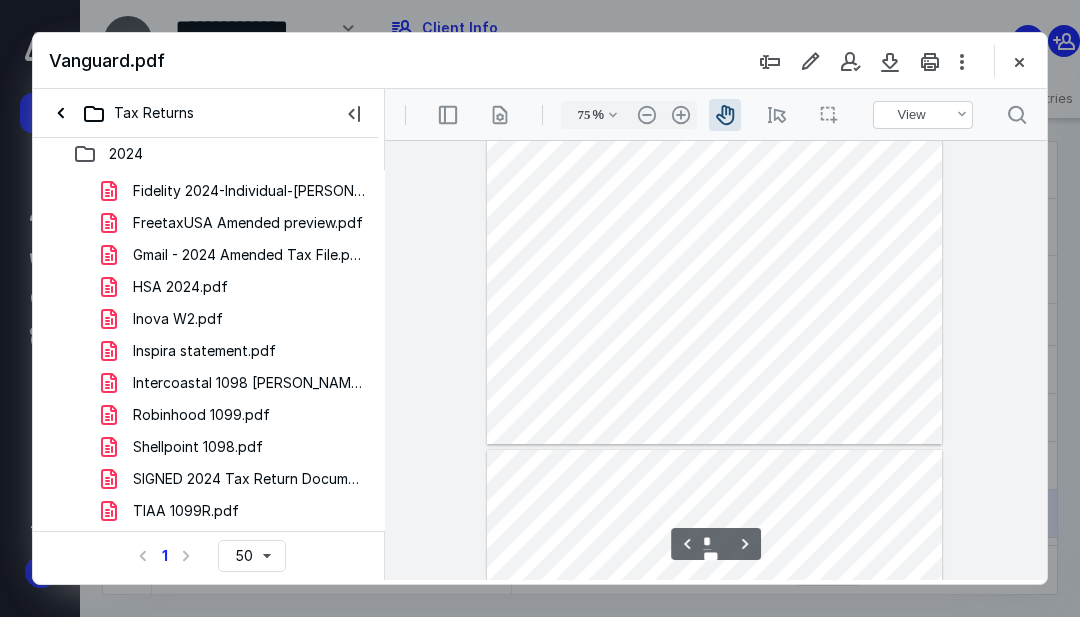 type on "*" 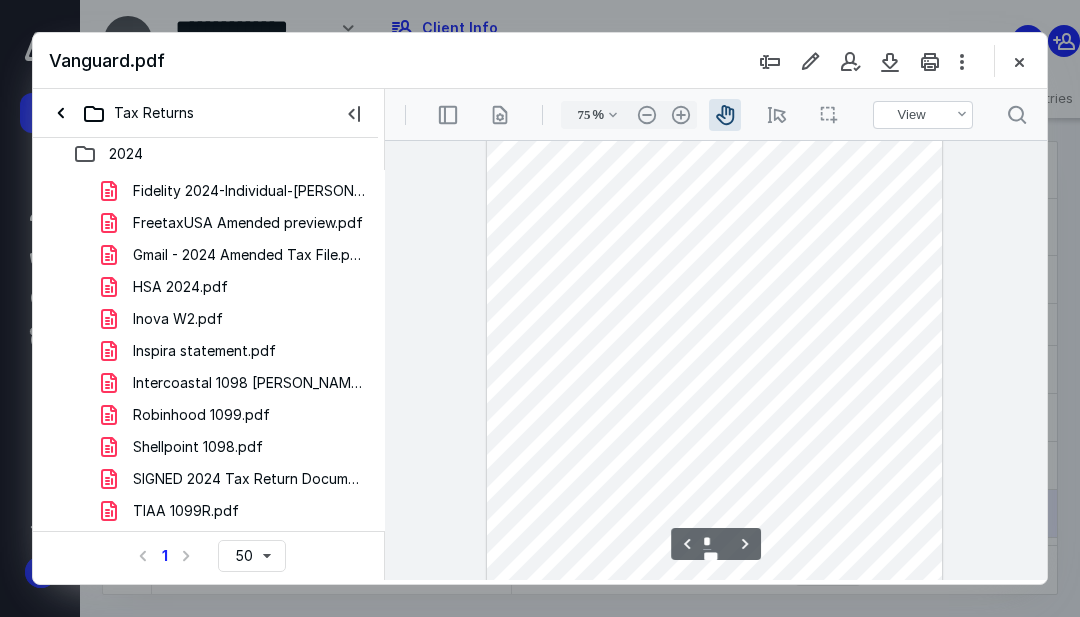 scroll, scrollTop: 1343, scrollLeft: 0, axis: vertical 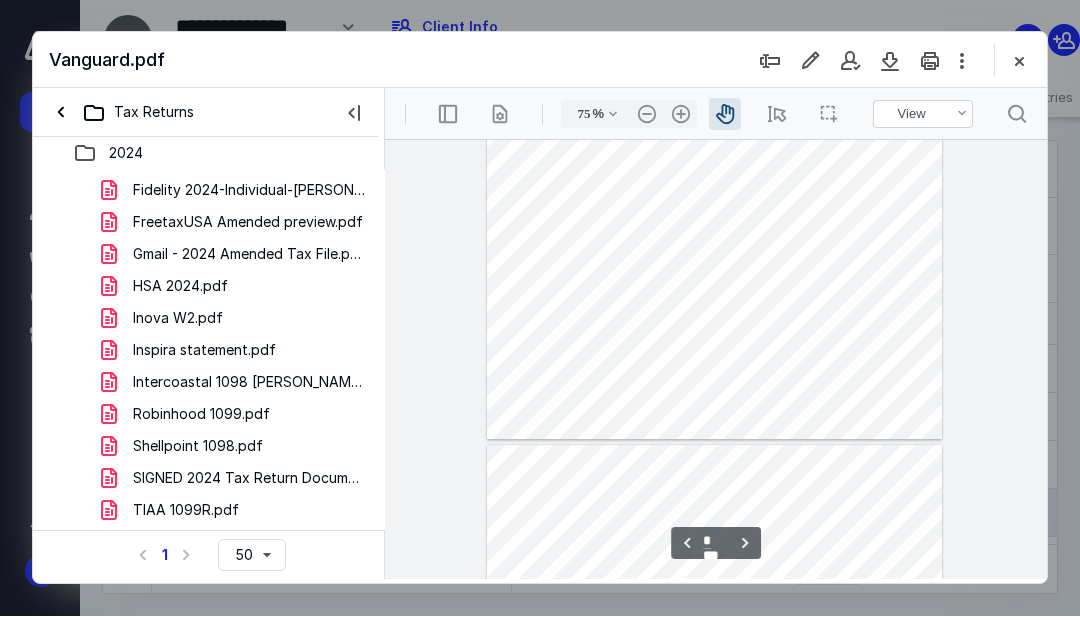 click on "W2 Gusto from tax1099.pdf" at bounding box center [227, 639] 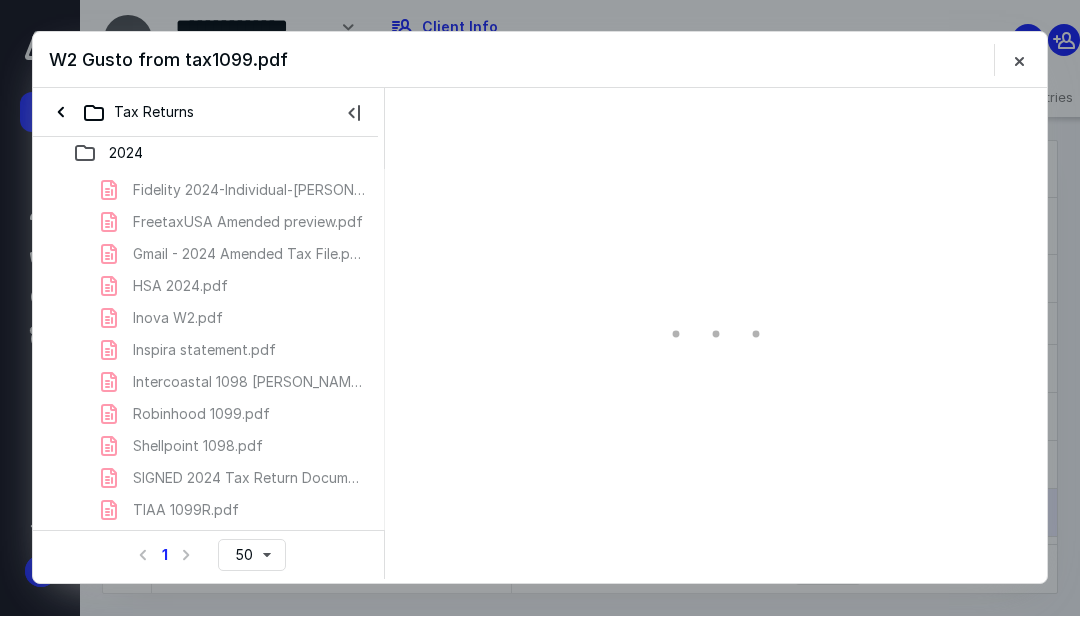 scroll, scrollTop: 0, scrollLeft: 0, axis: both 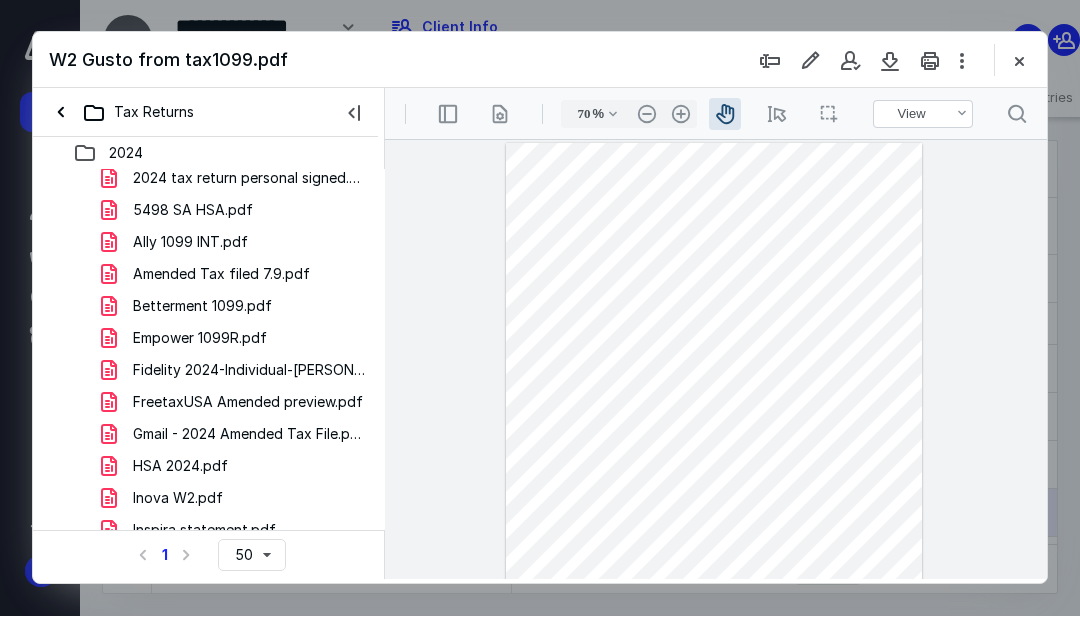click at bounding box center (540, 308) 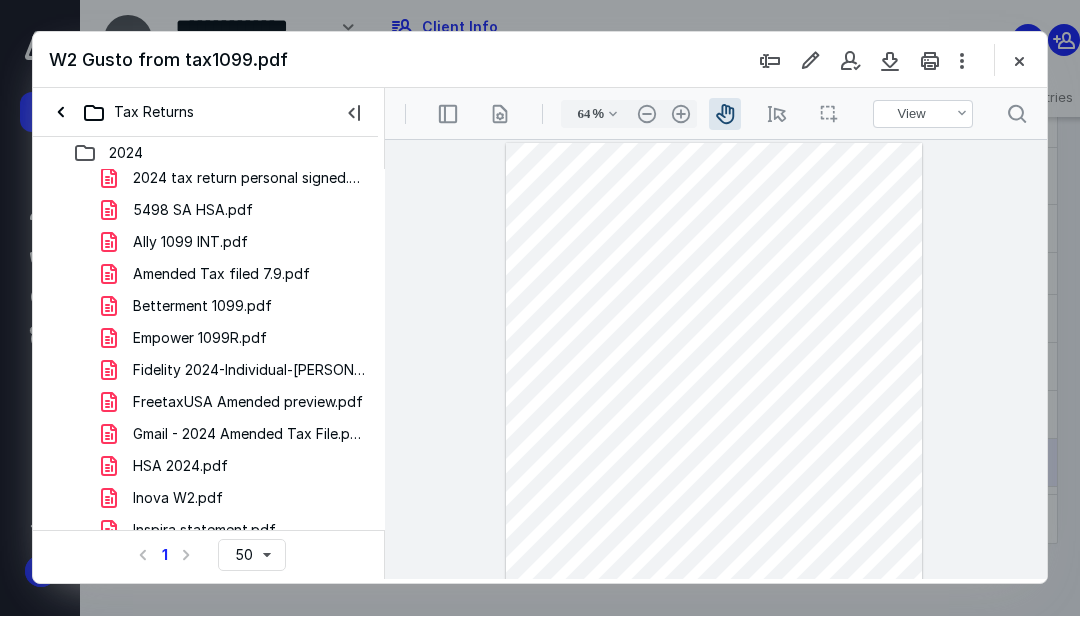 type on "63" 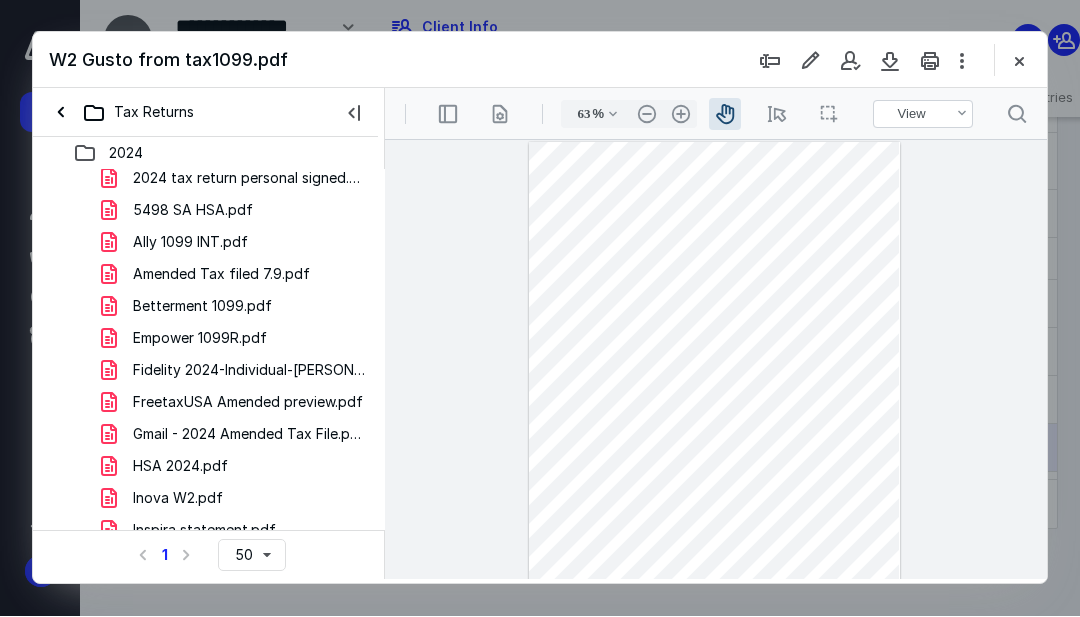 scroll, scrollTop: 66, scrollLeft: 0, axis: vertical 